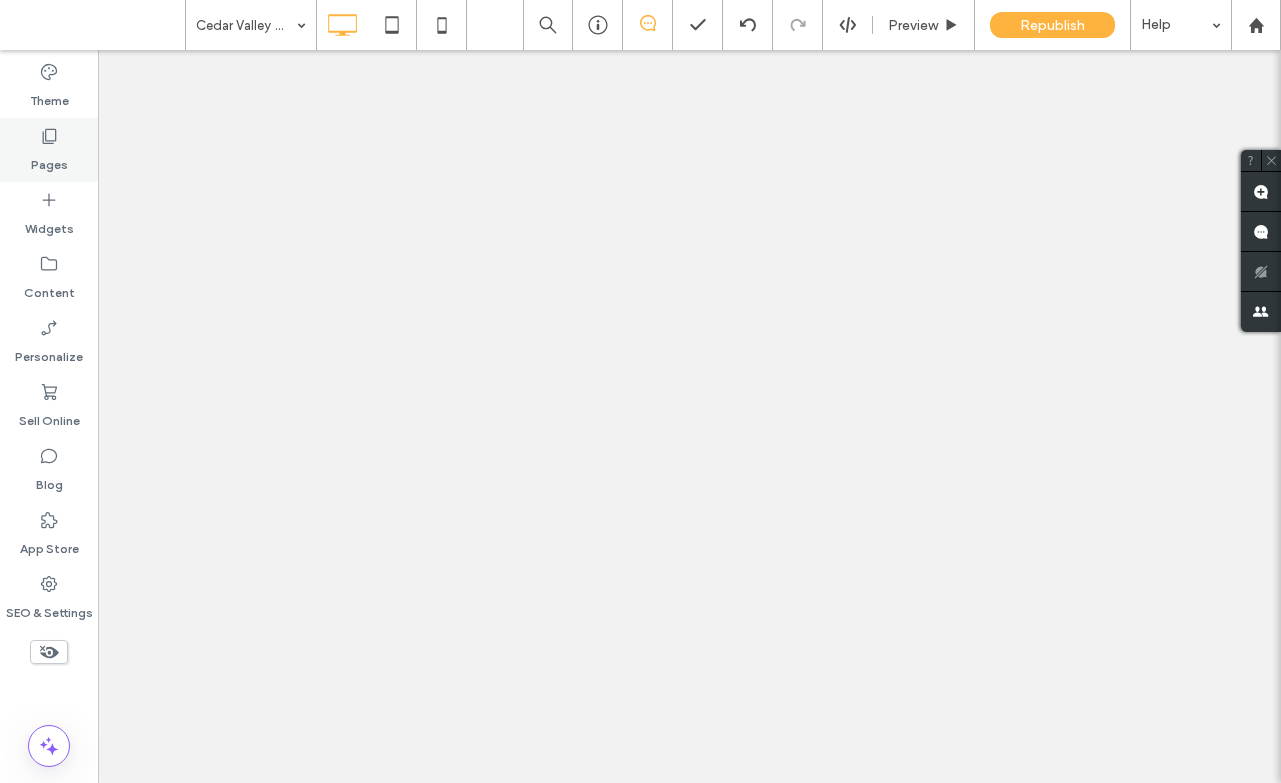 click 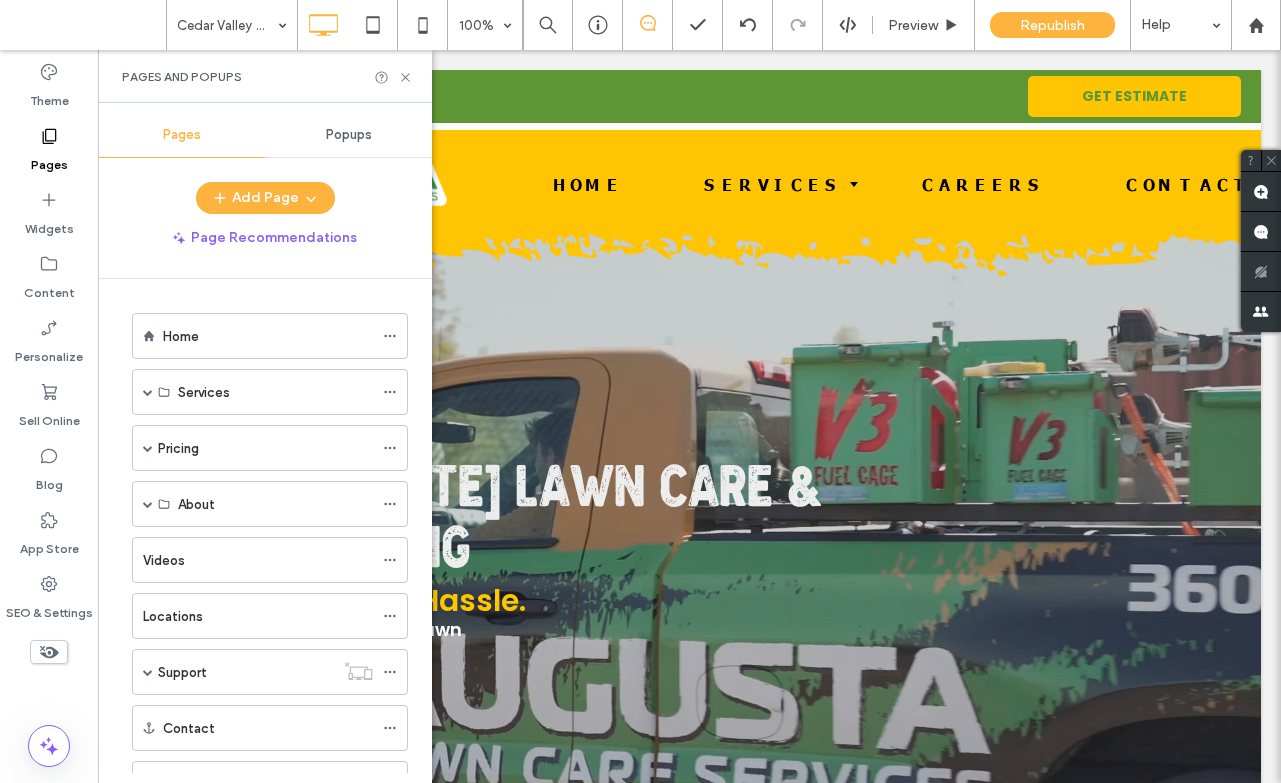scroll, scrollTop: 4945, scrollLeft: 0, axis: vertical 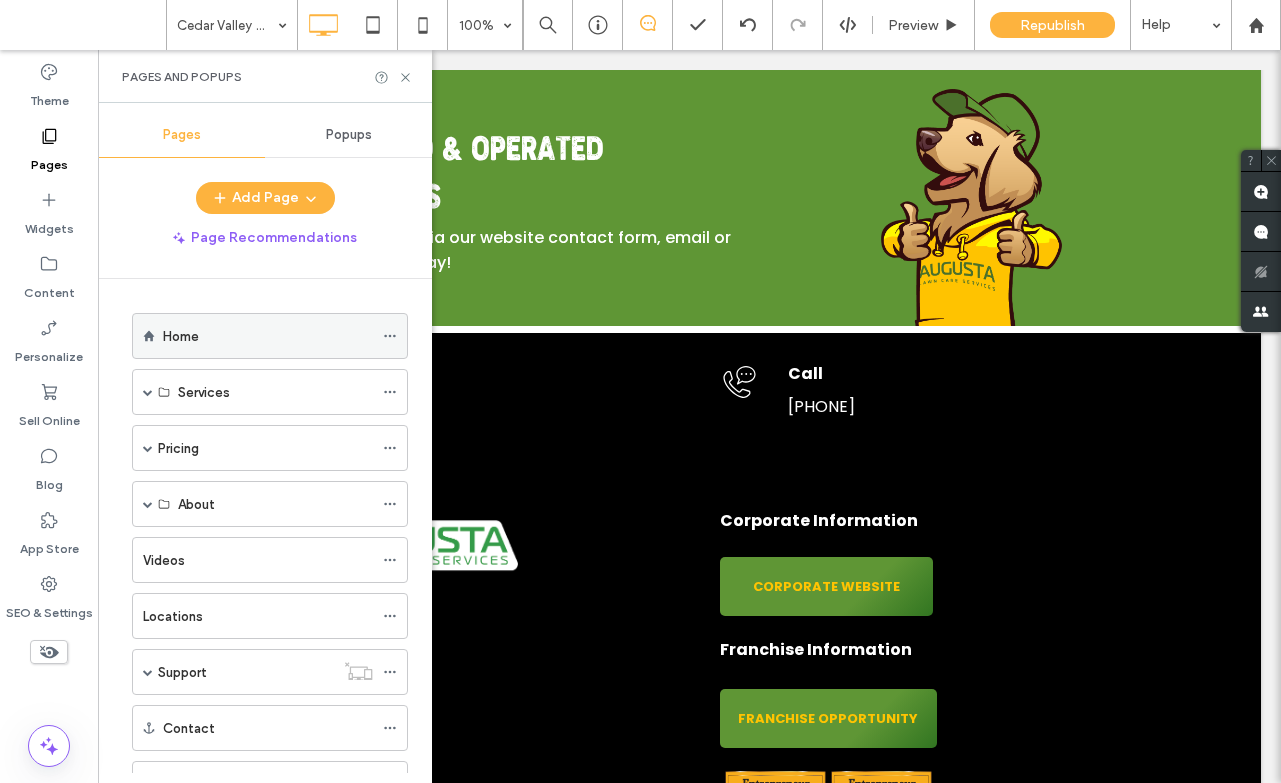 click on "Home" at bounding box center [268, 336] 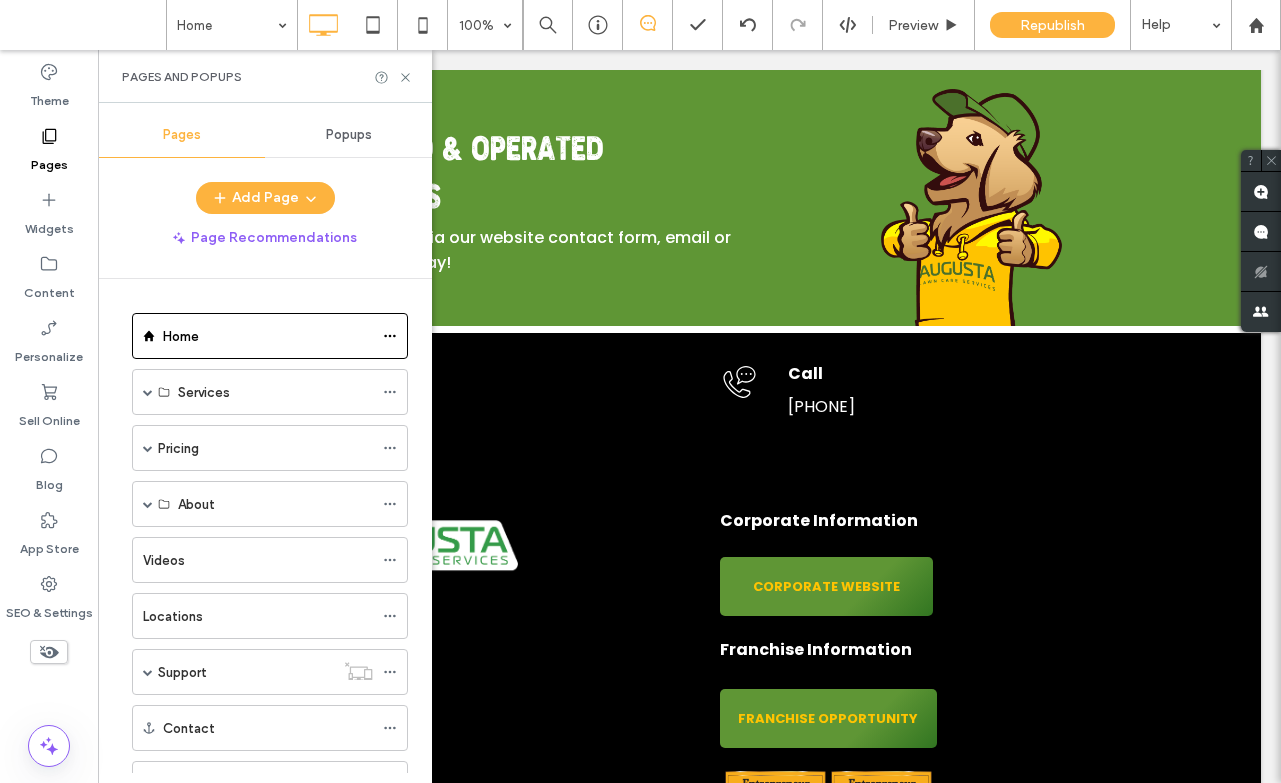 click on "Pages and Popups" at bounding box center [265, 76] 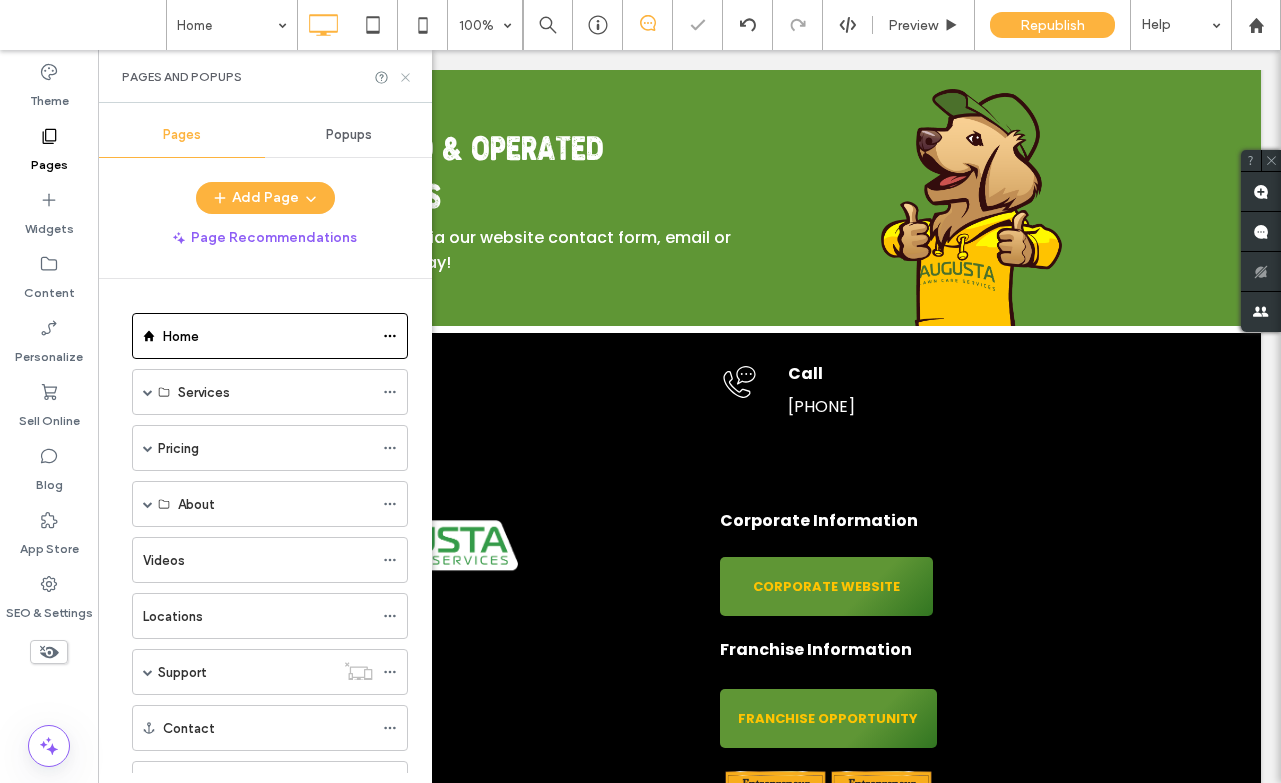 click 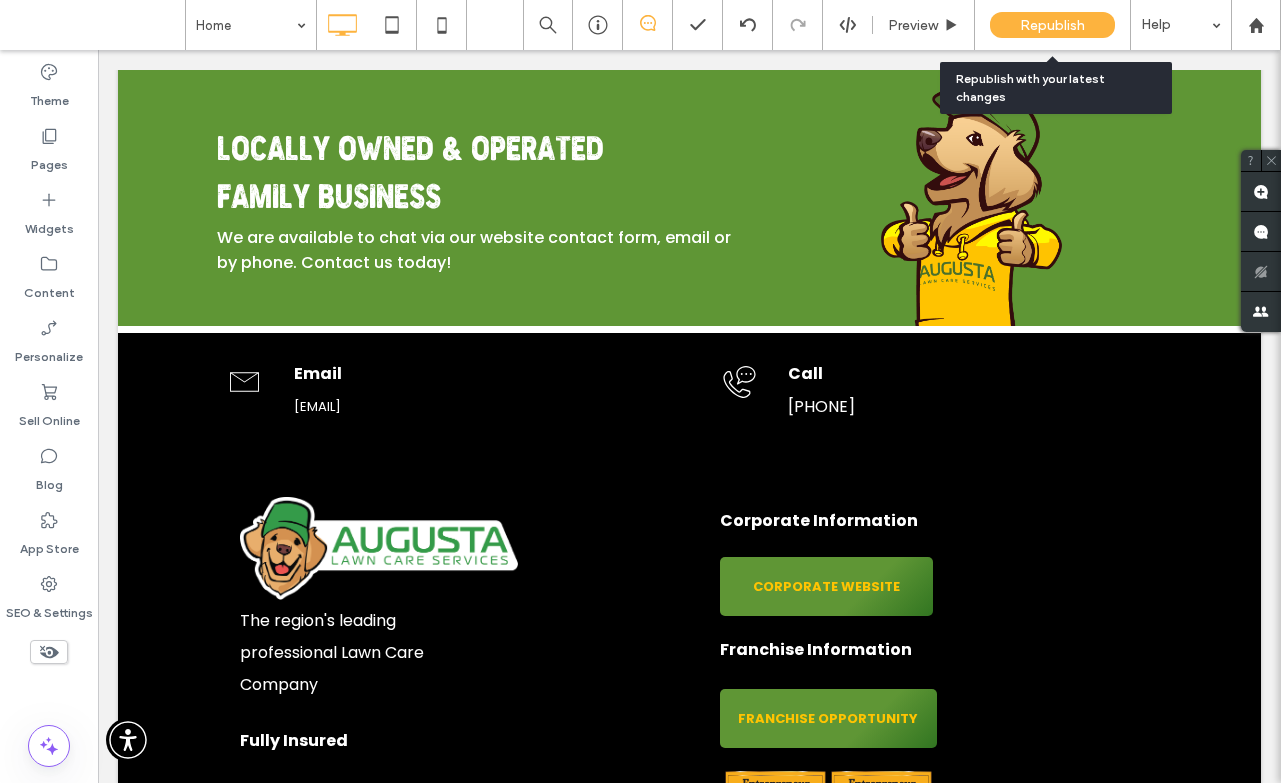 click on "Republish" at bounding box center (1052, 25) 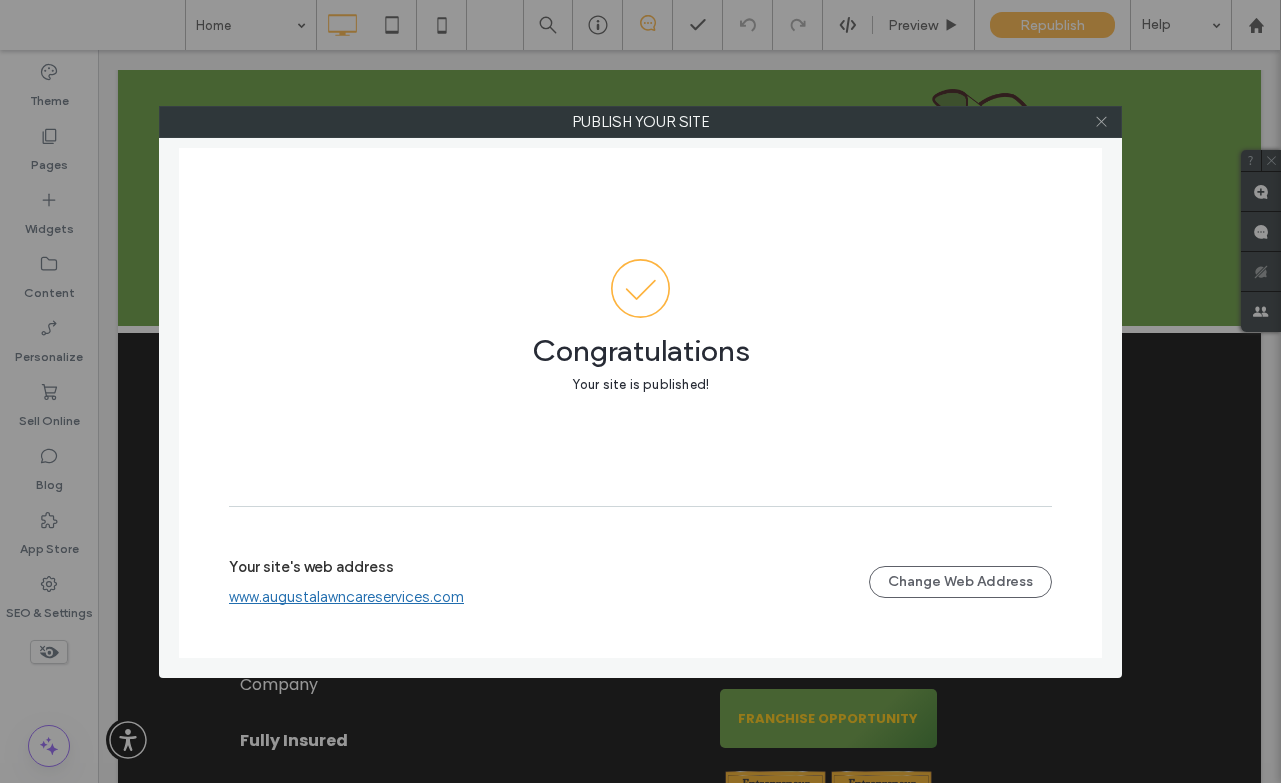 click 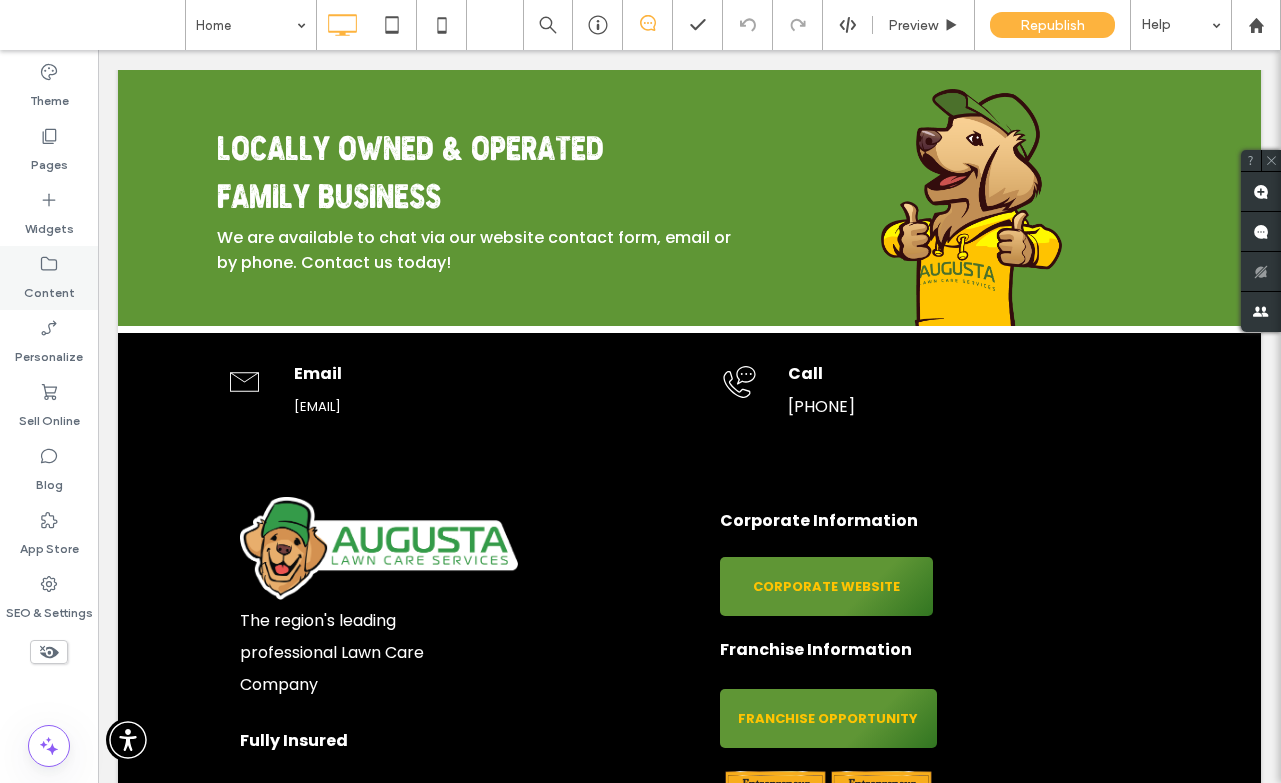 click on "Content" at bounding box center (49, 278) 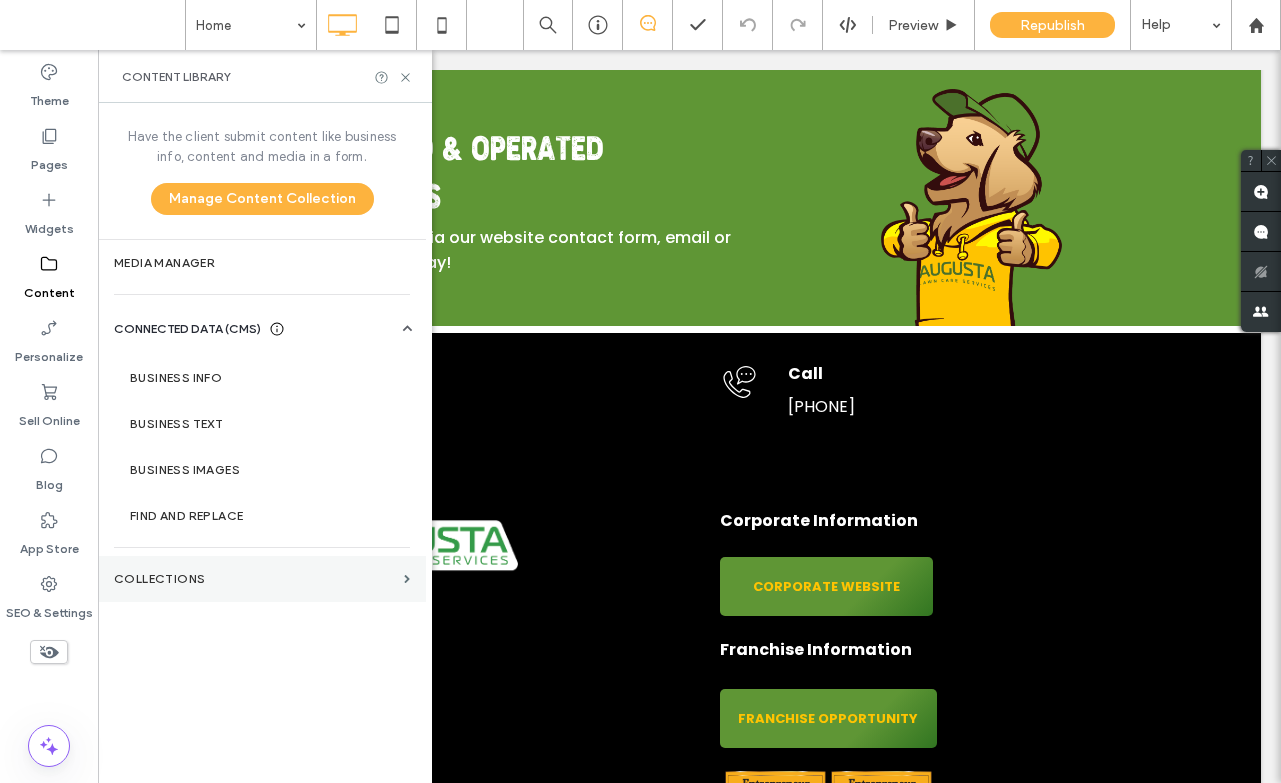 click on "Collections" at bounding box center (255, 579) 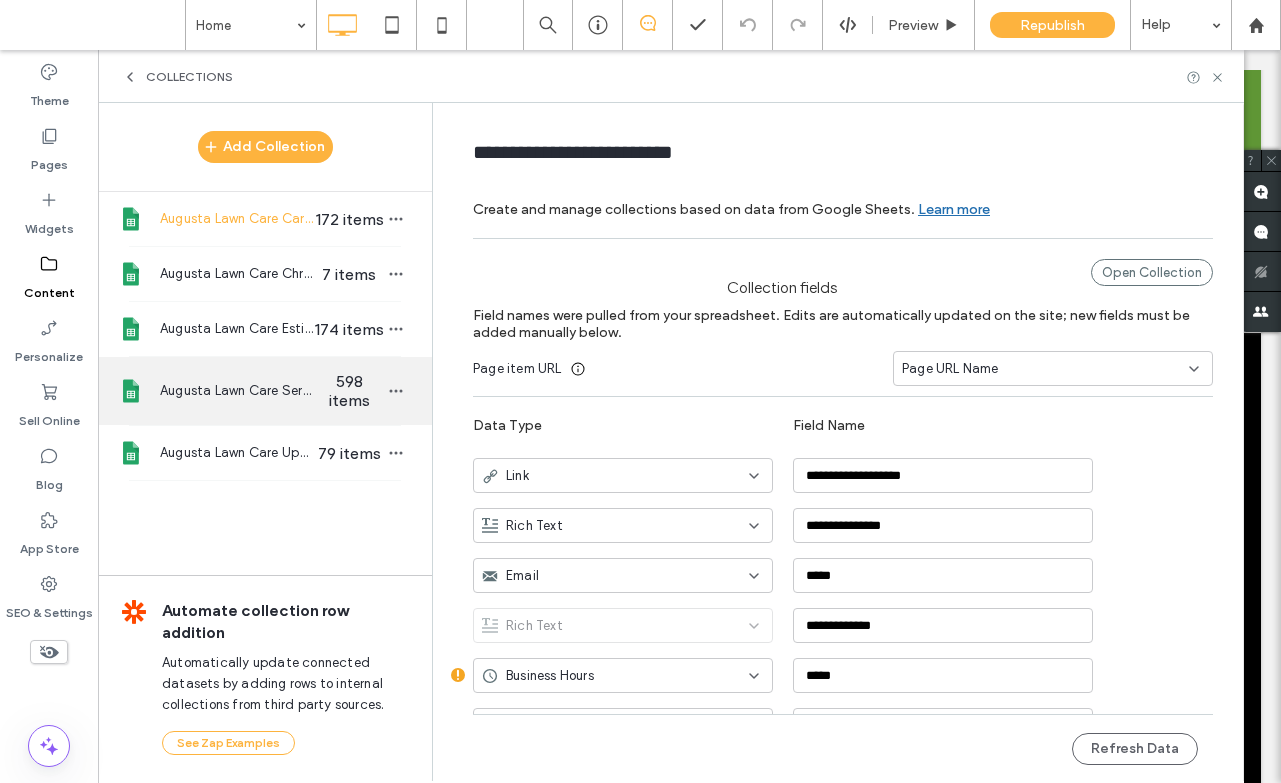click on "598 items" at bounding box center [349, 391] 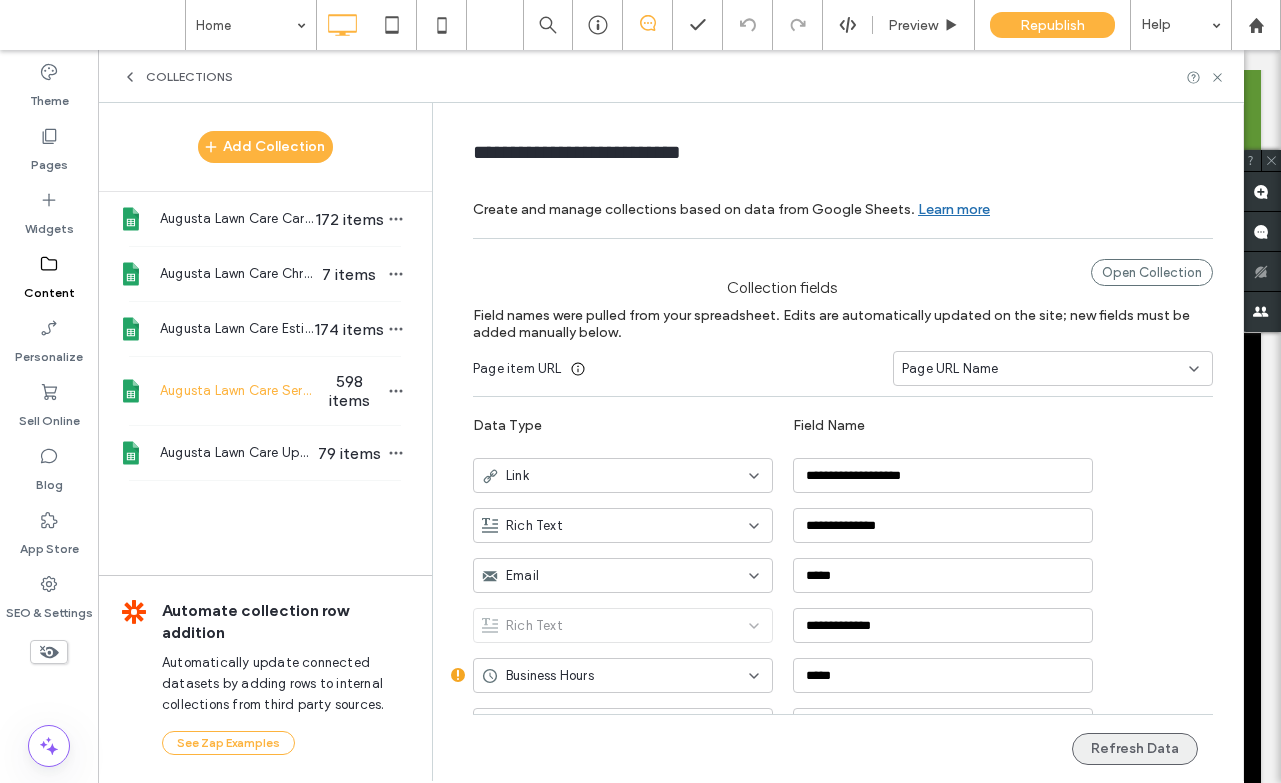 click on "Refresh Data" at bounding box center (1135, 749) 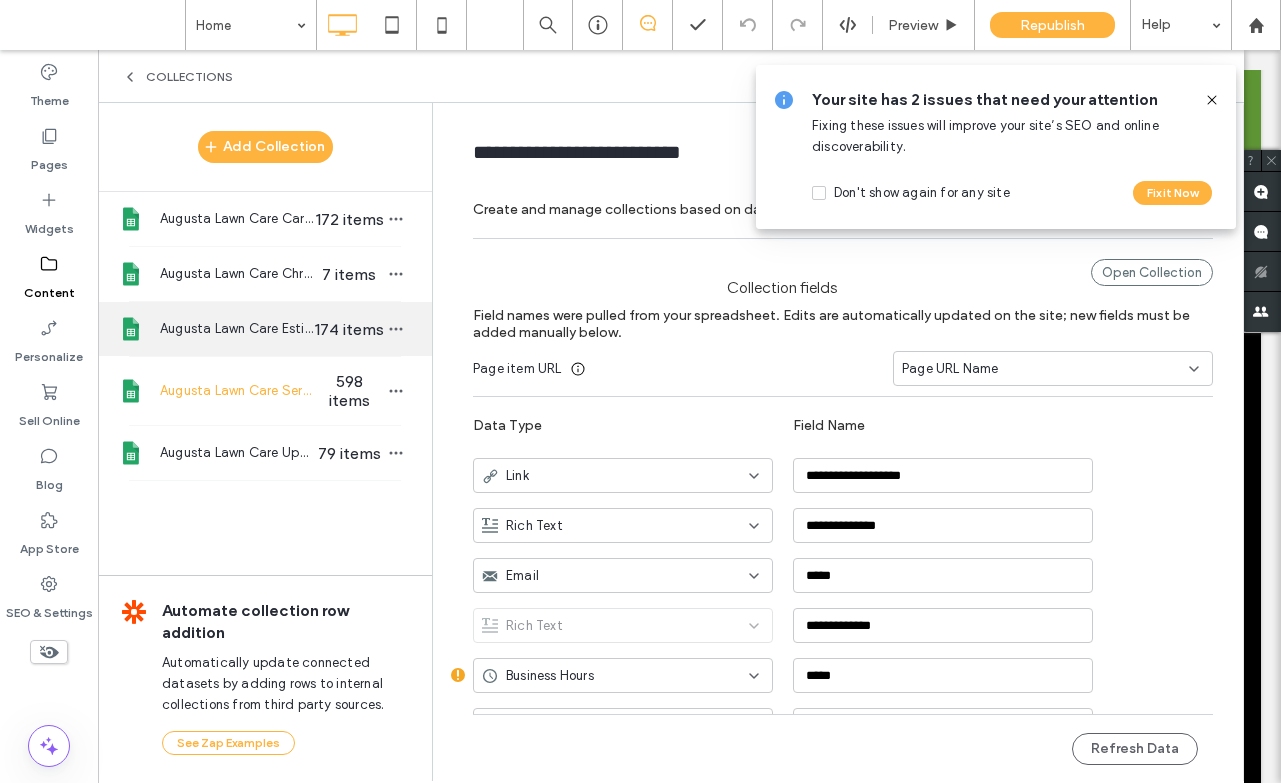click on "Augusta Lawn Care Estimate" at bounding box center [237, 329] 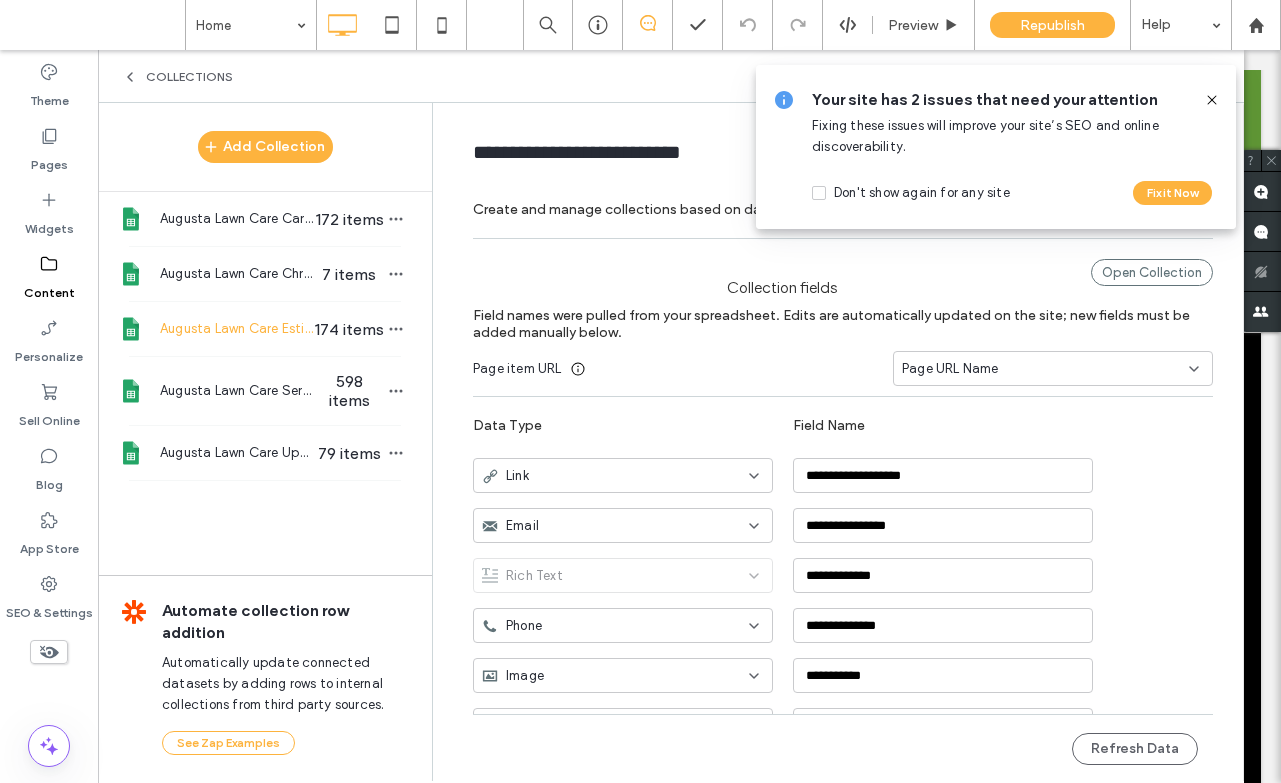 click 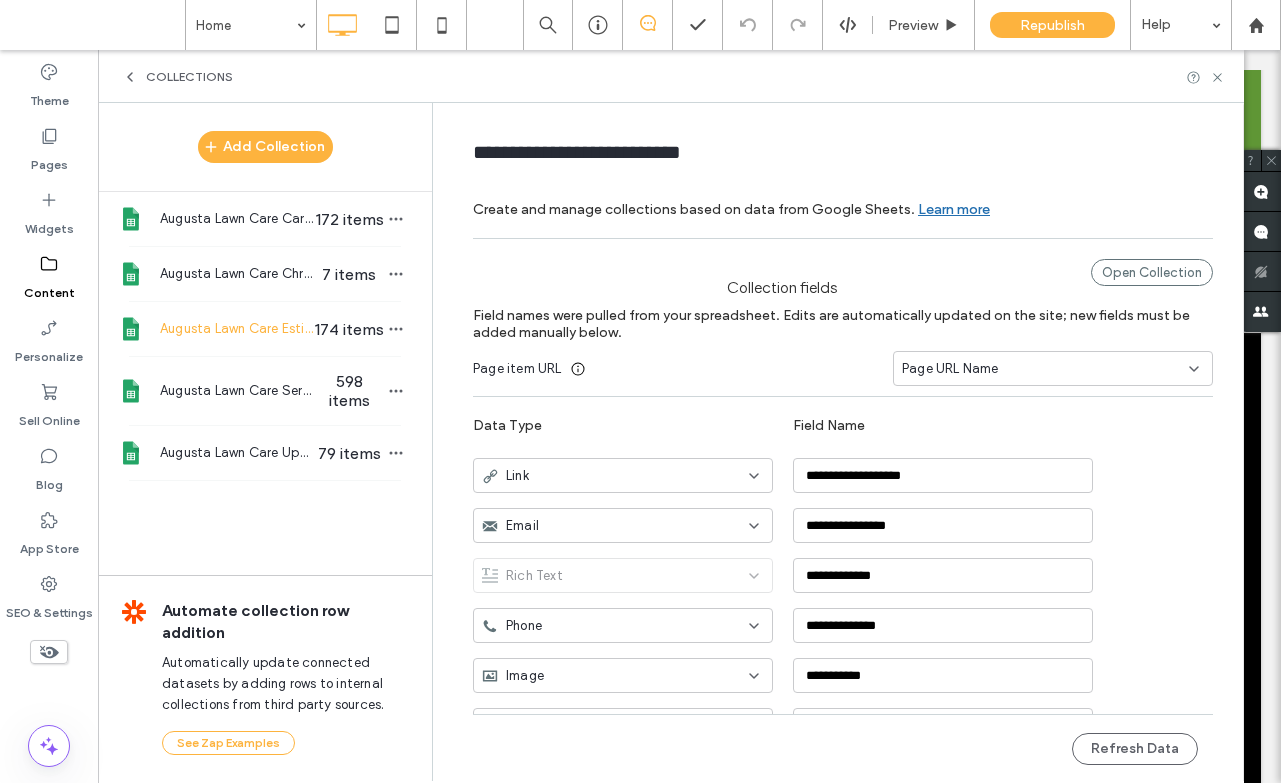 click on "**********" at bounding box center (843, 629) 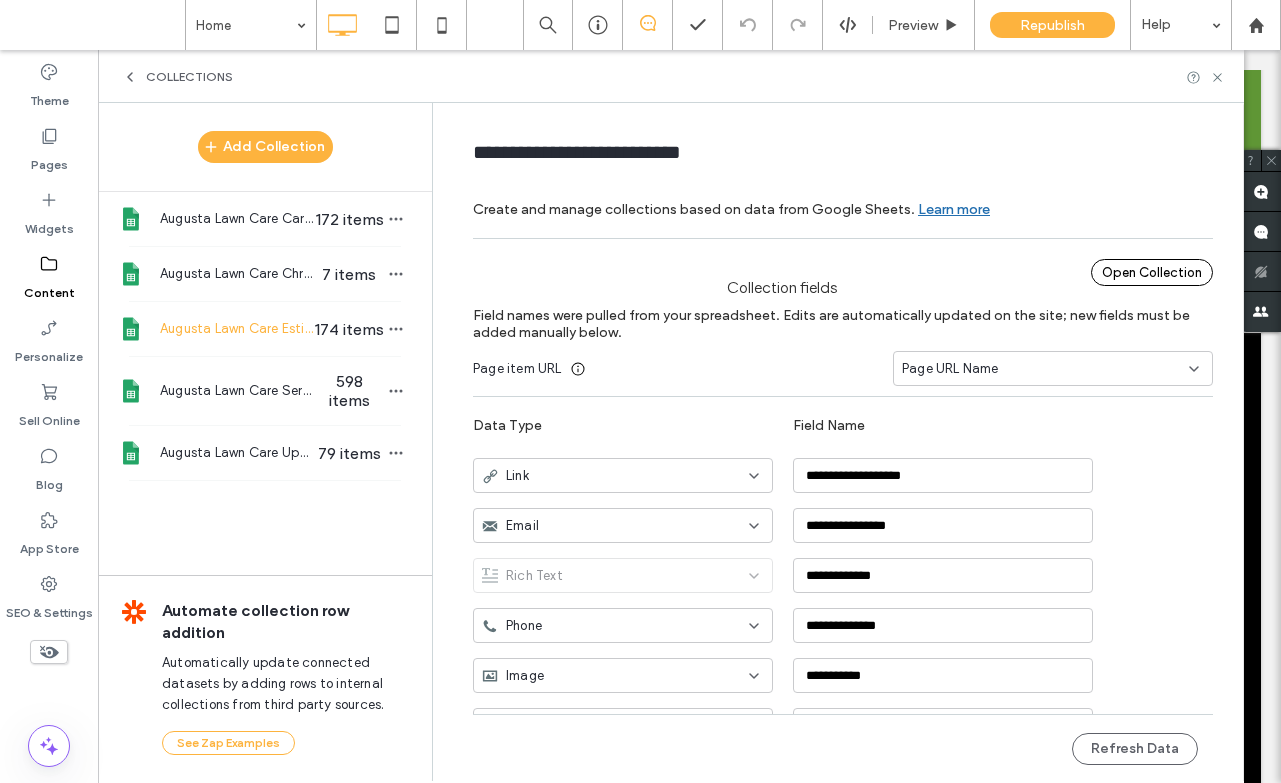 click on "Open Collection" at bounding box center [1152, 272] 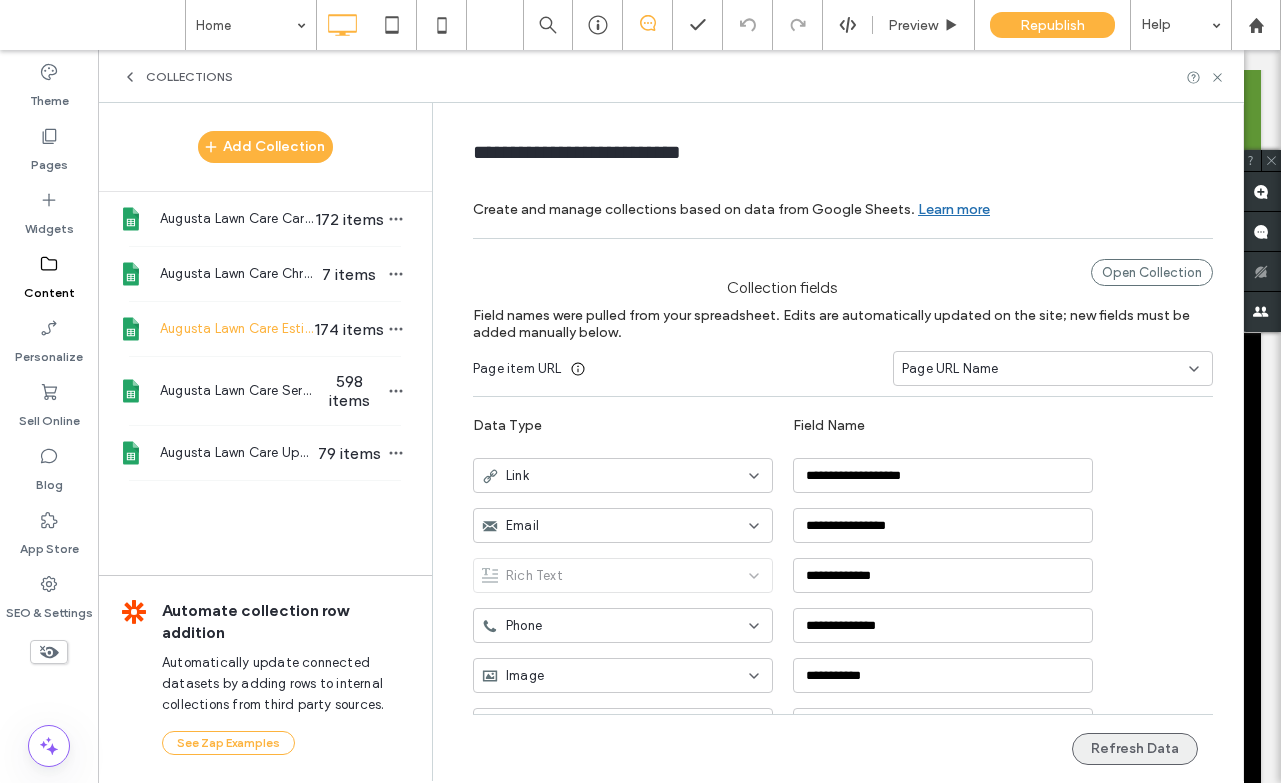 click on "Refresh Data" at bounding box center (1135, 749) 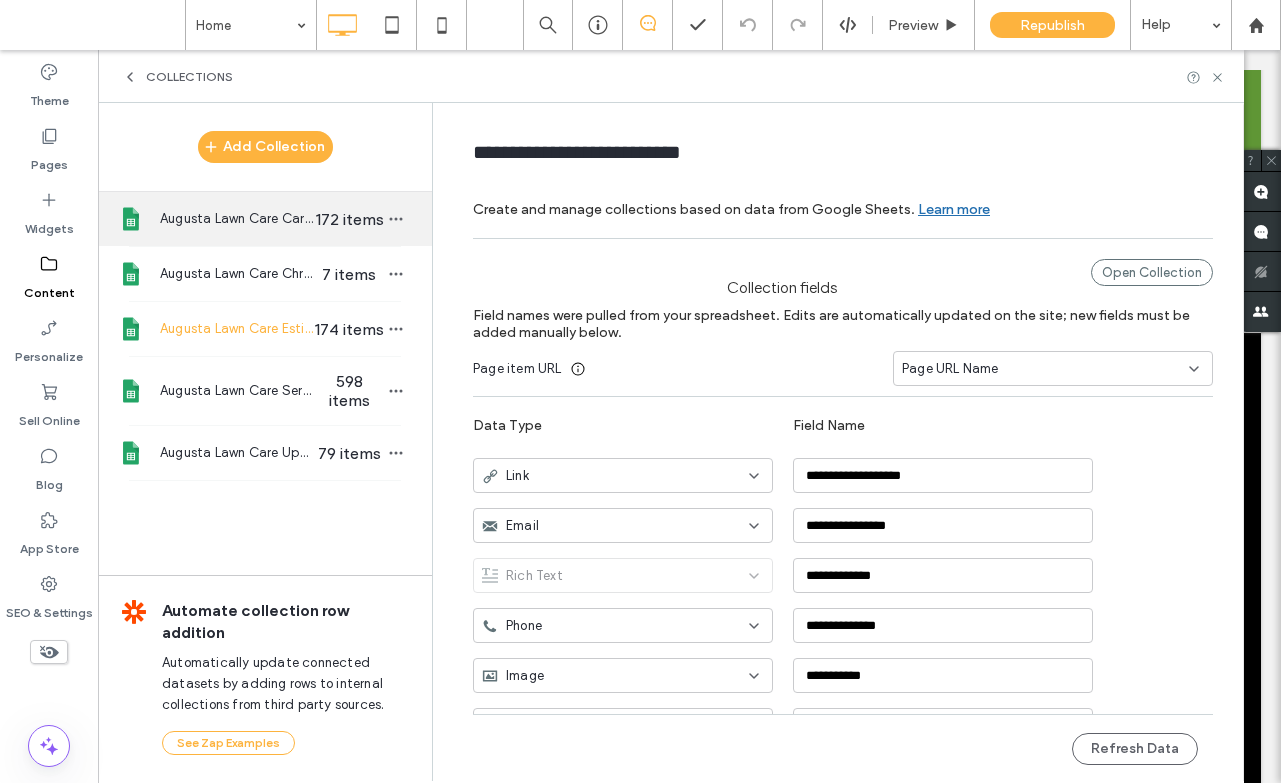 click on "Augusta Lawn Care Careers" at bounding box center [237, 219] 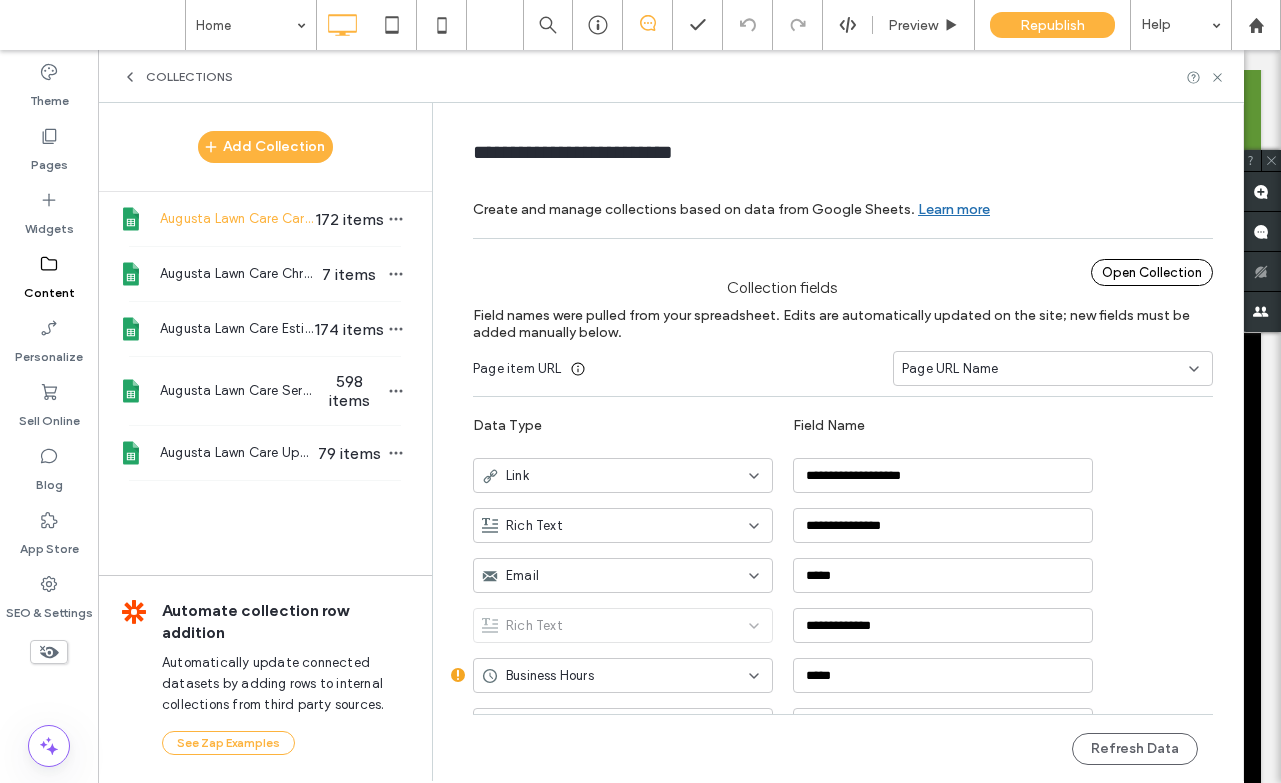 click on "Open Collection" at bounding box center (1152, 272) 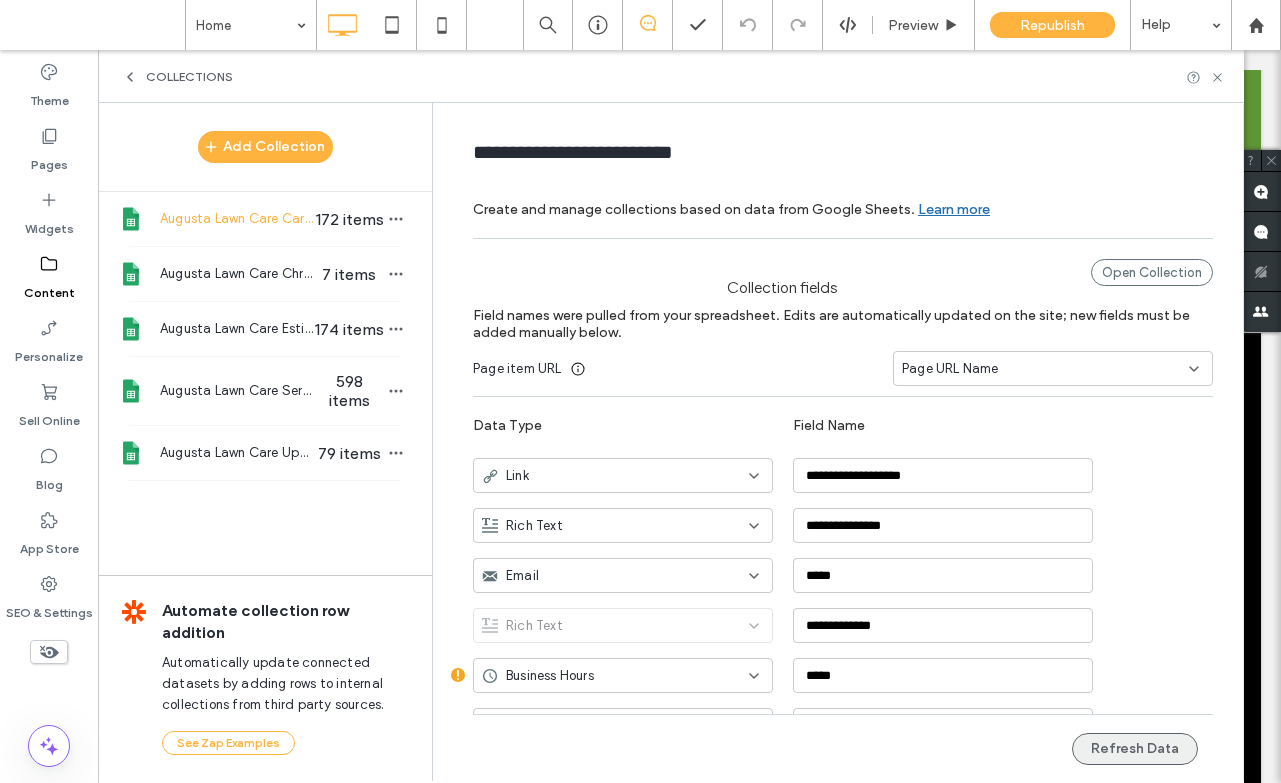 click on "Refresh Data" at bounding box center (1135, 749) 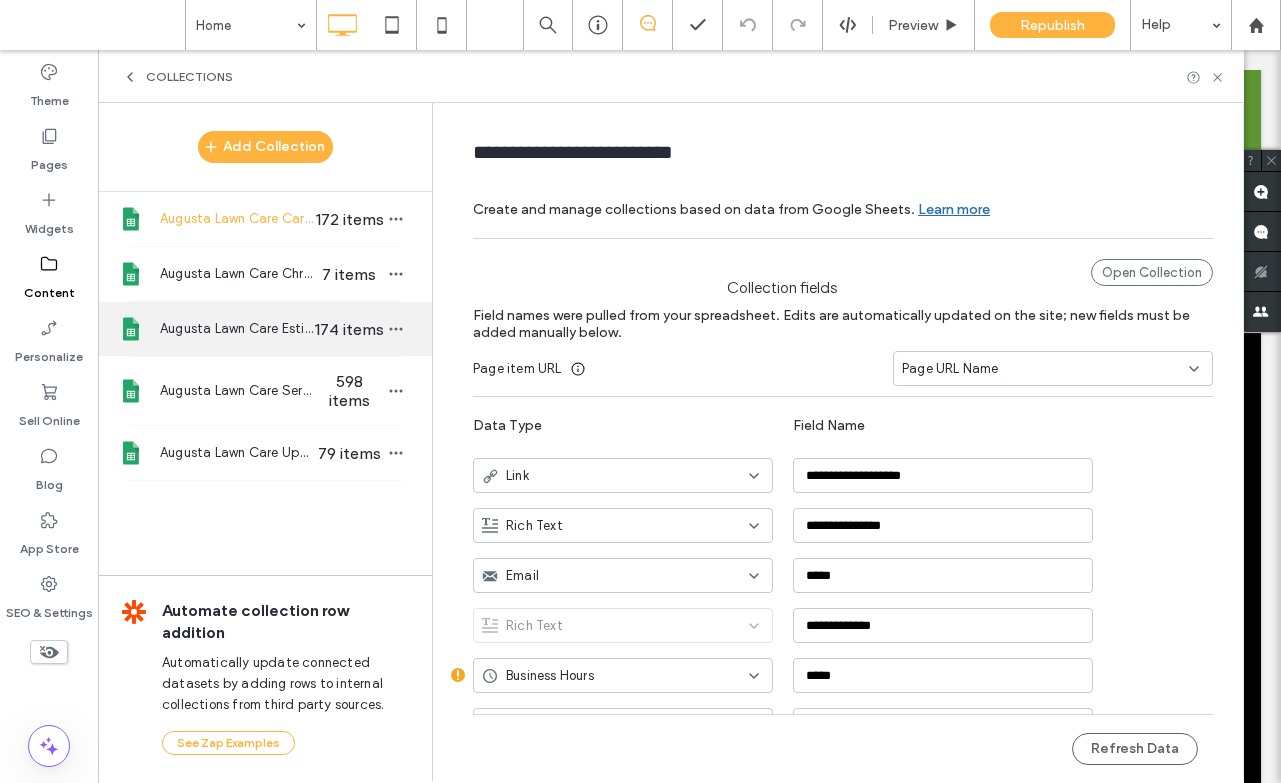 click on "Augusta Lawn Care Estimate" at bounding box center (237, 329) 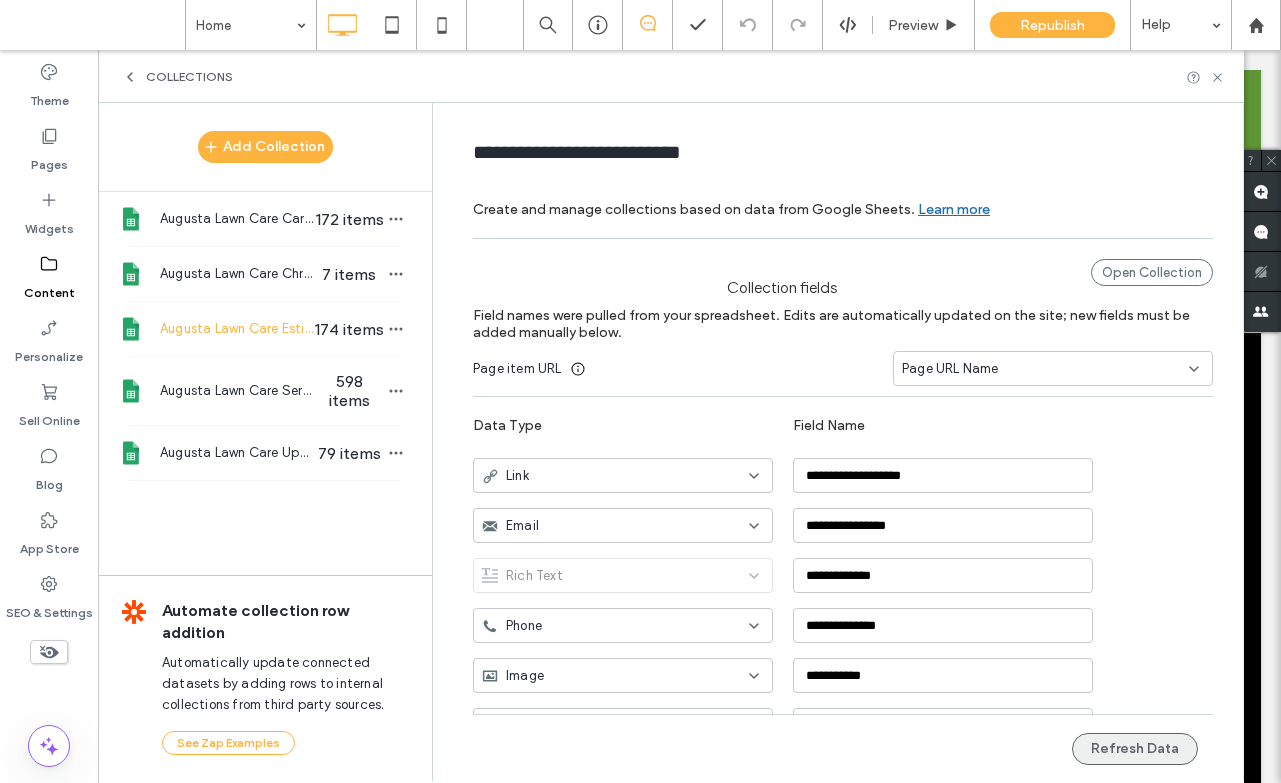 click on "Refresh Data" at bounding box center (1135, 749) 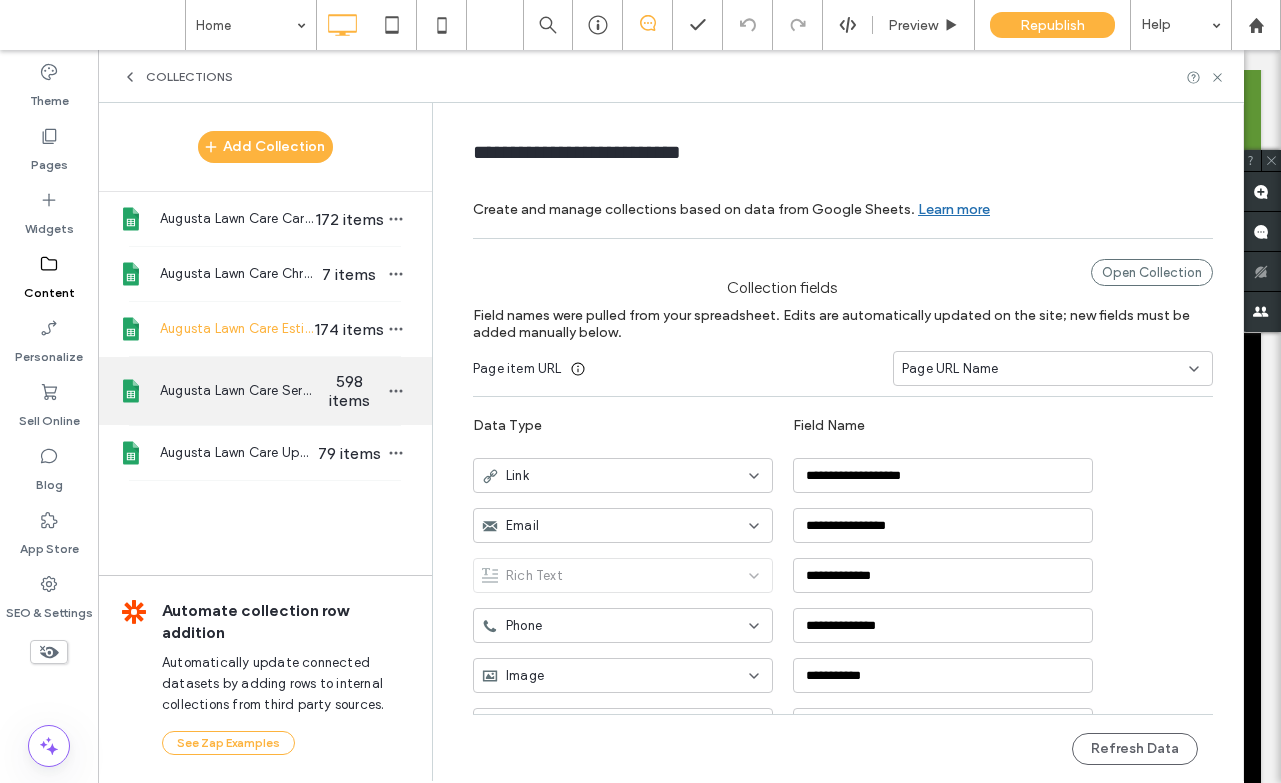 click on "Augusta Lawn Care Services" at bounding box center [237, 391] 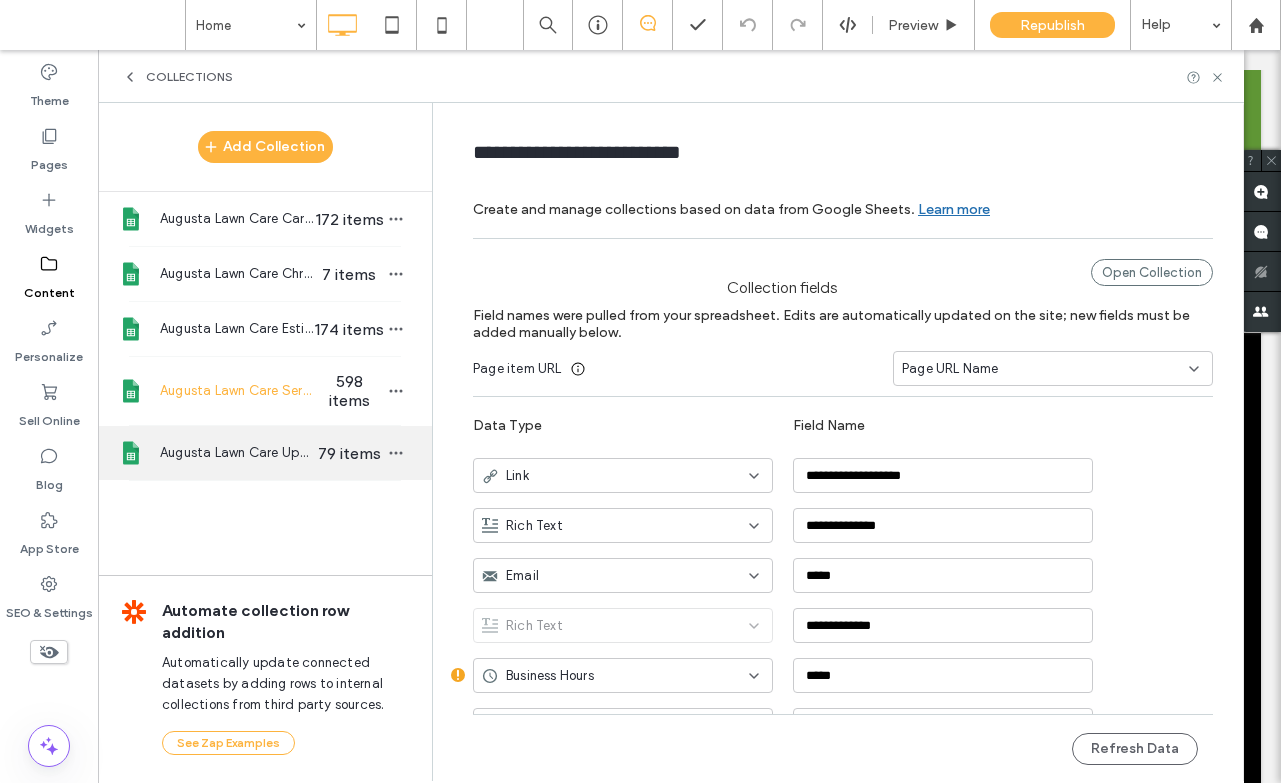 click on "Augusta Lawn Care Upsell" at bounding box center (237, 453) 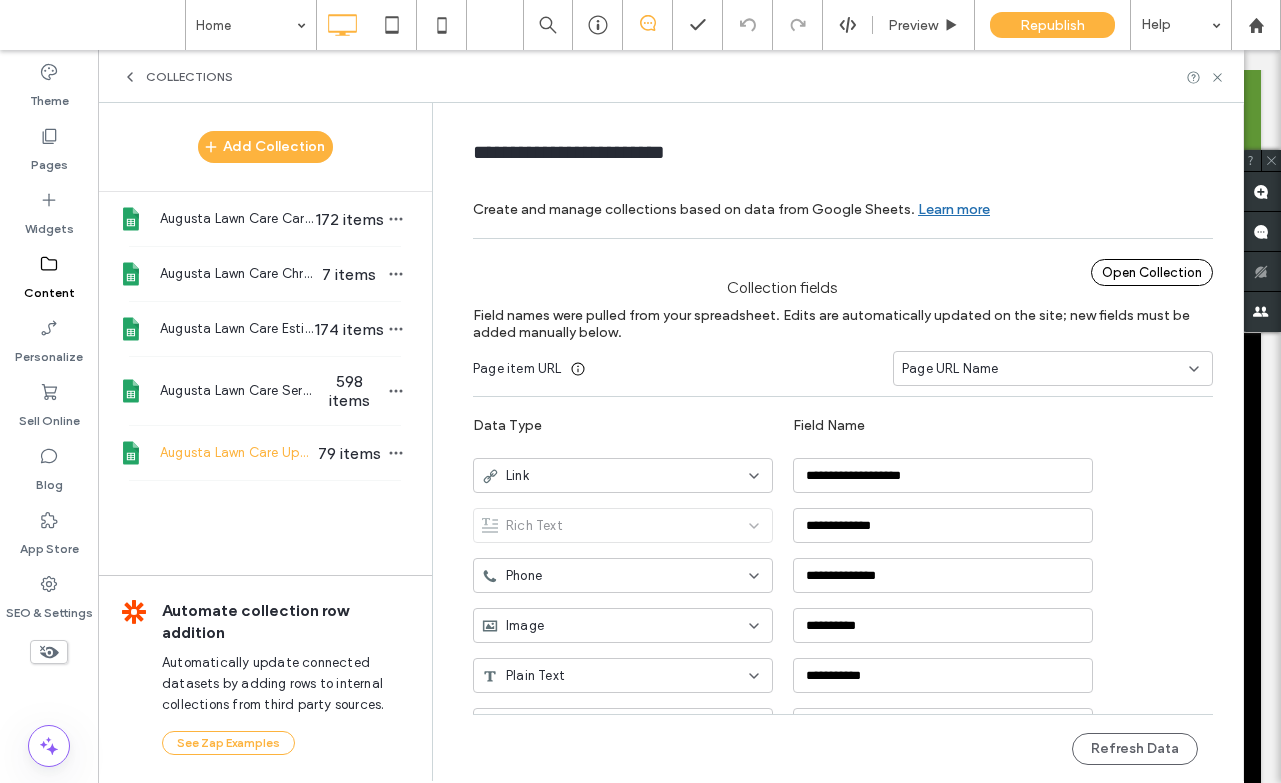 click on "Open Collection" at bounding box center [1152, 272] 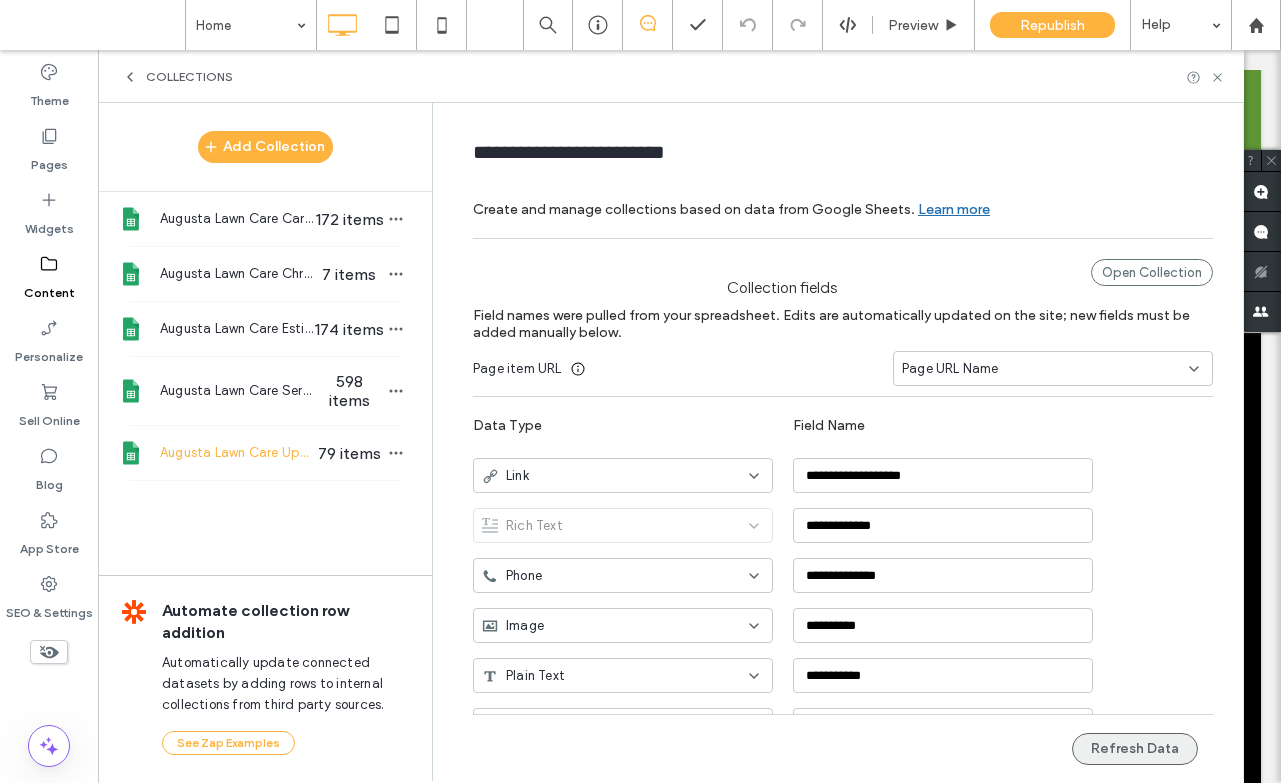 click on "Refresh Data" at bounding box center (1135, 749) 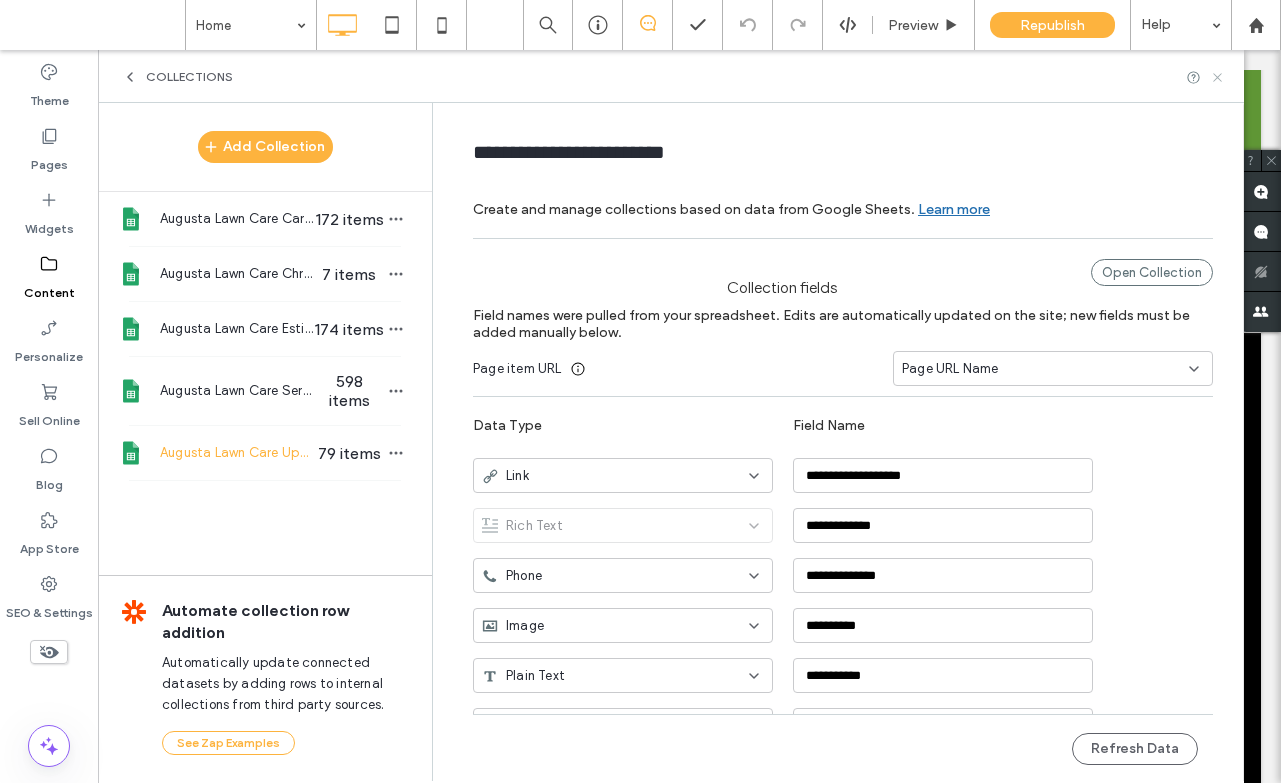 click 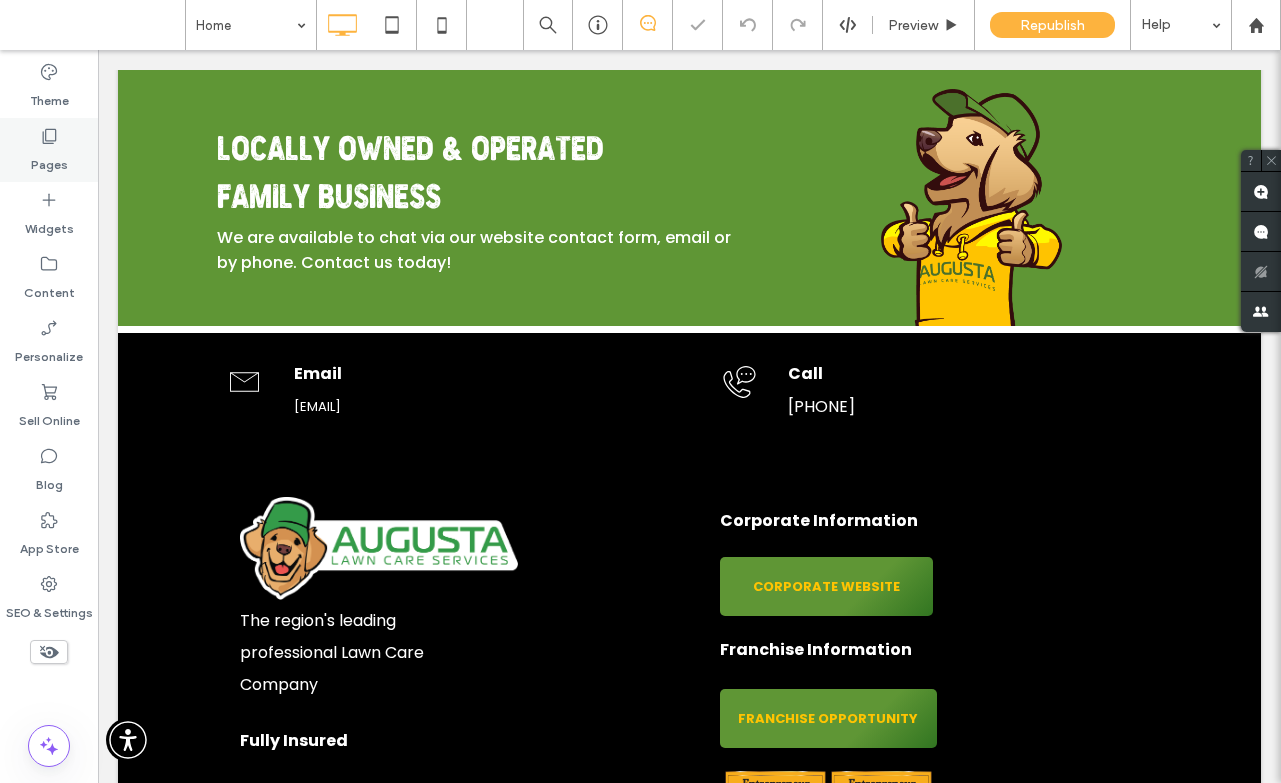 click 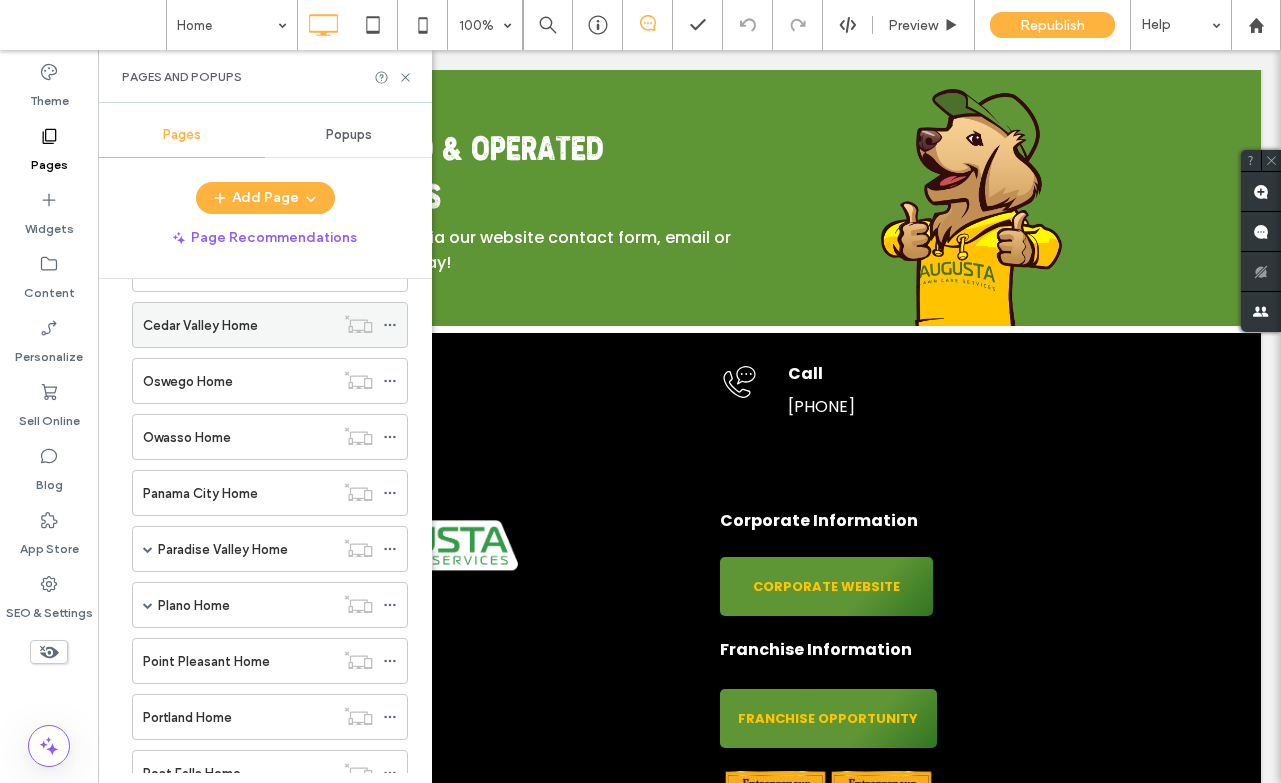 scroll, scrollTop: 7343, scrollLeft: 0, axis: vertical 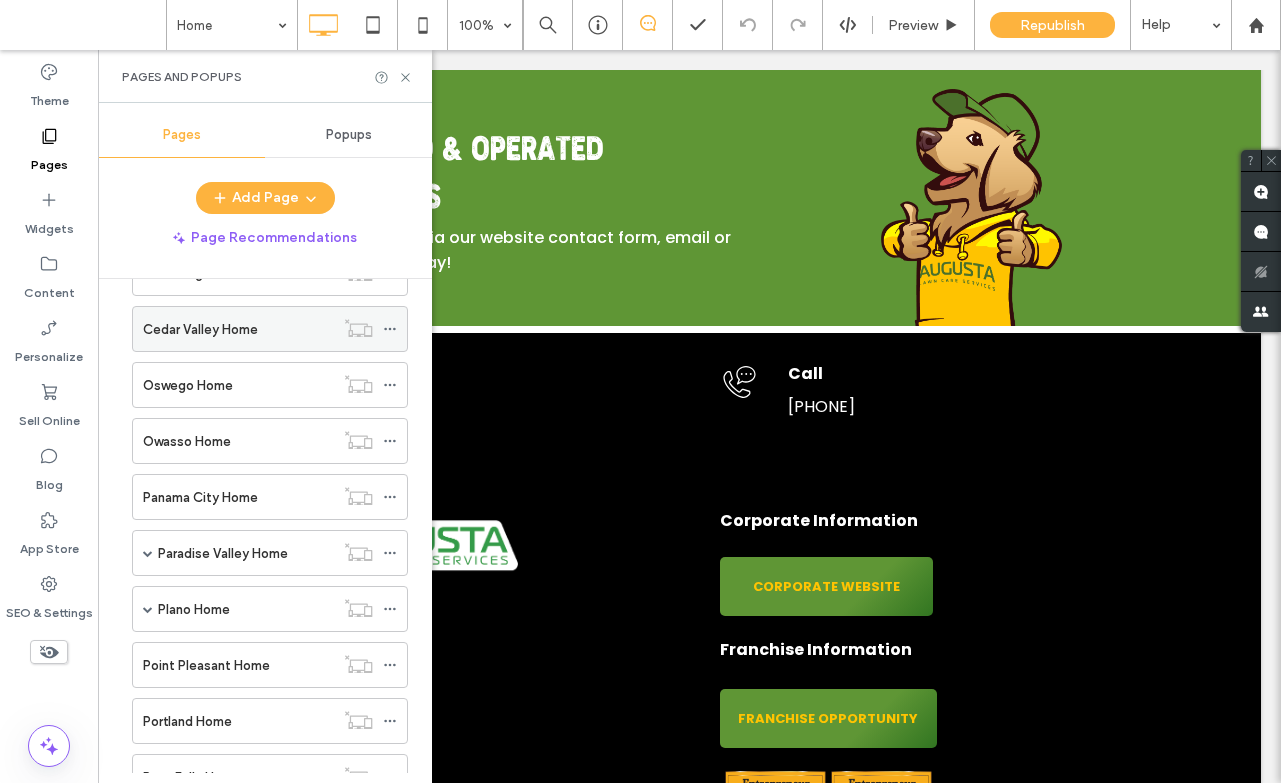 click on "Cedar Valley Home" at bounding box center (200, 329) 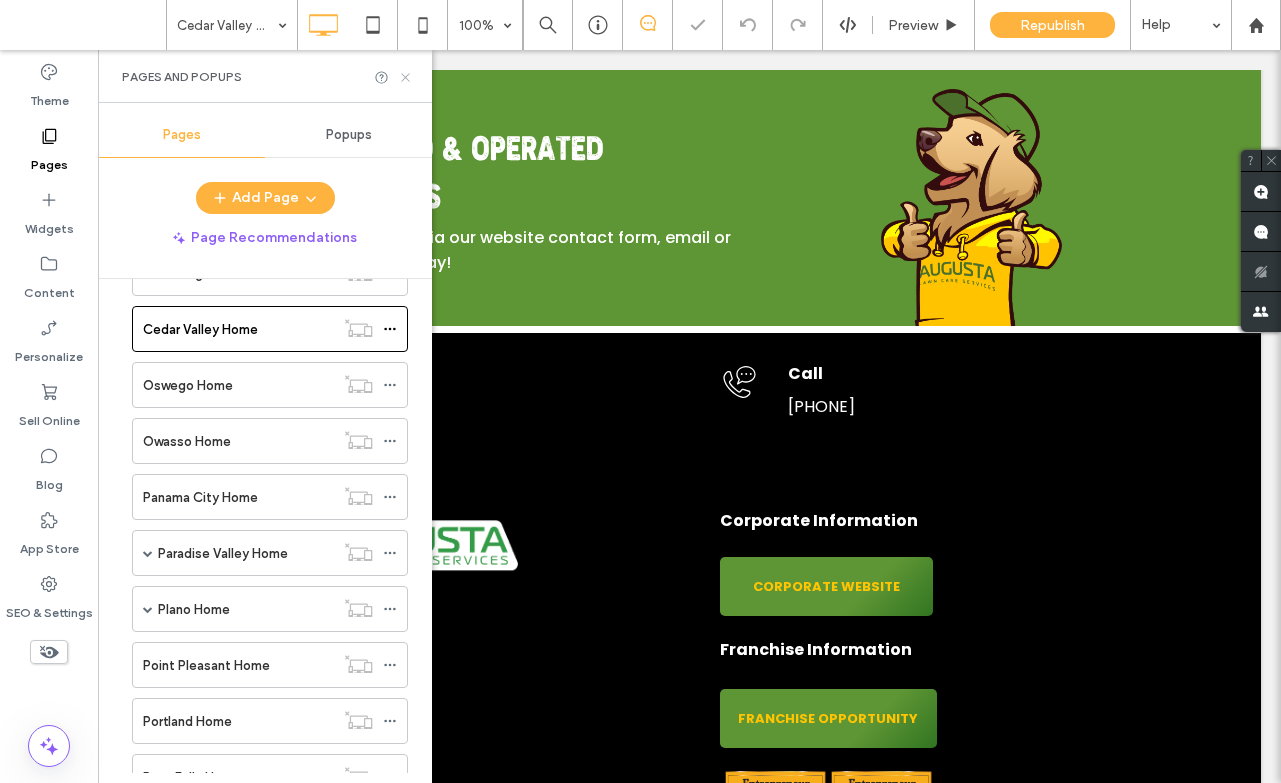 click 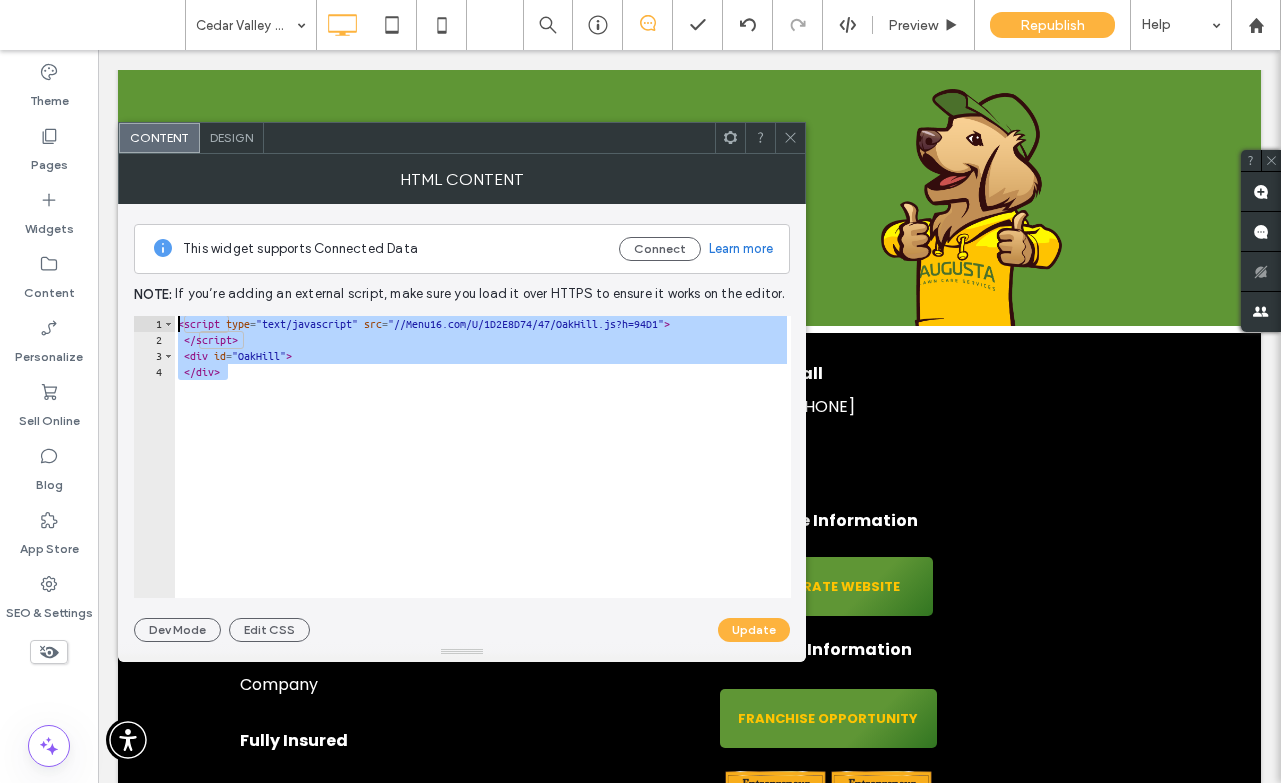 drag, startPoint x: 202, startPoint y: 358, endPoint x: 136, endPoint y: 289, distance: 95.48299 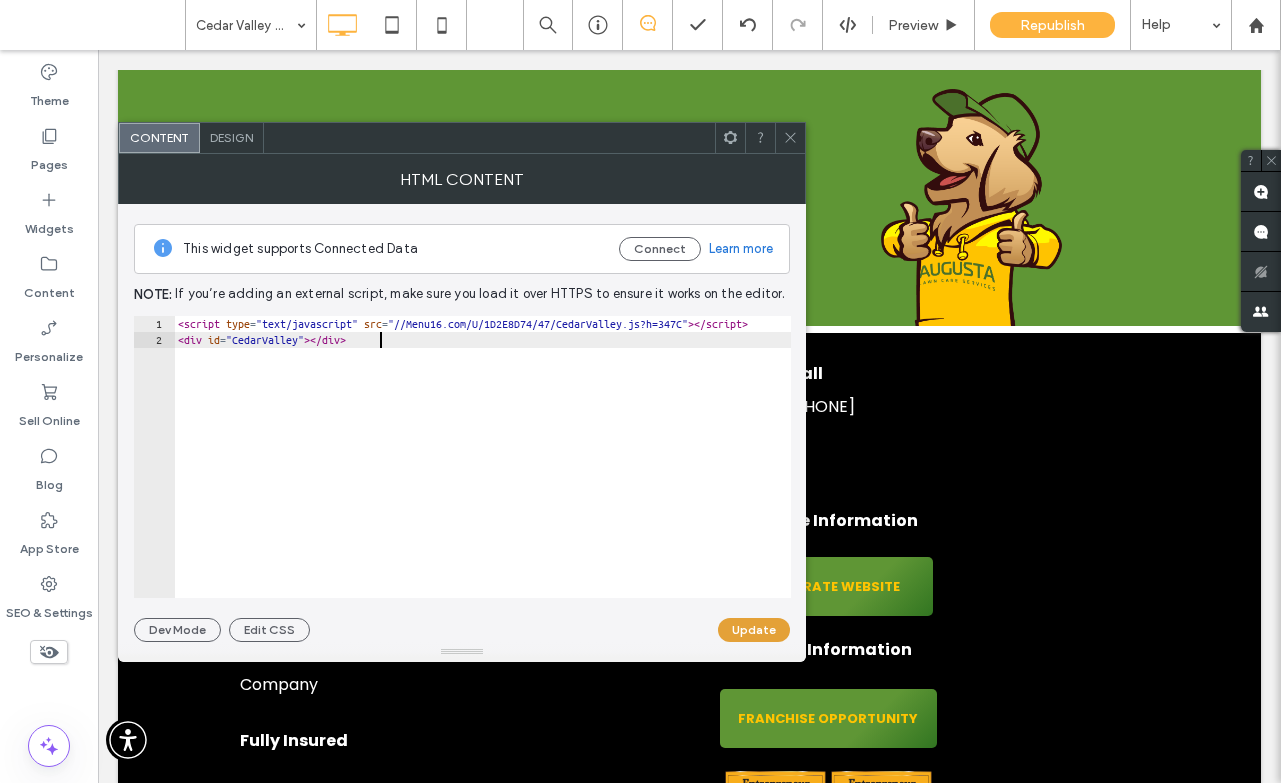 click on "Update" at bounding box center [754, 630] 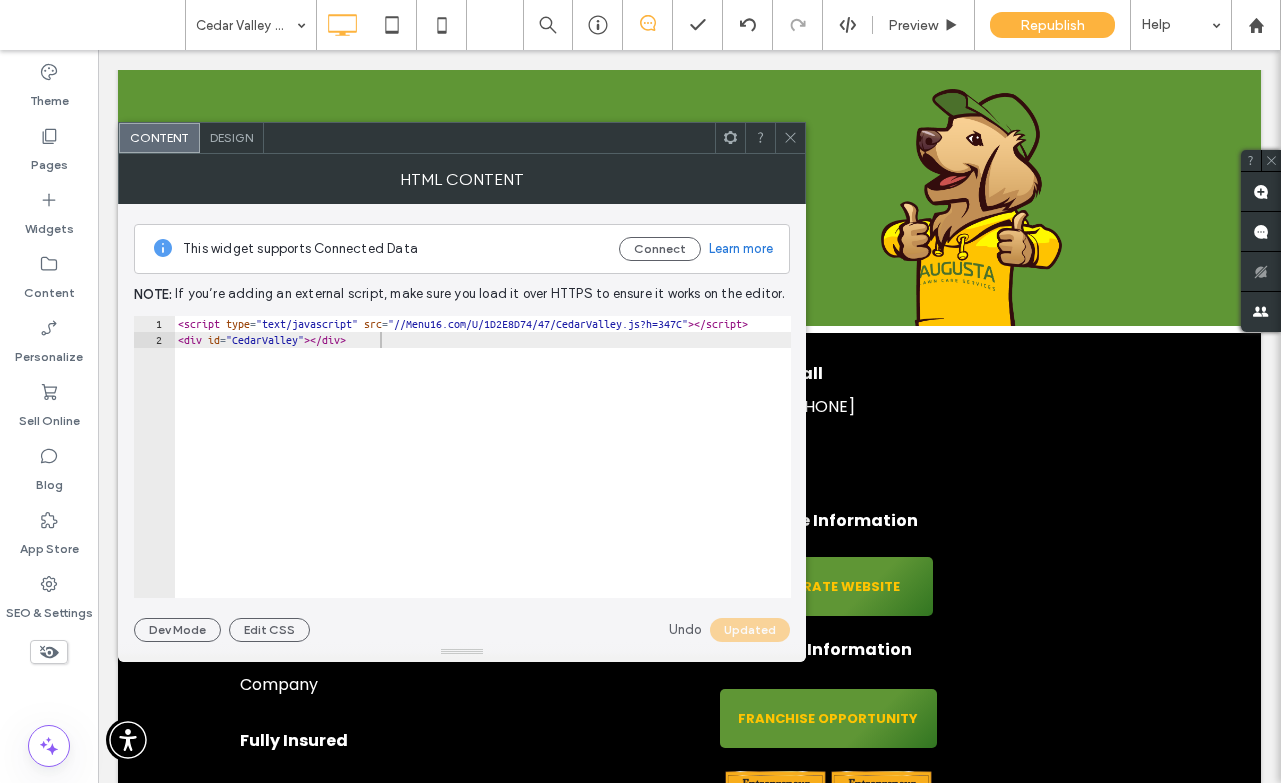 click 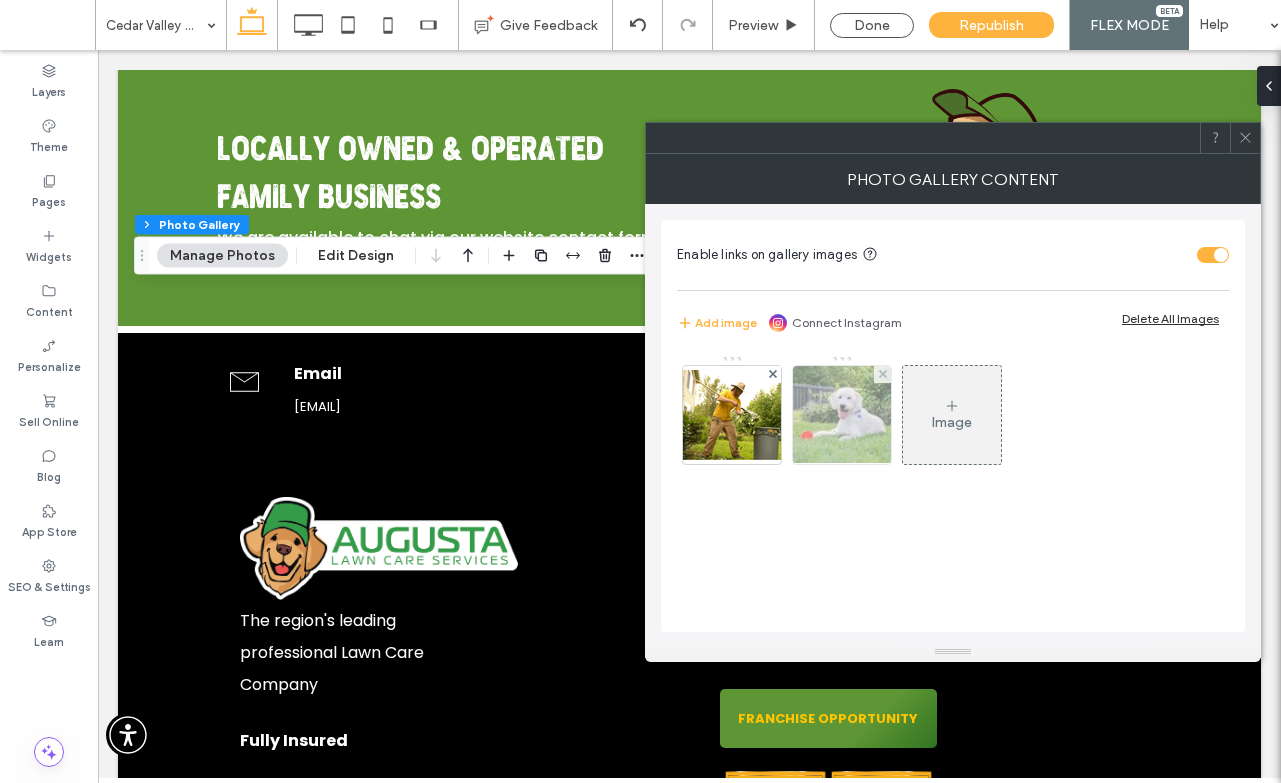 click at bounding box center [842, 415] 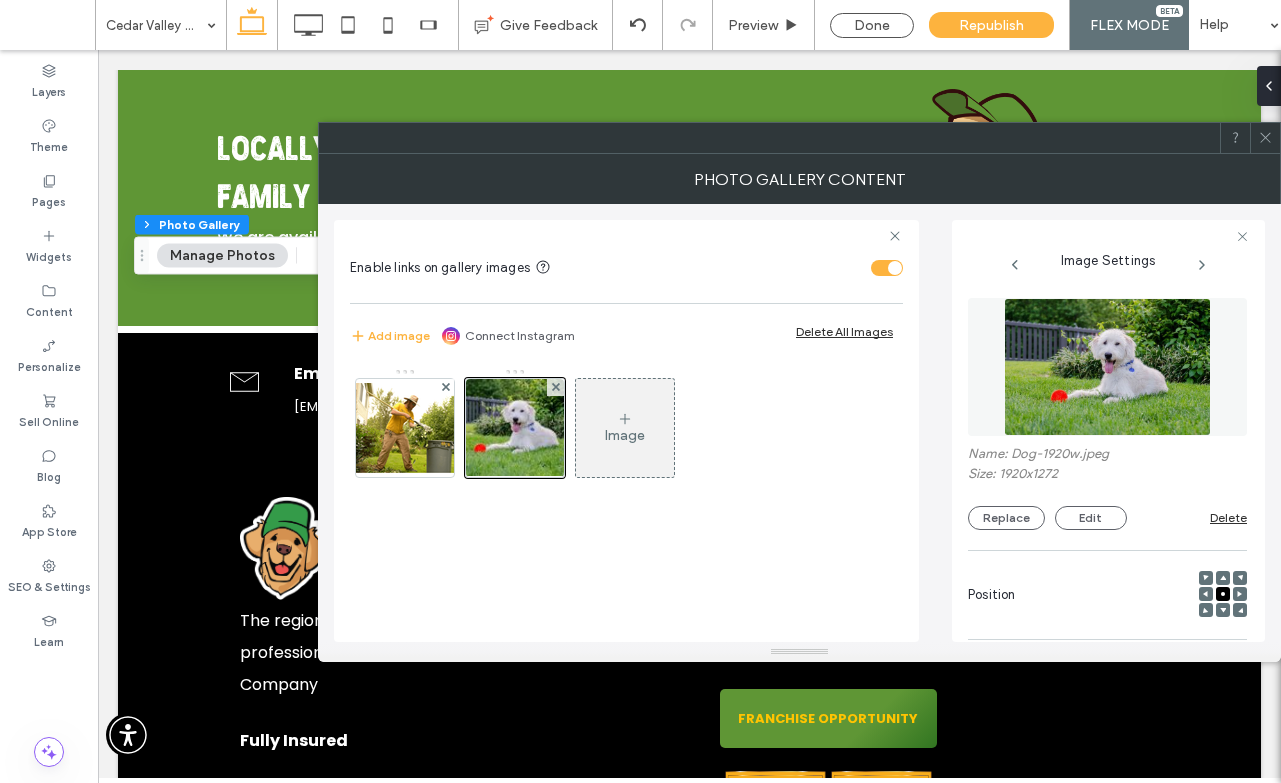 scroll, scrollTop: 0, scrollLeft: 2, axis: horizontal 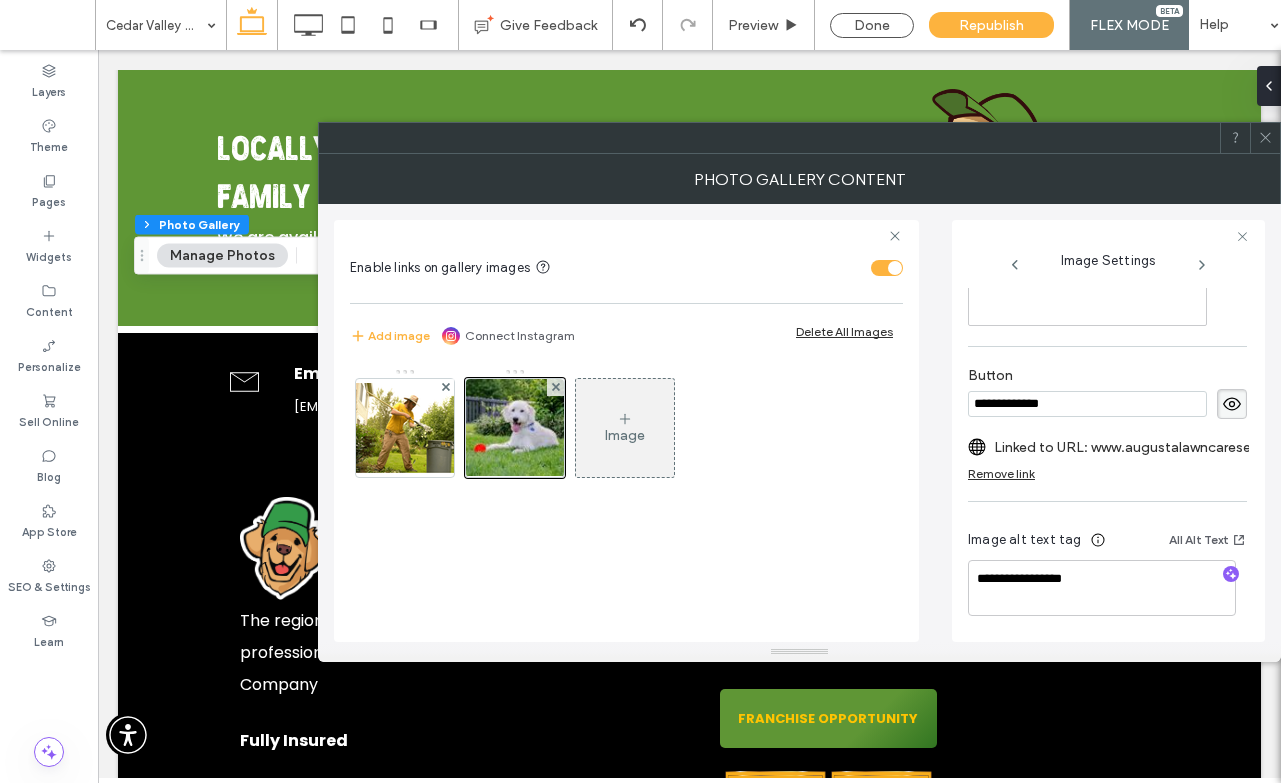 click on "Linked to URL: www.augustalawncareservices.com/services/cedarvalley-pet-waste-removal" at bounding box center (1133, 447) 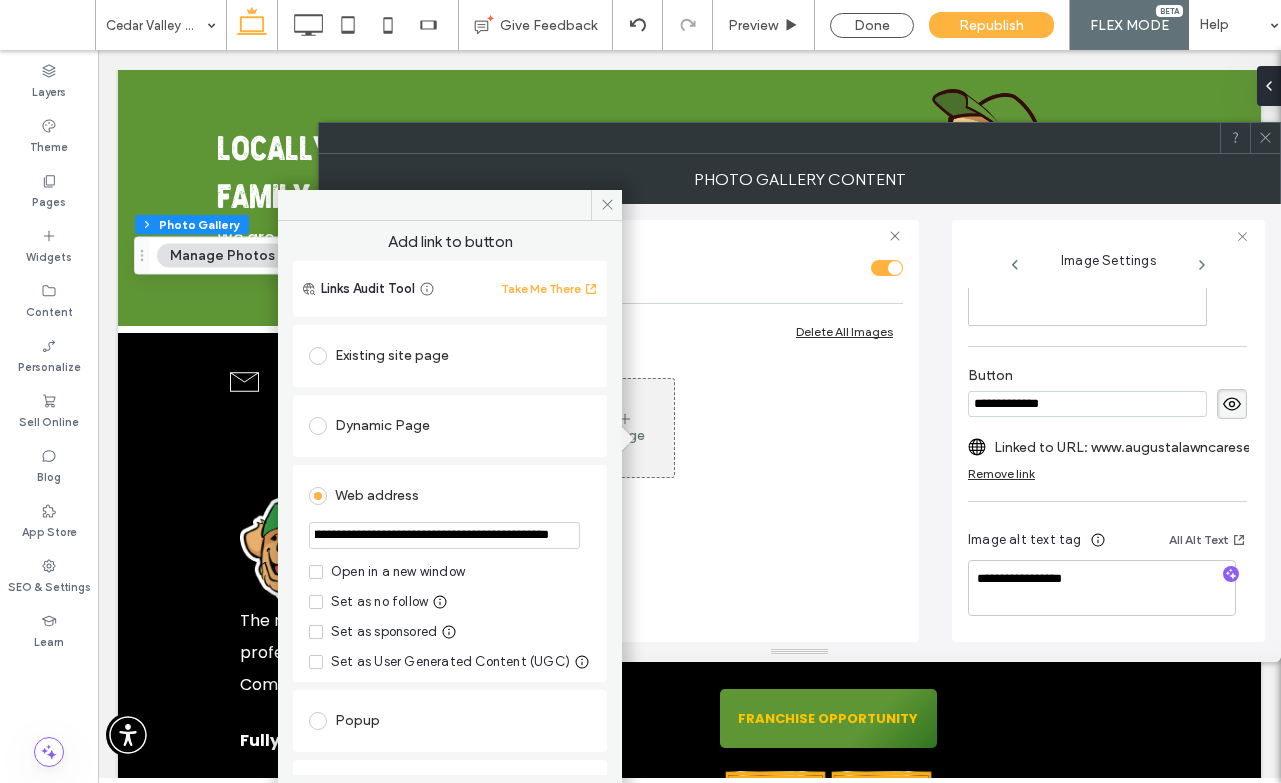scroll, scrollTop: 0, scrollLeft: 281, axis: horizontal 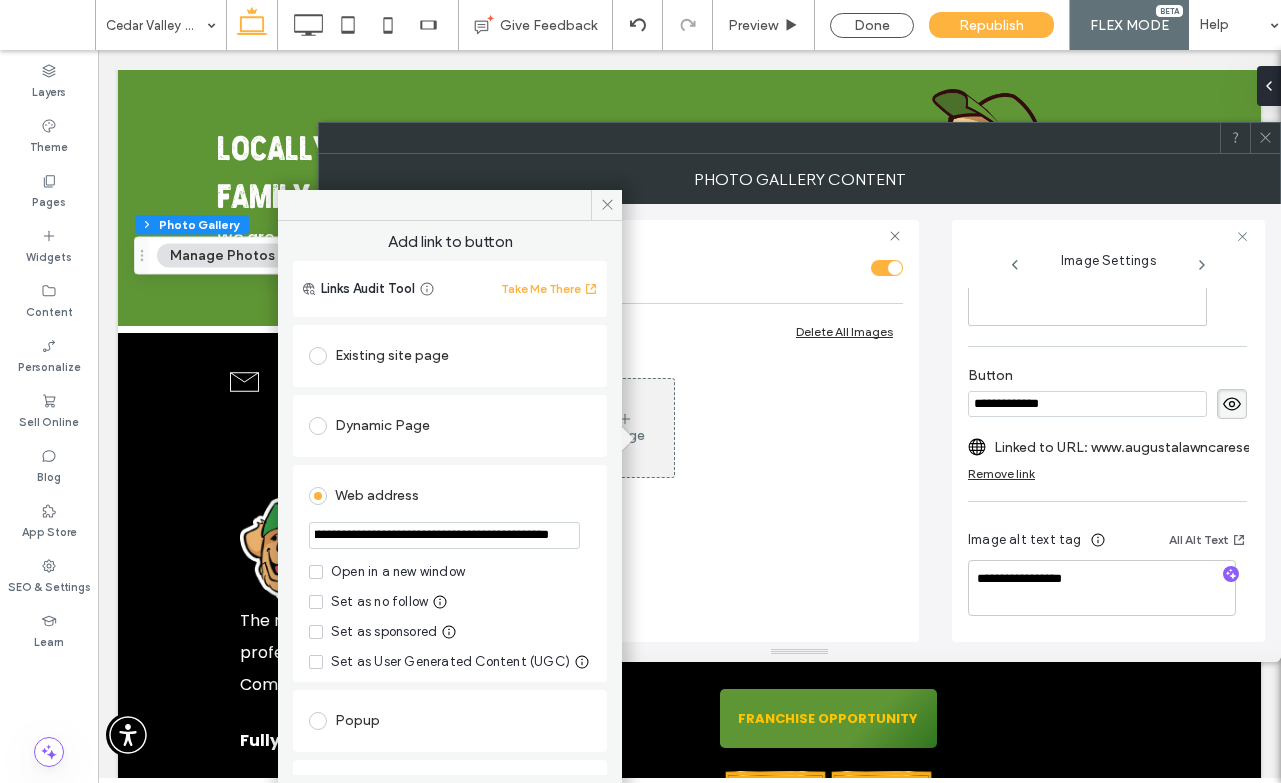 drag, startPoint x: 547, startPoint y: 536, endPoint x: 570, endPoint y: 531, distance: 23.537205 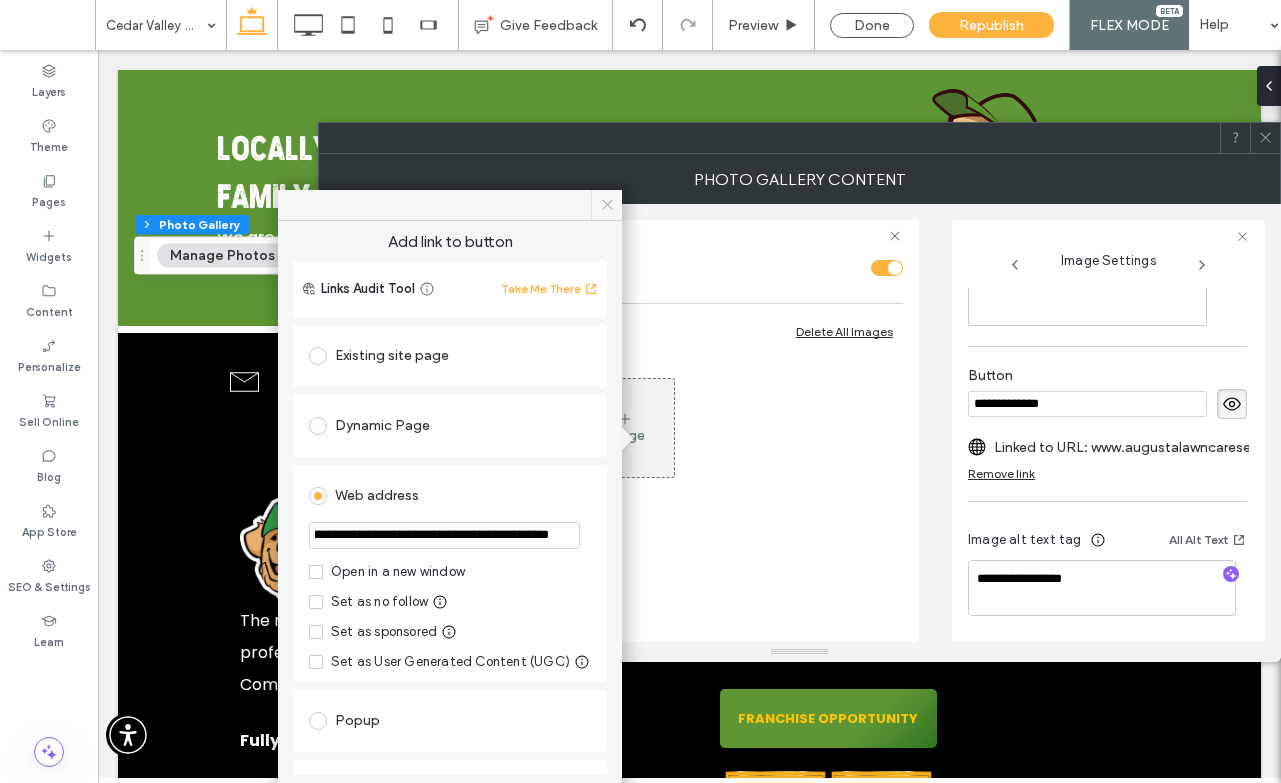 click 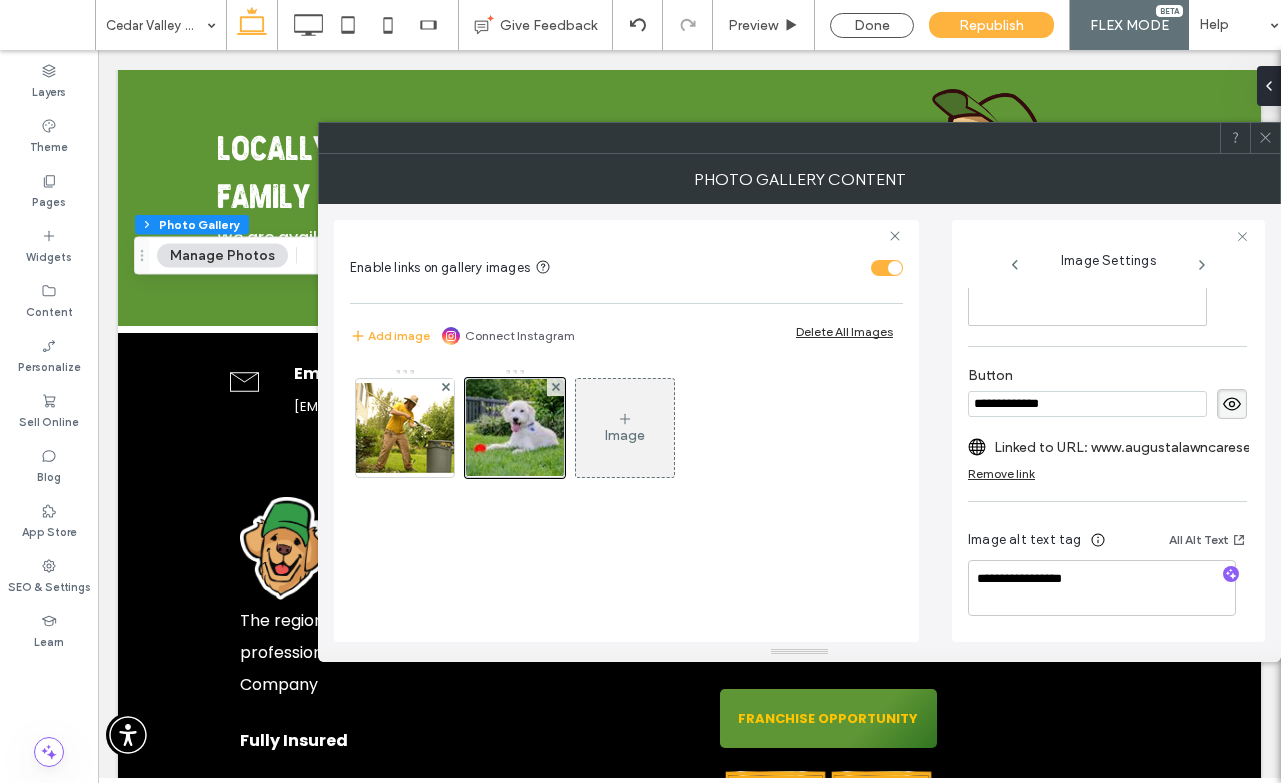 click 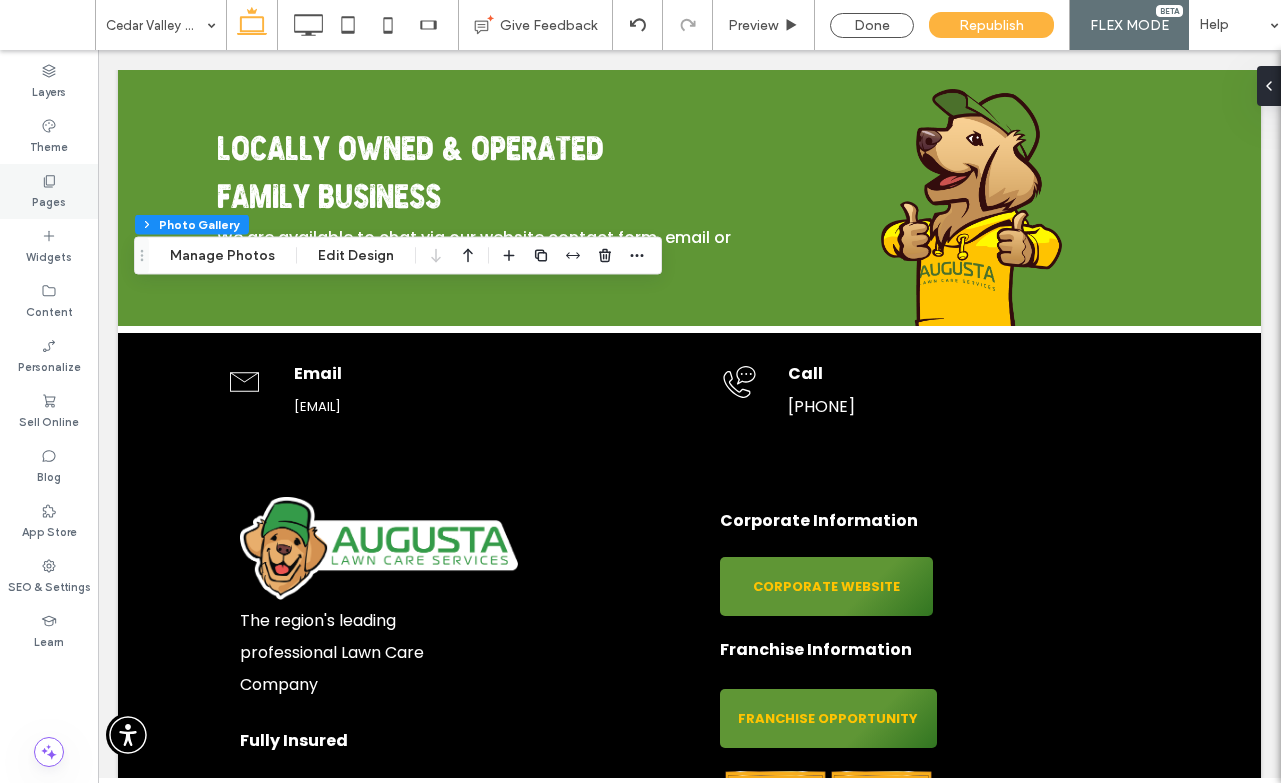 click on "Pages" at bounding box center [49, 200] 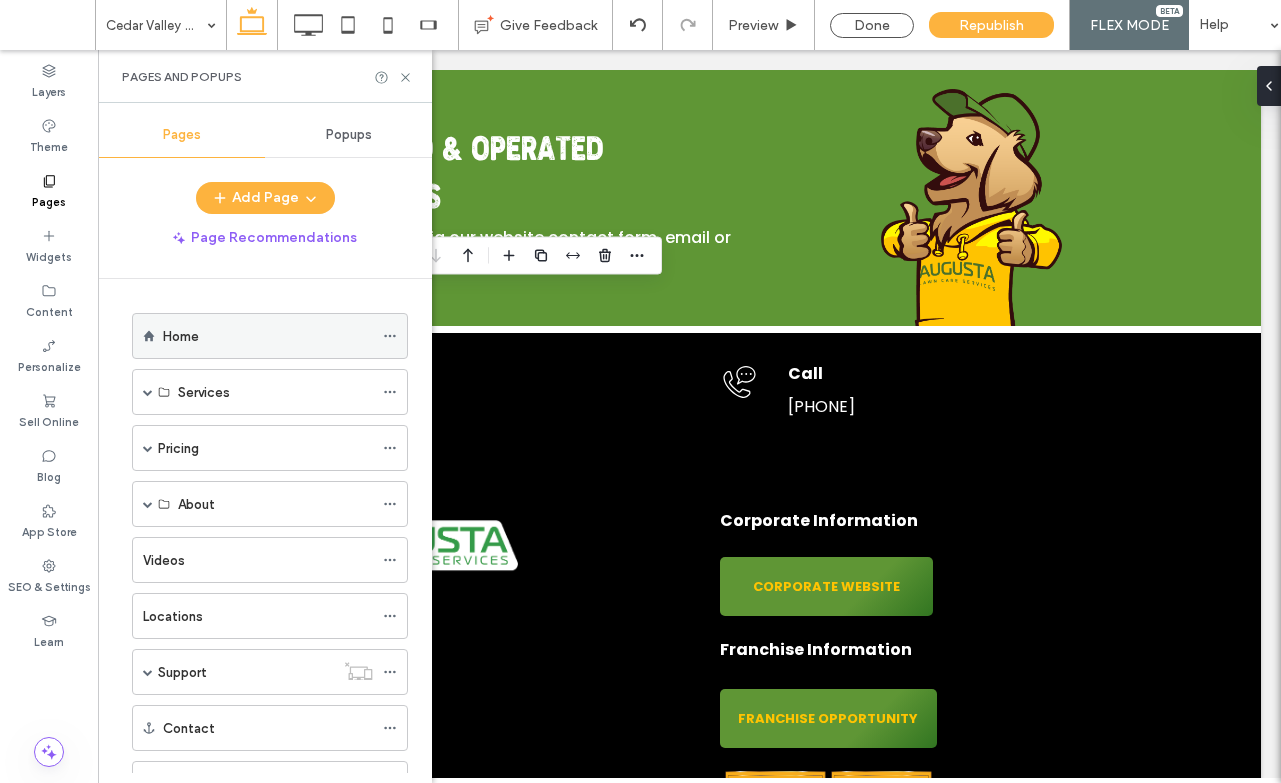 click on "Home" at bounding box center [268, 336] 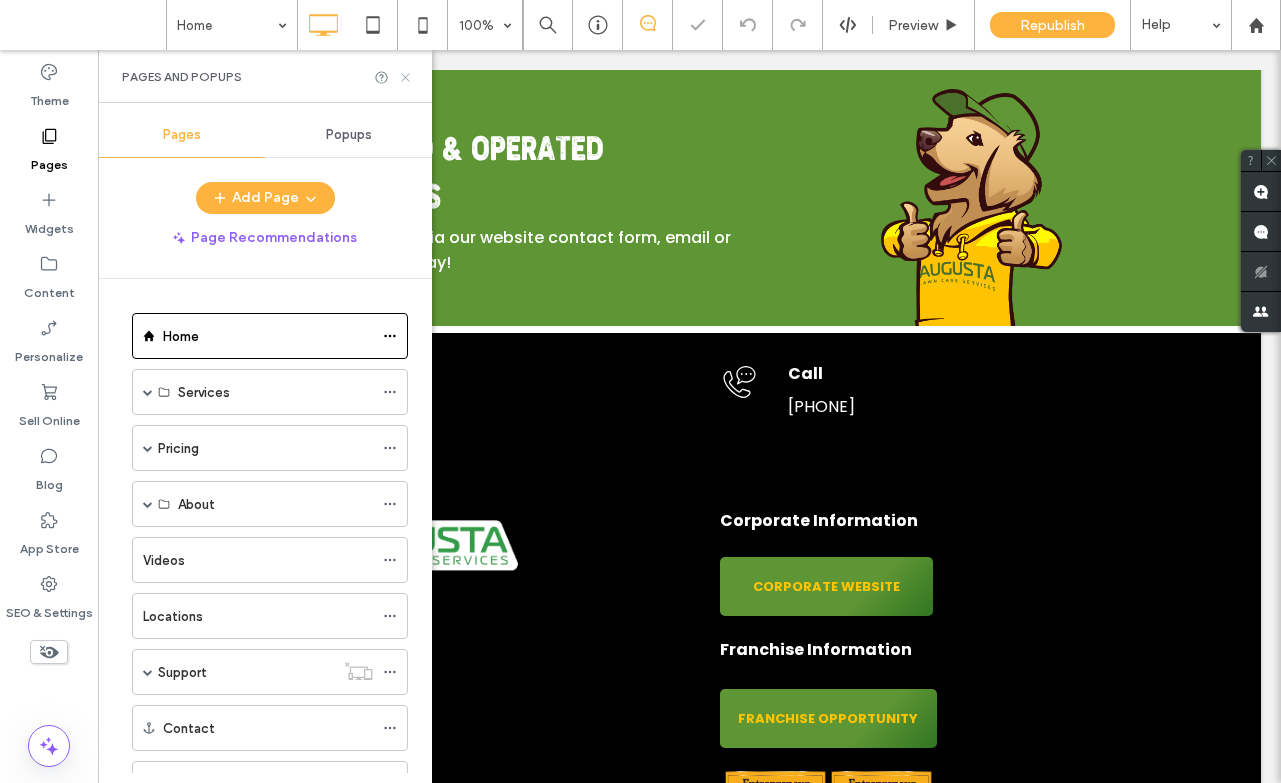 click 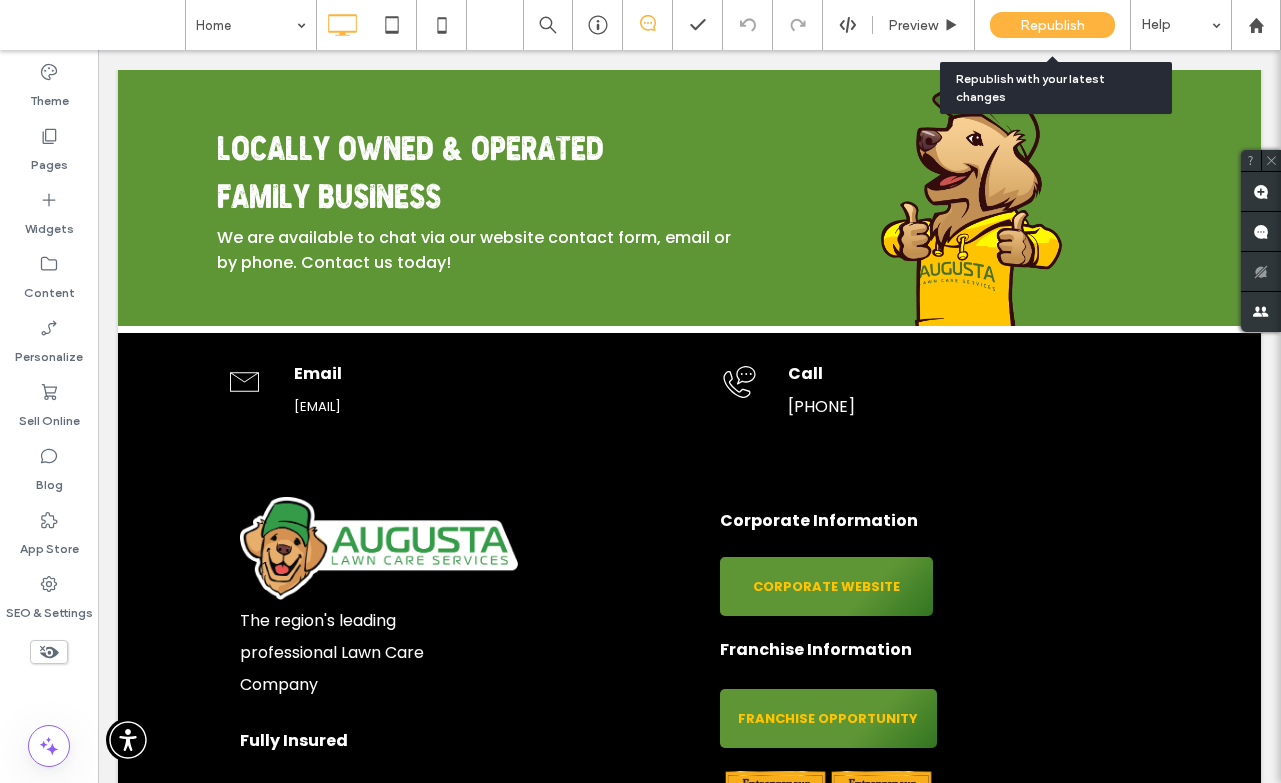 click on "Republish" at bounding box center [1052, 25] 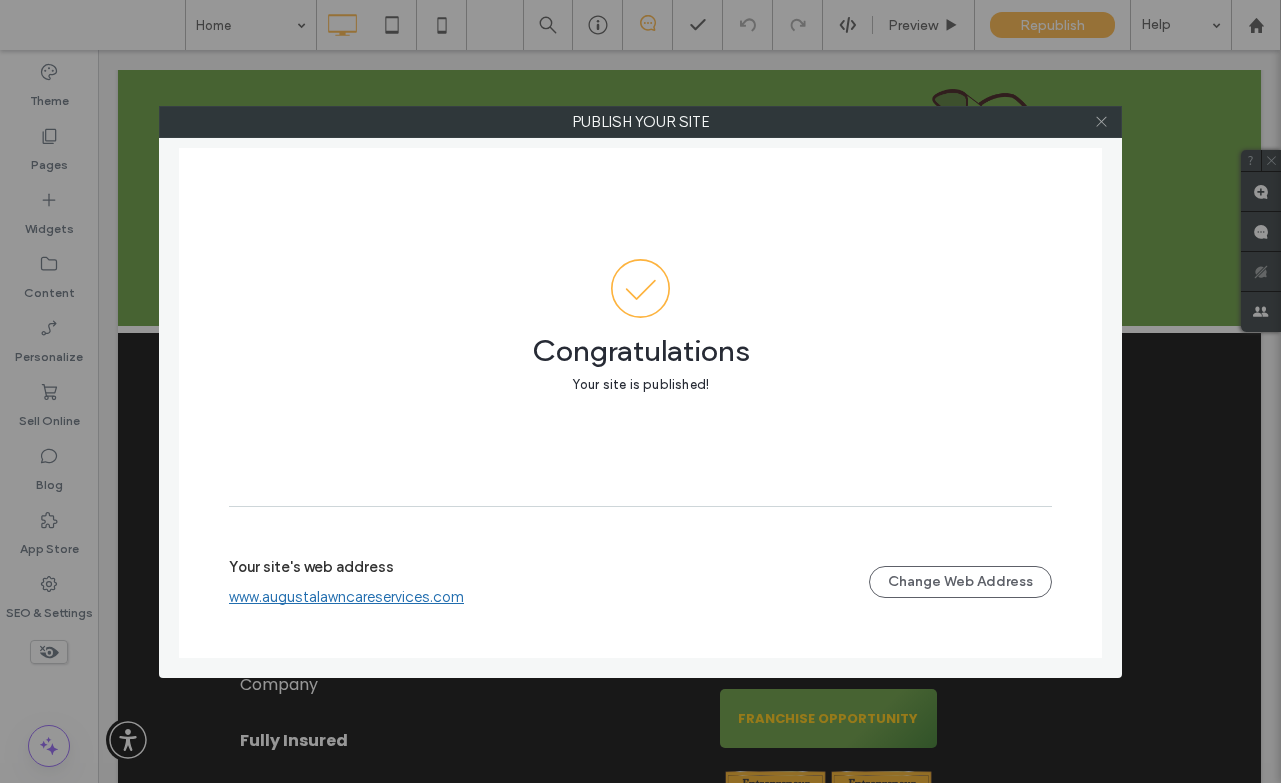 click 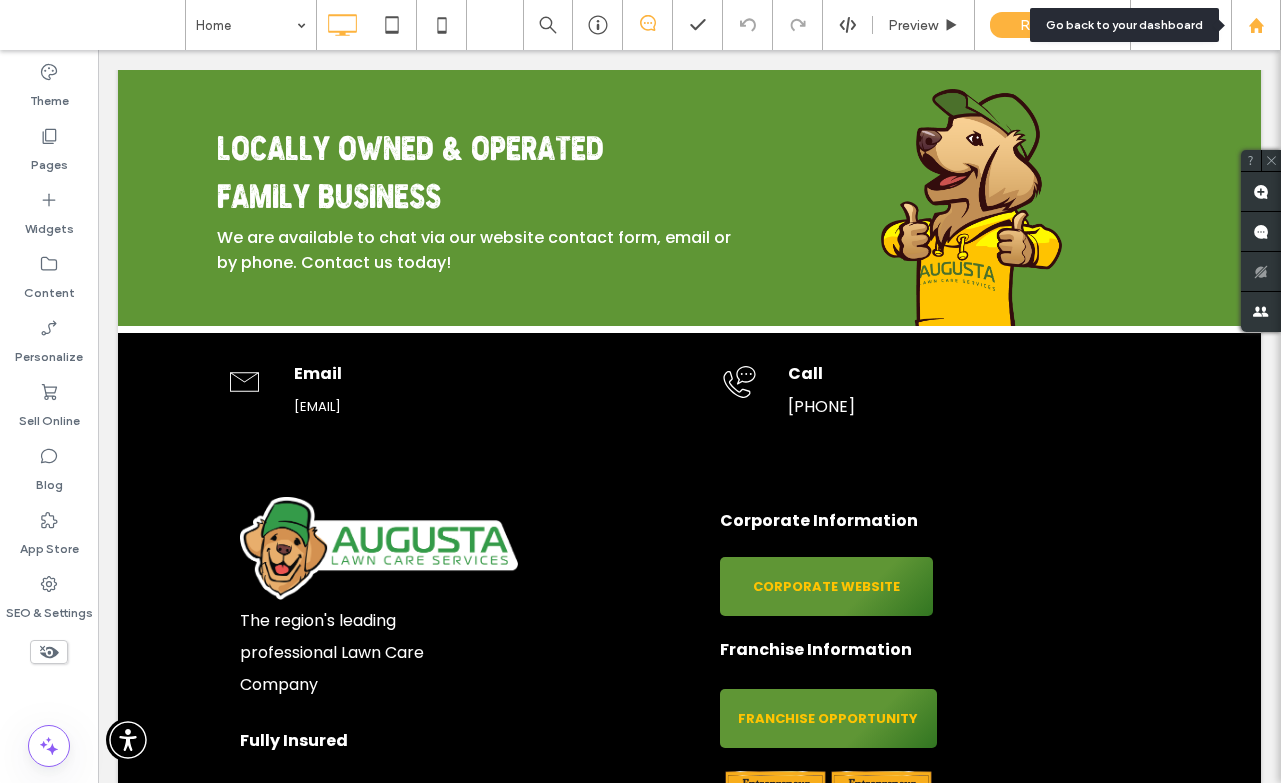 click 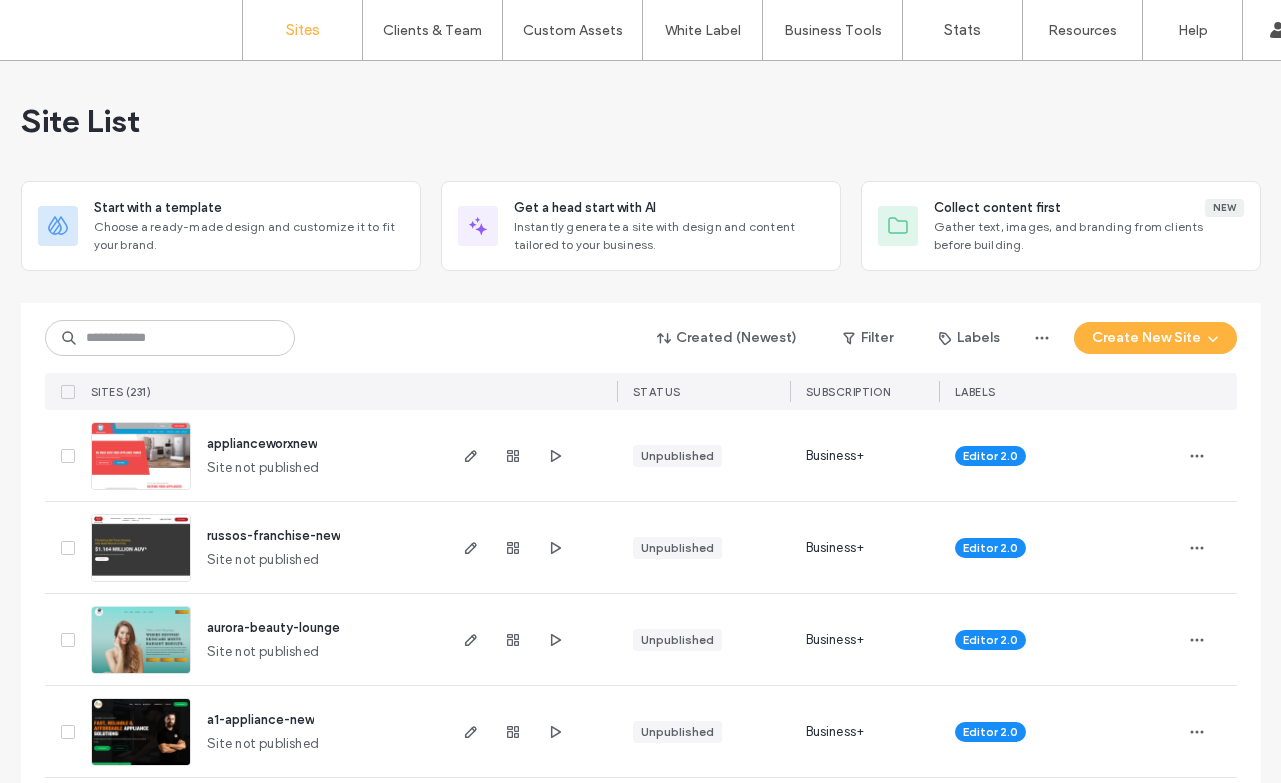 scroll, scrollTop: 0, scrollLeft: 0, axis: both 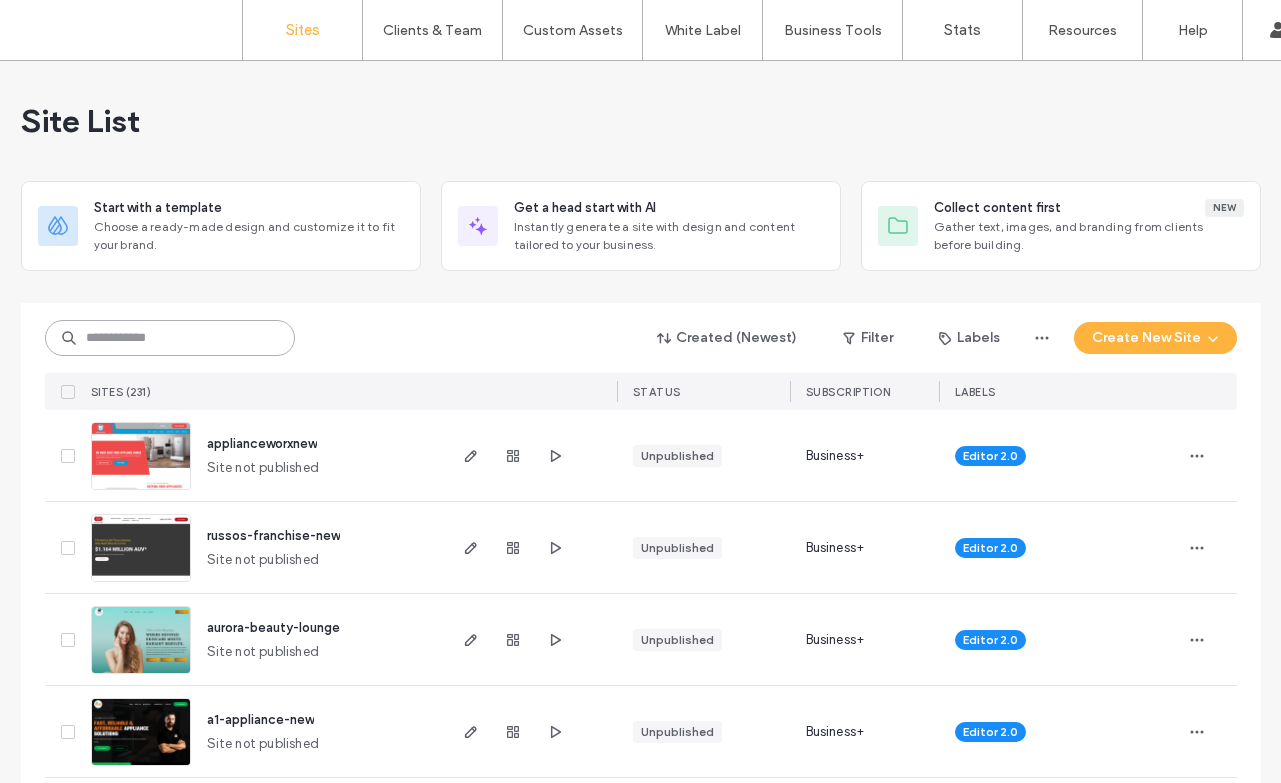click at bounding box center (170, 338) 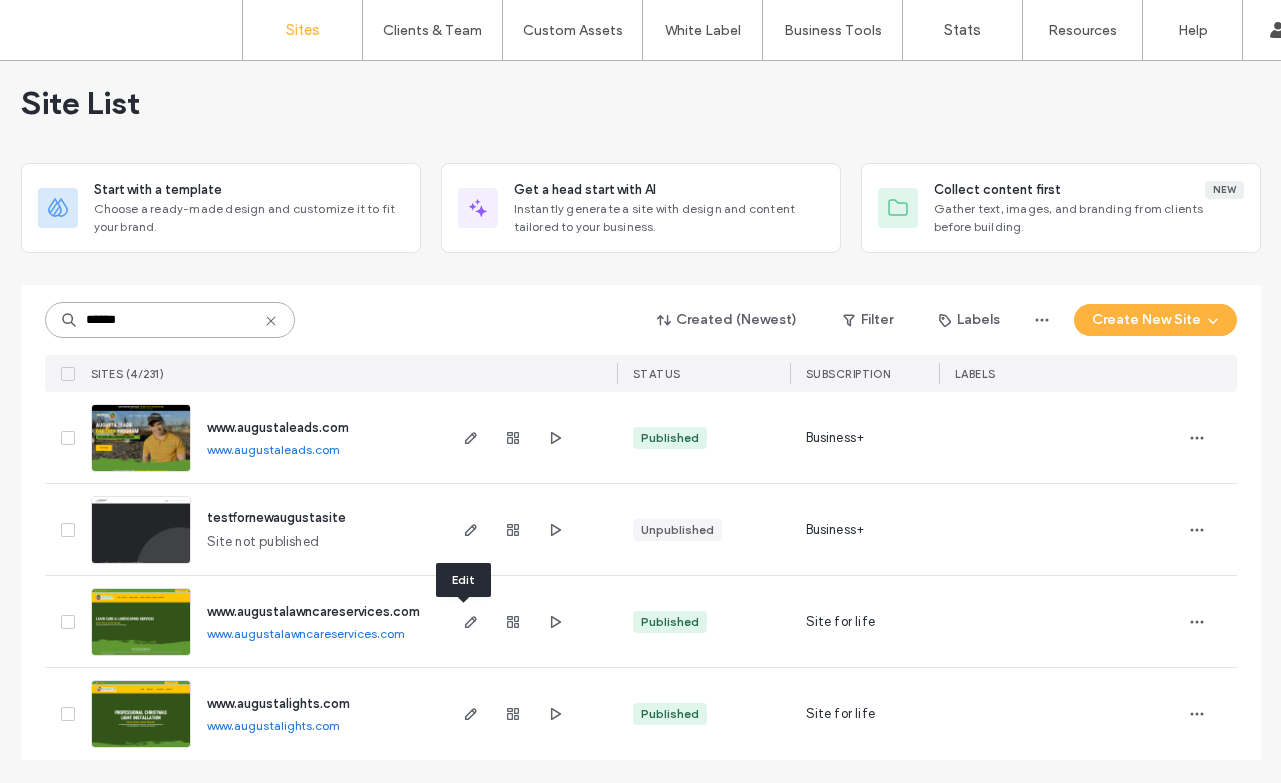 scroll, scrollTop: 19, scrollLeft: 0, axis: vertical 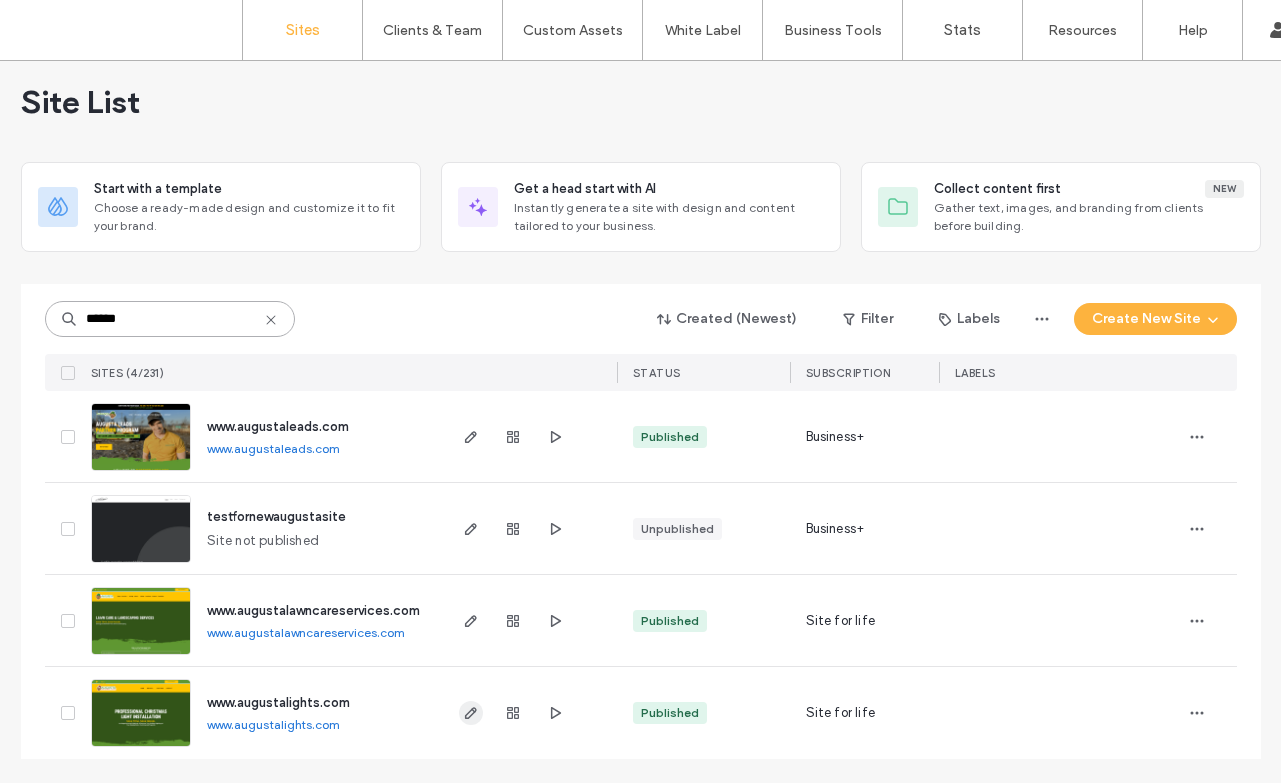 type on "******" 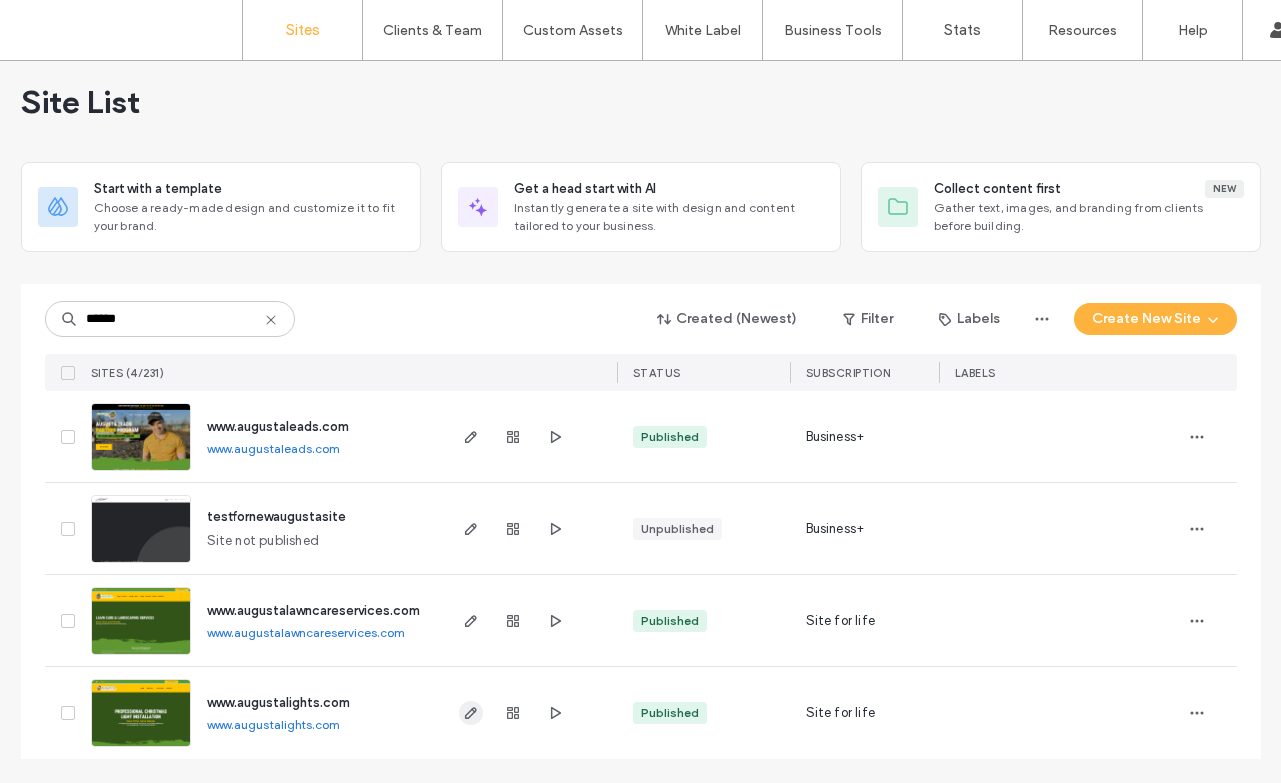 click 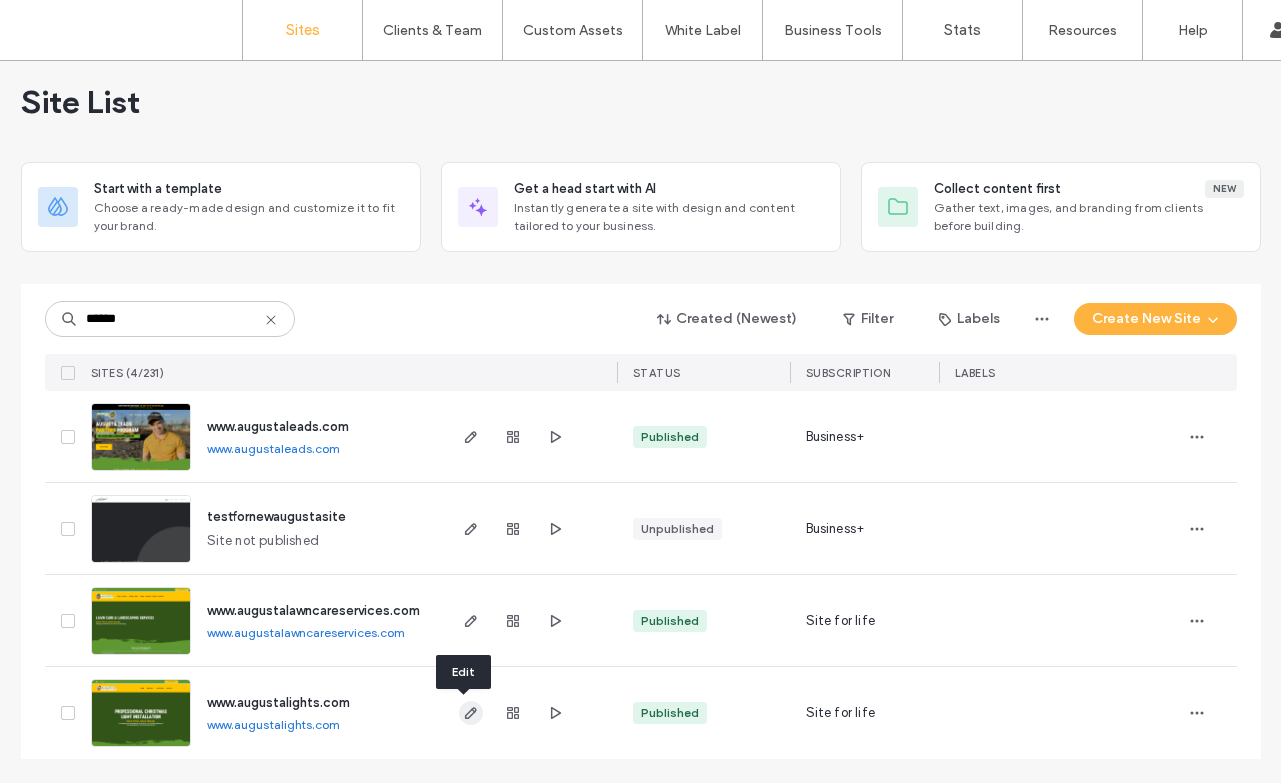 click 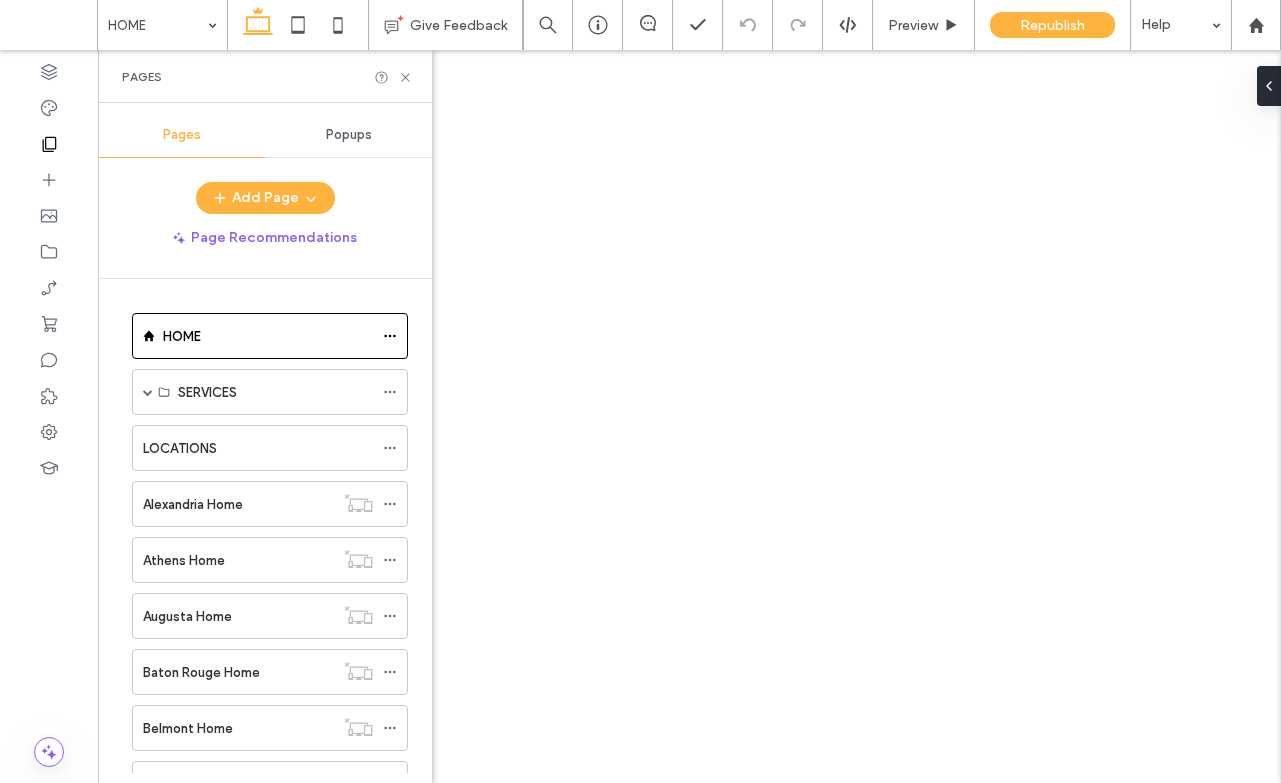 scroll, scrollTop: 0, scrollLeft: 0, axis: both 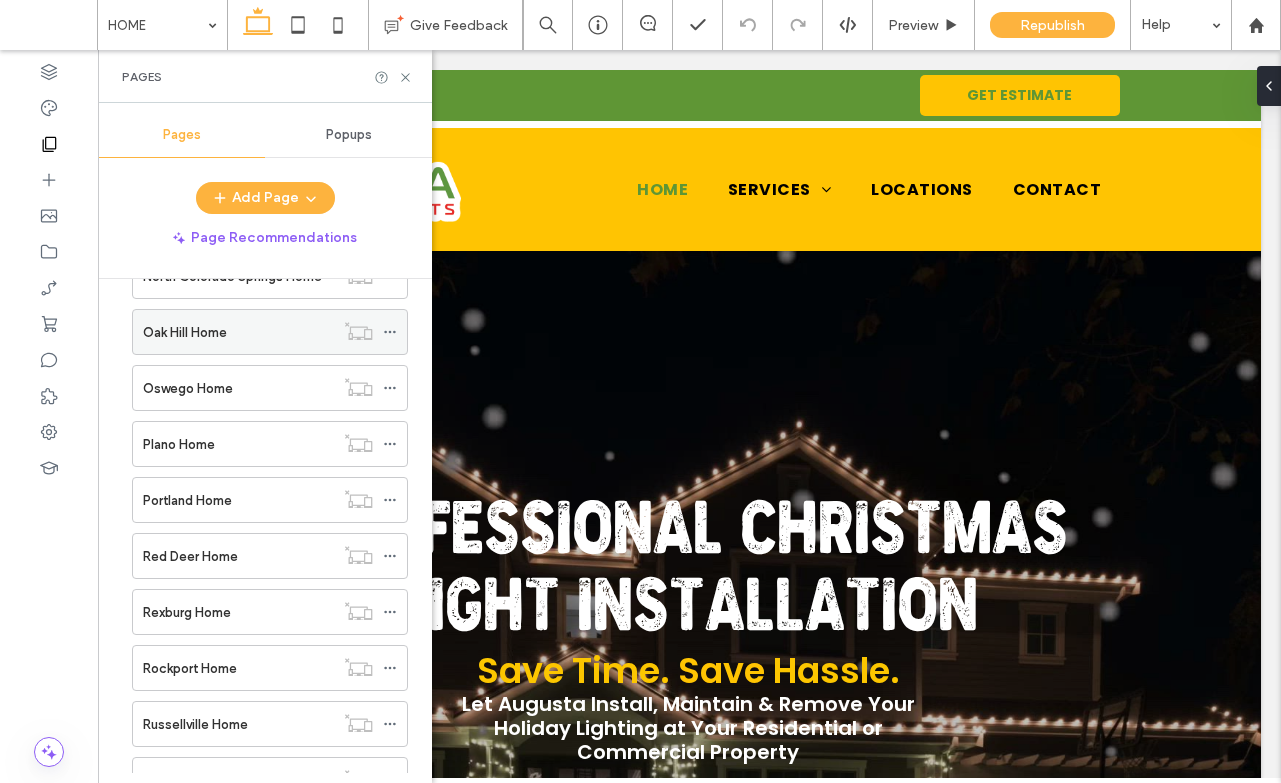 click 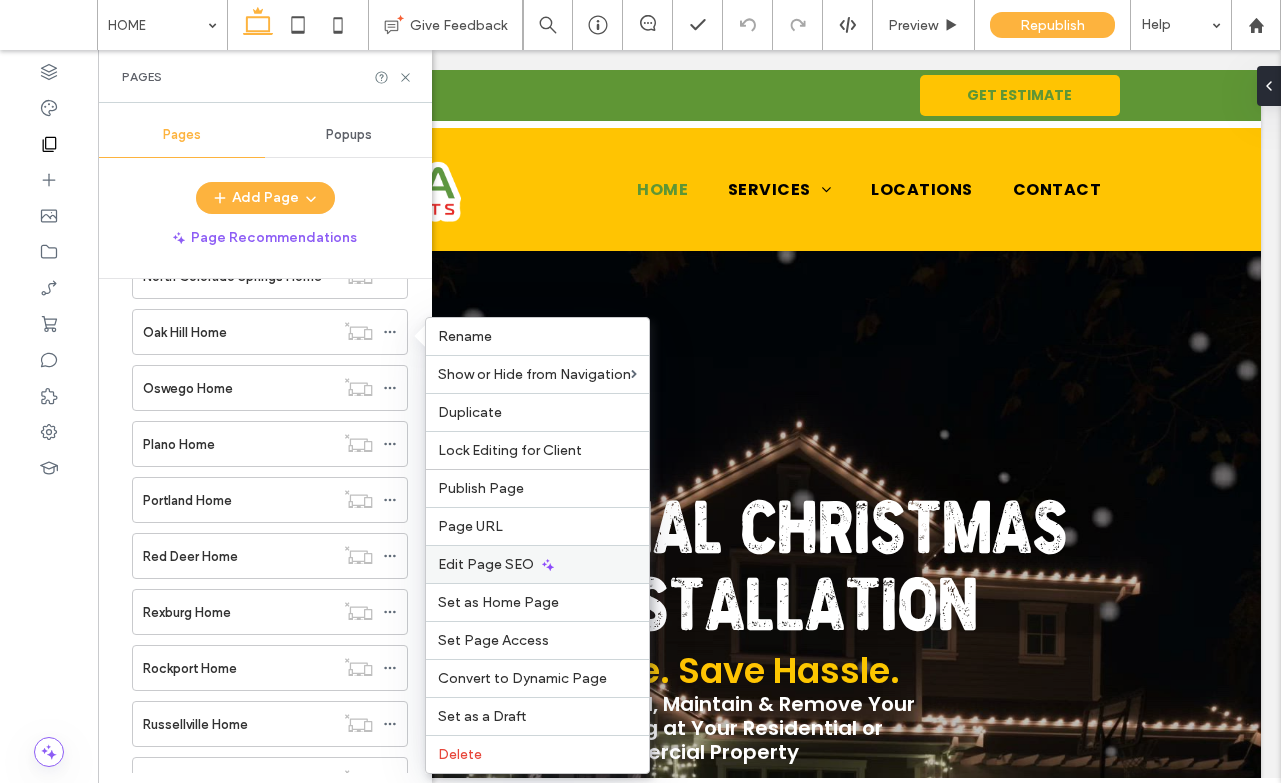 click on "Edit Page SEO" at bounding box center [486, 564] 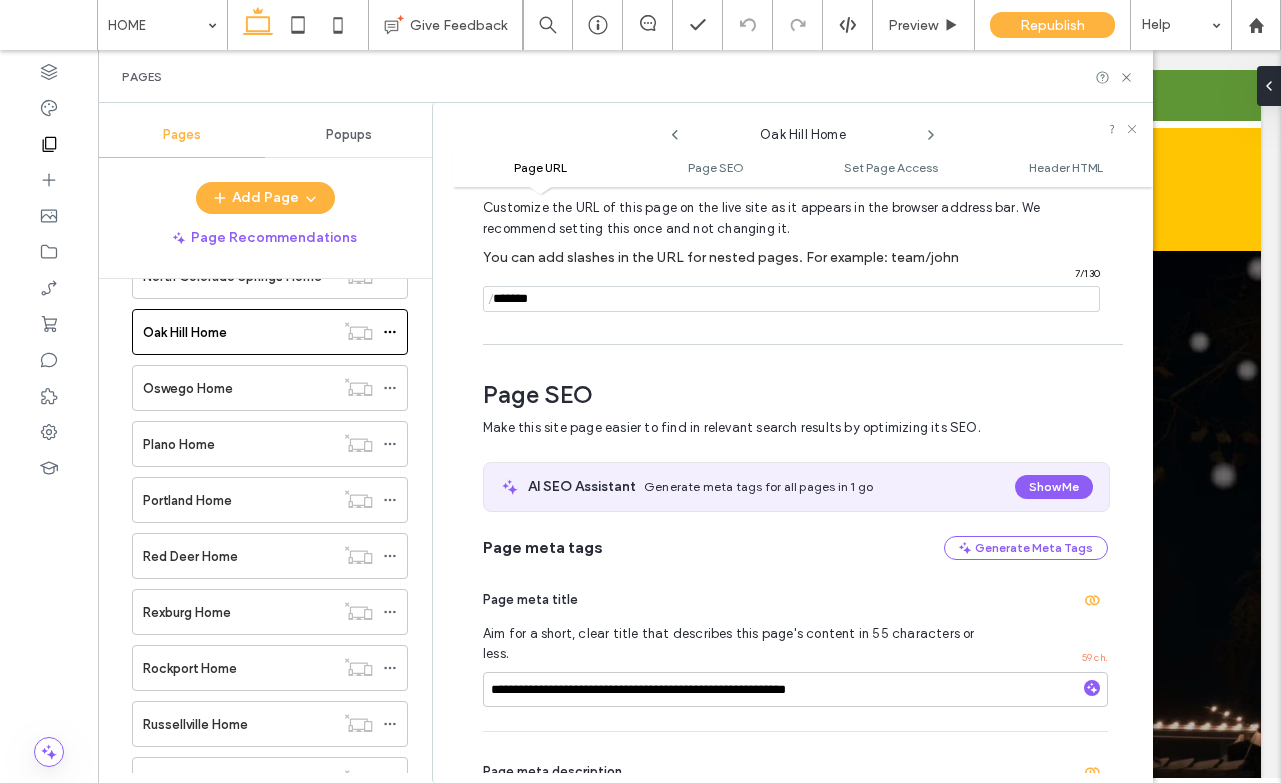 scroll, scrollTop: 0, scrollLeft: 0, axis: both 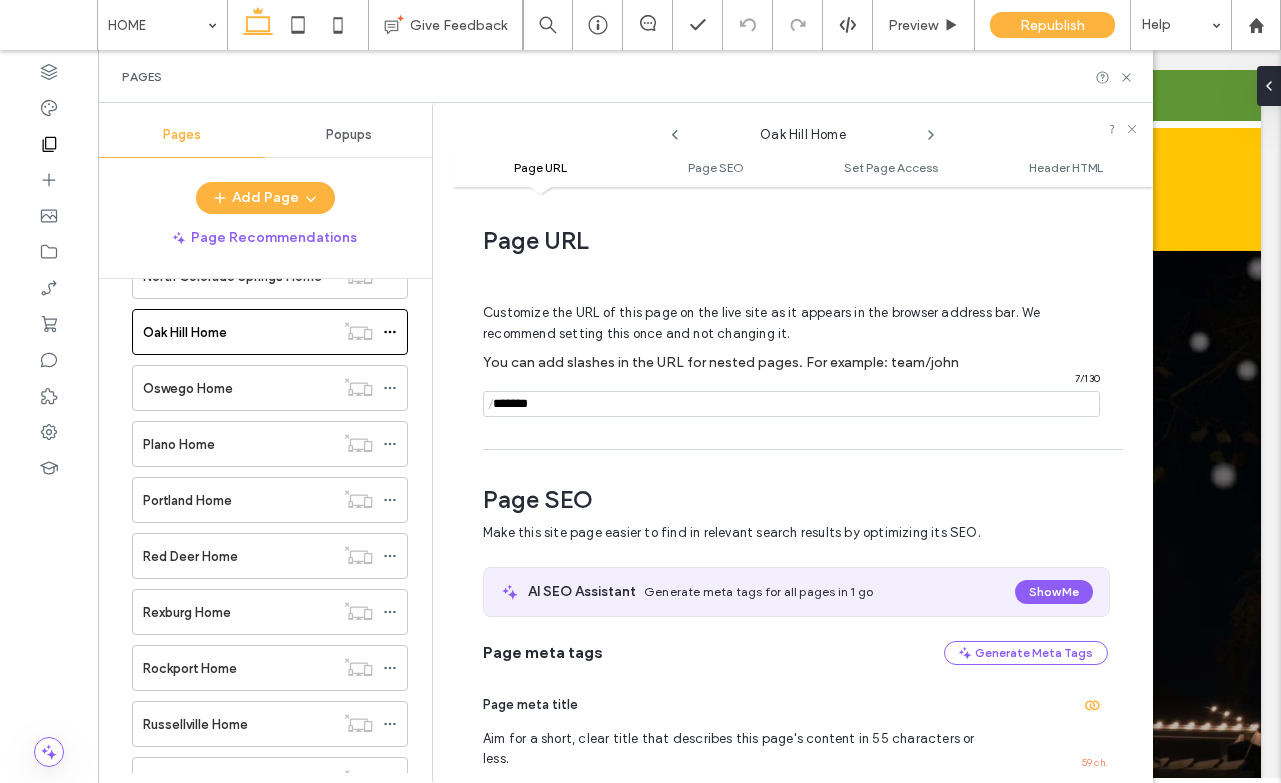 drag, startPoint x: 546, startPoint y: 400, endPoint x: 491, endPoint y: 408, distance: 55.578773 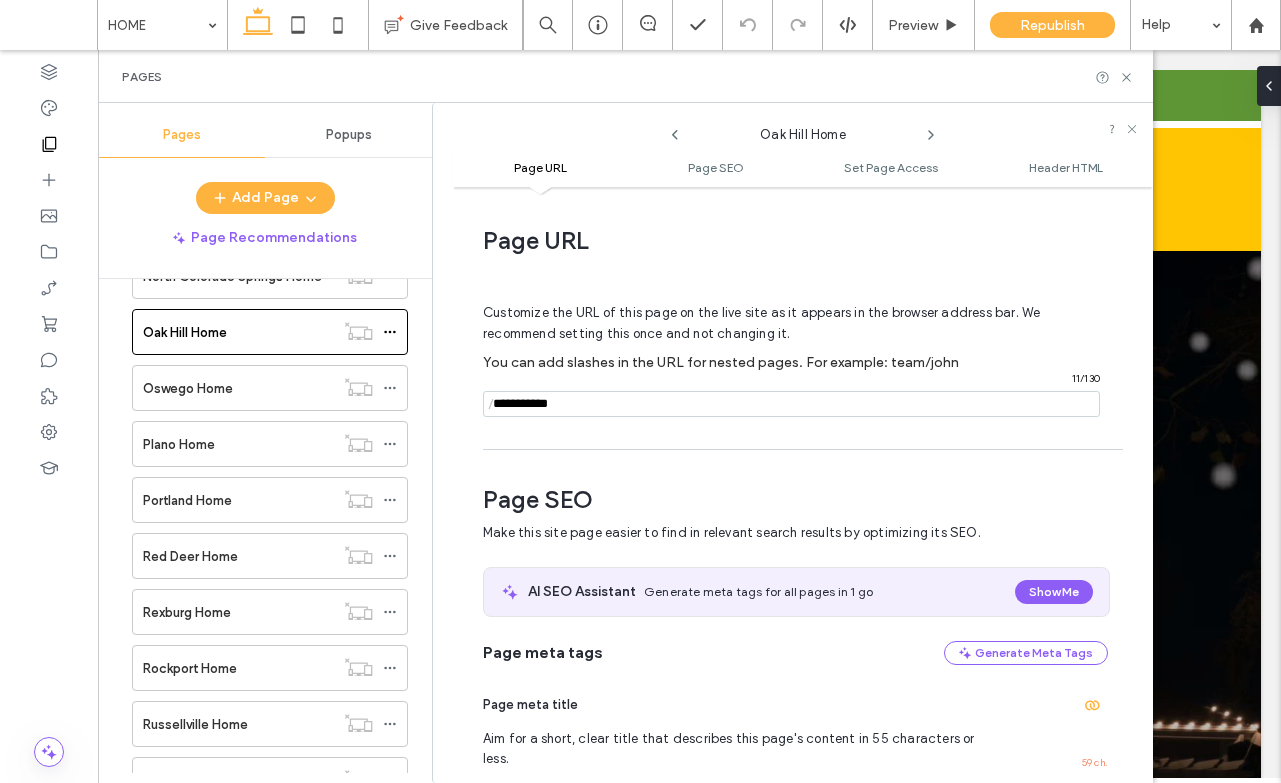click at bounding box center [791, 404] 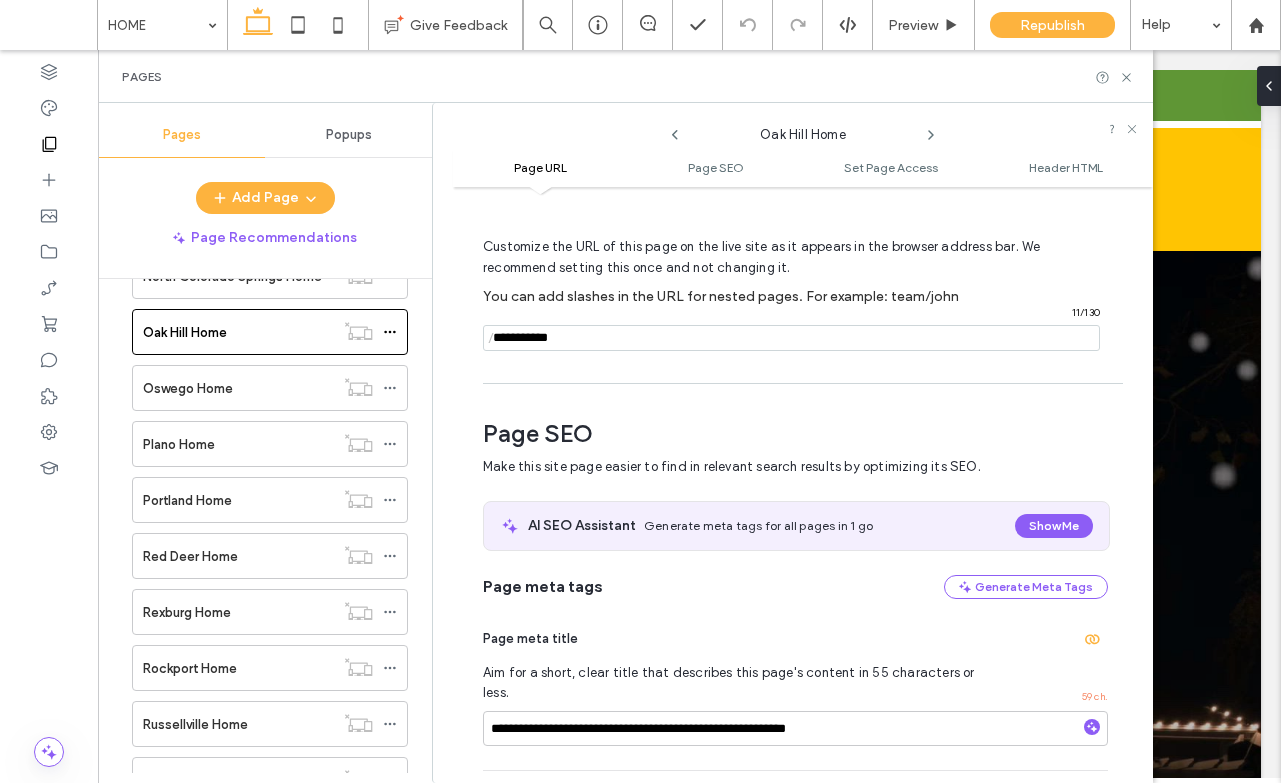 scroll, scrollTop: 279, scrollLeft: 0, axis: vertical 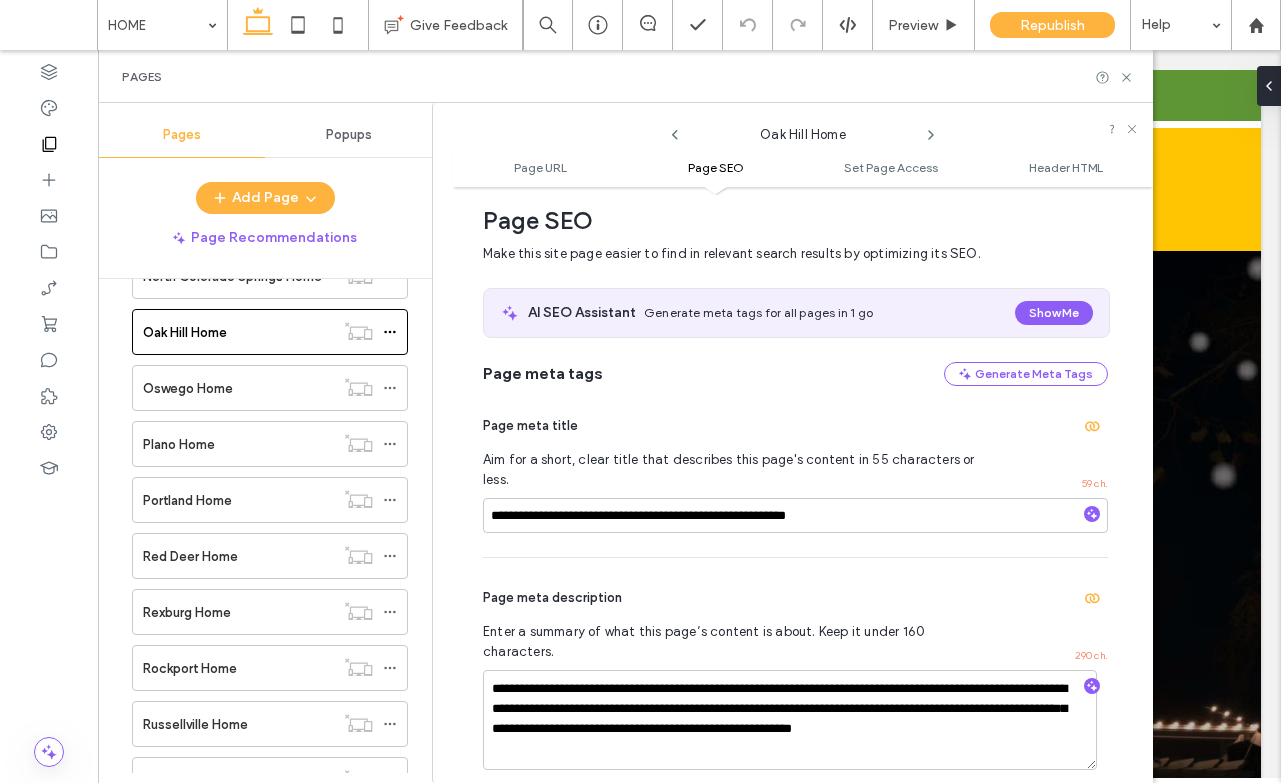 type on "**********" 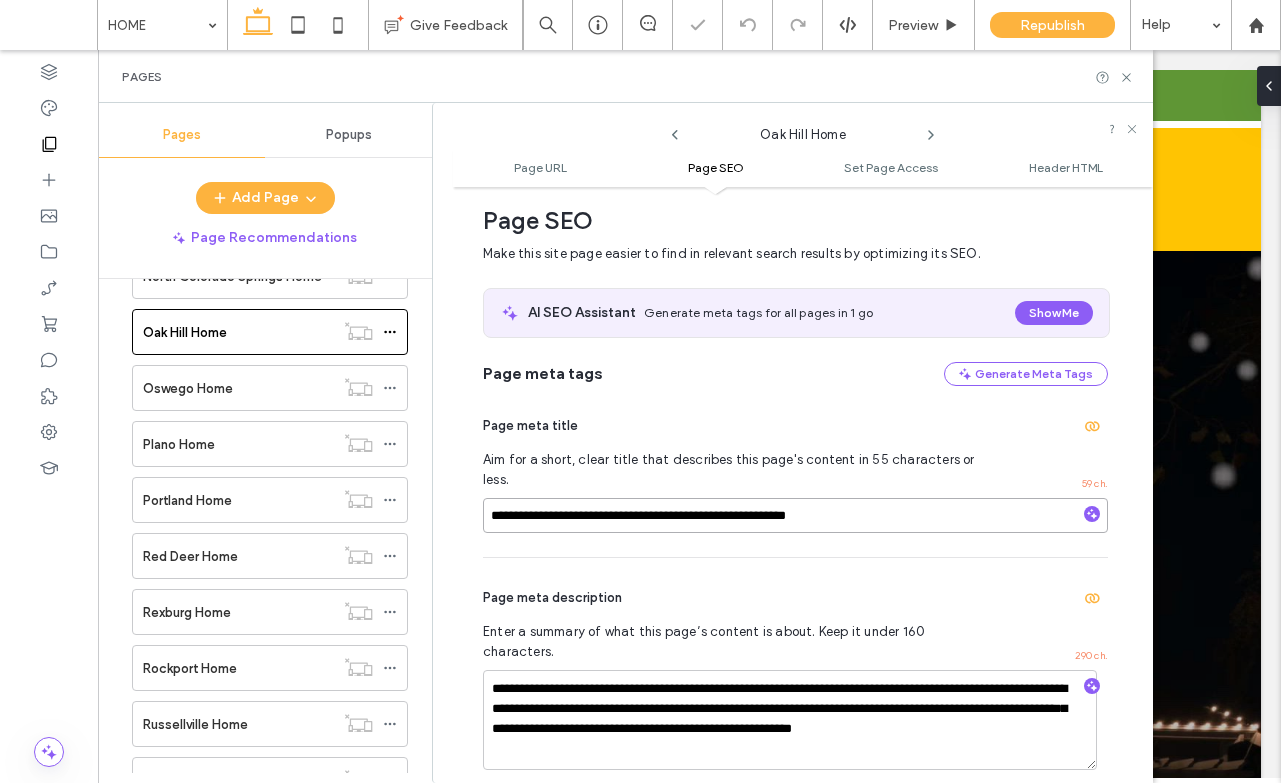 drag, startPoint x: 538, startPoint y: 497, endPoint x: 476, endPoint y: 500, distance: 62.072536 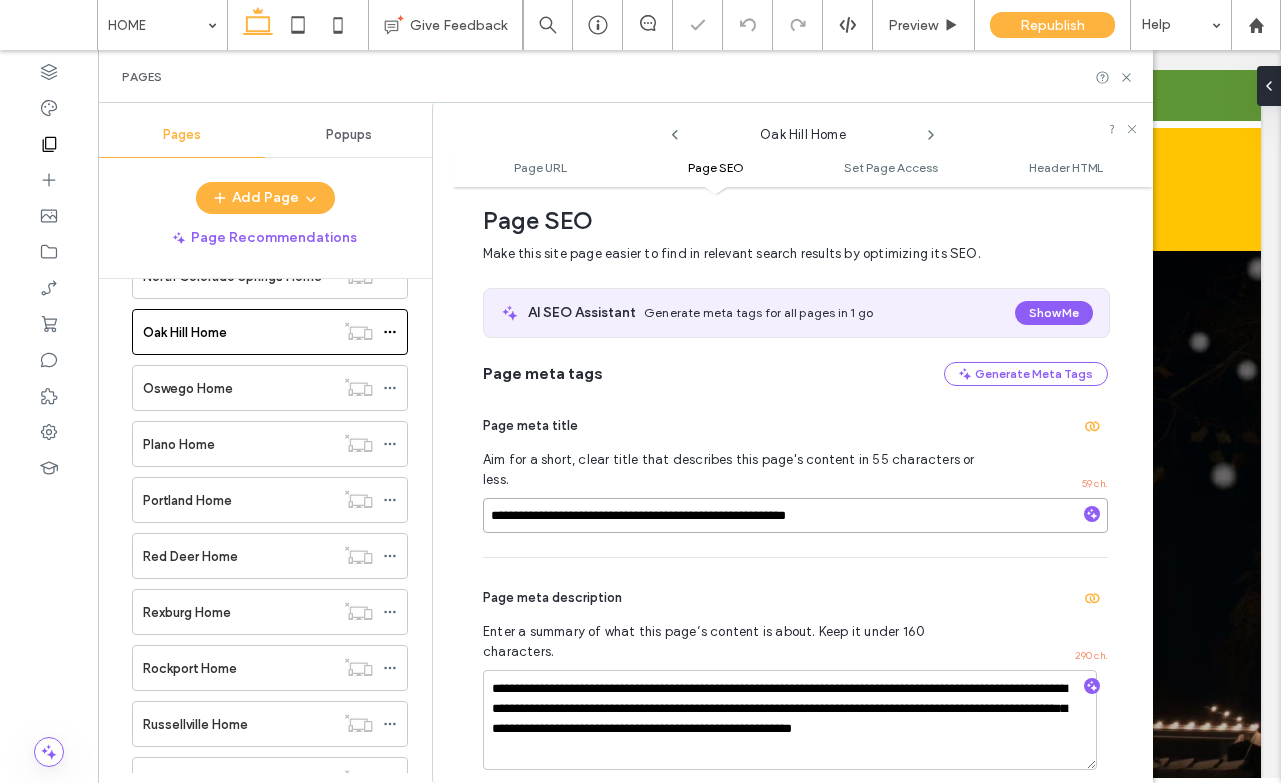 click on "**********" at bounding box center (803, 485) 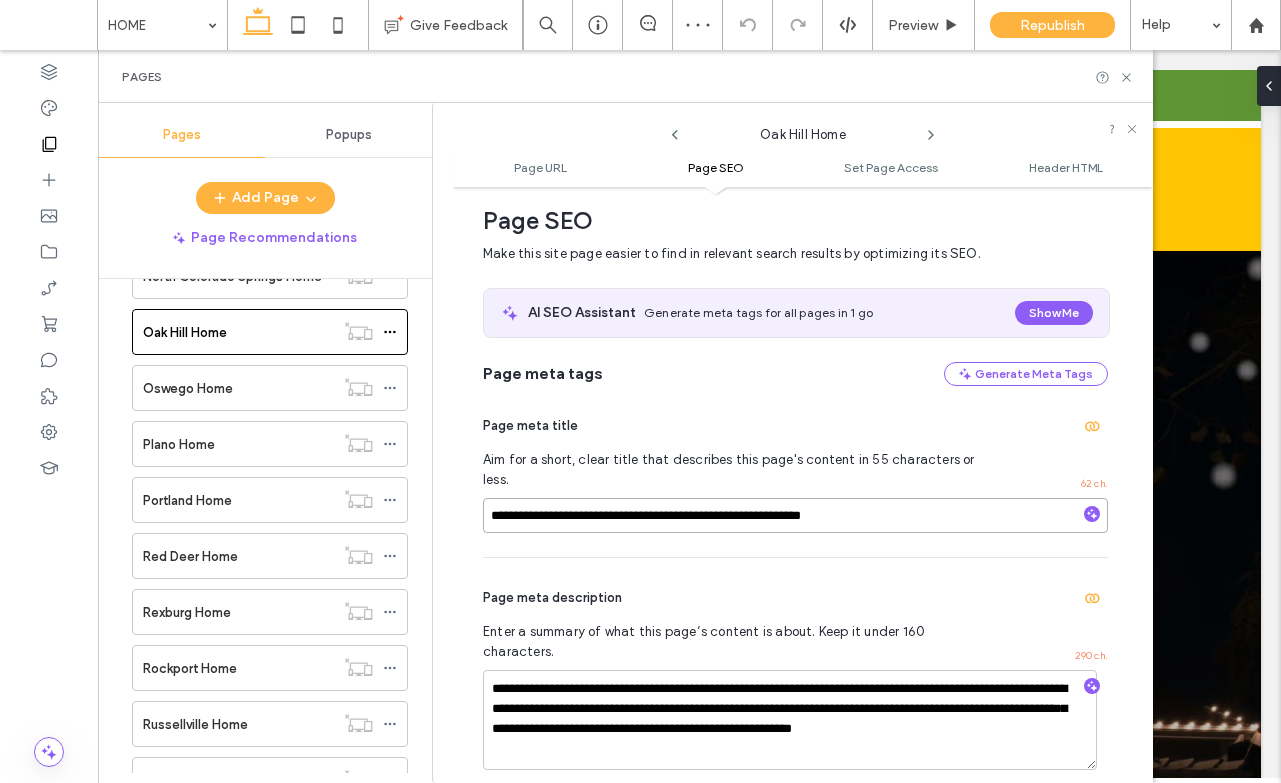 click on "**********" at bounding box center (795, 515) 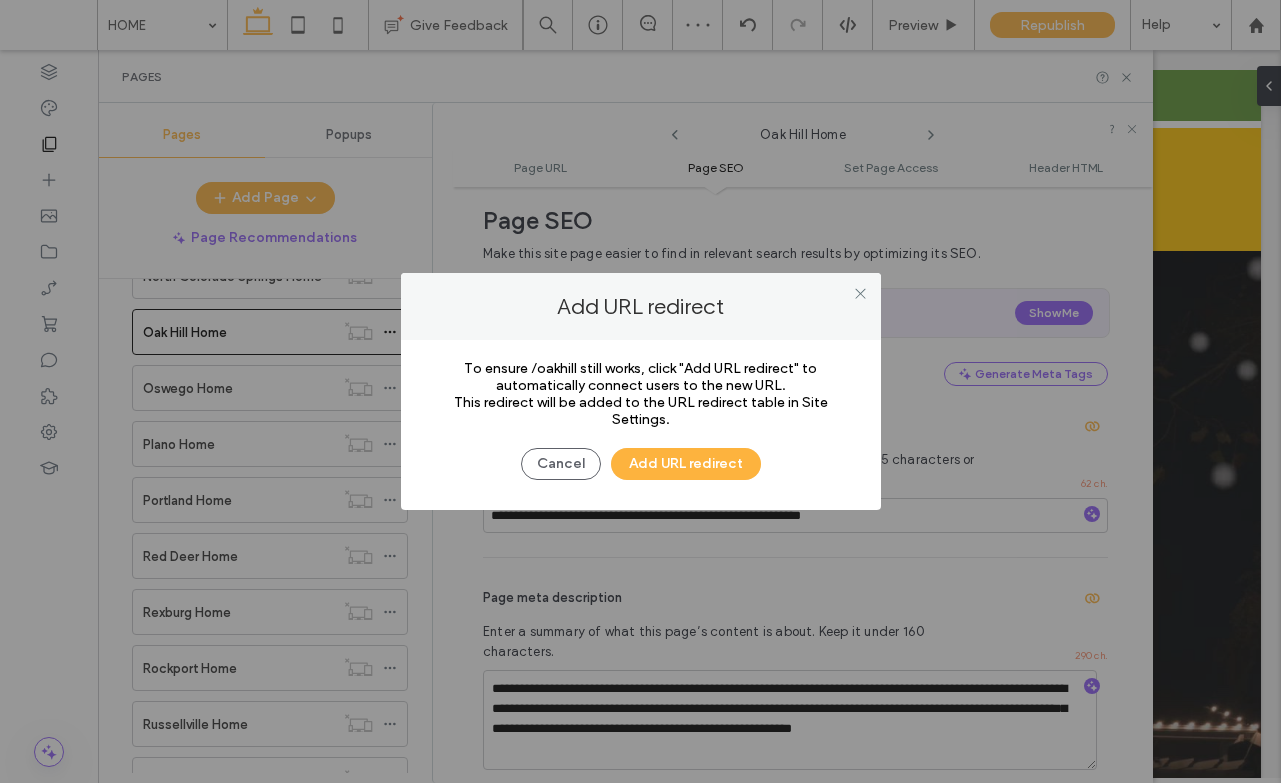 click on "To ensure /oakhill still works, click "Add URL redirect" to automatically connect users to the new URL.  This redirect will be added to the URL redirect table in Site Settings. Cancel Add URL redirect" at bounding box center (641, 425) 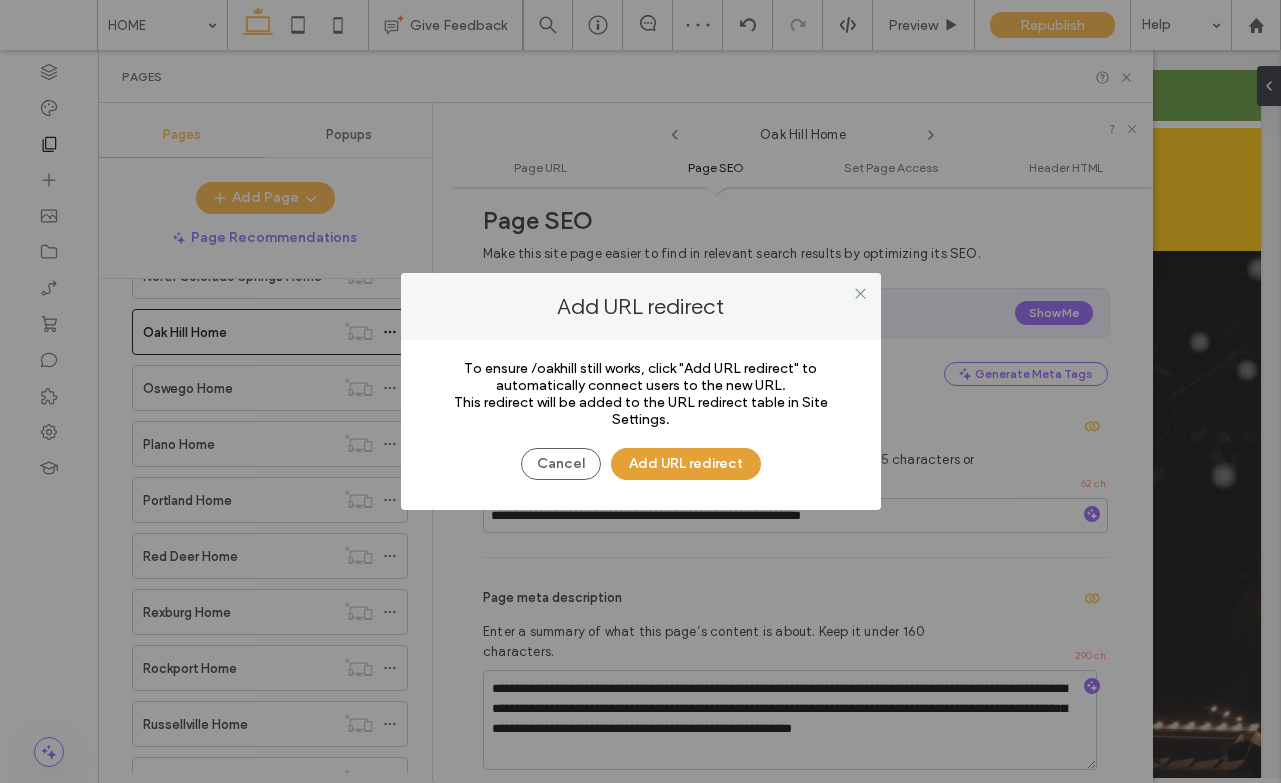 click on "Add URL redirect" at bounding box center [686, 464] 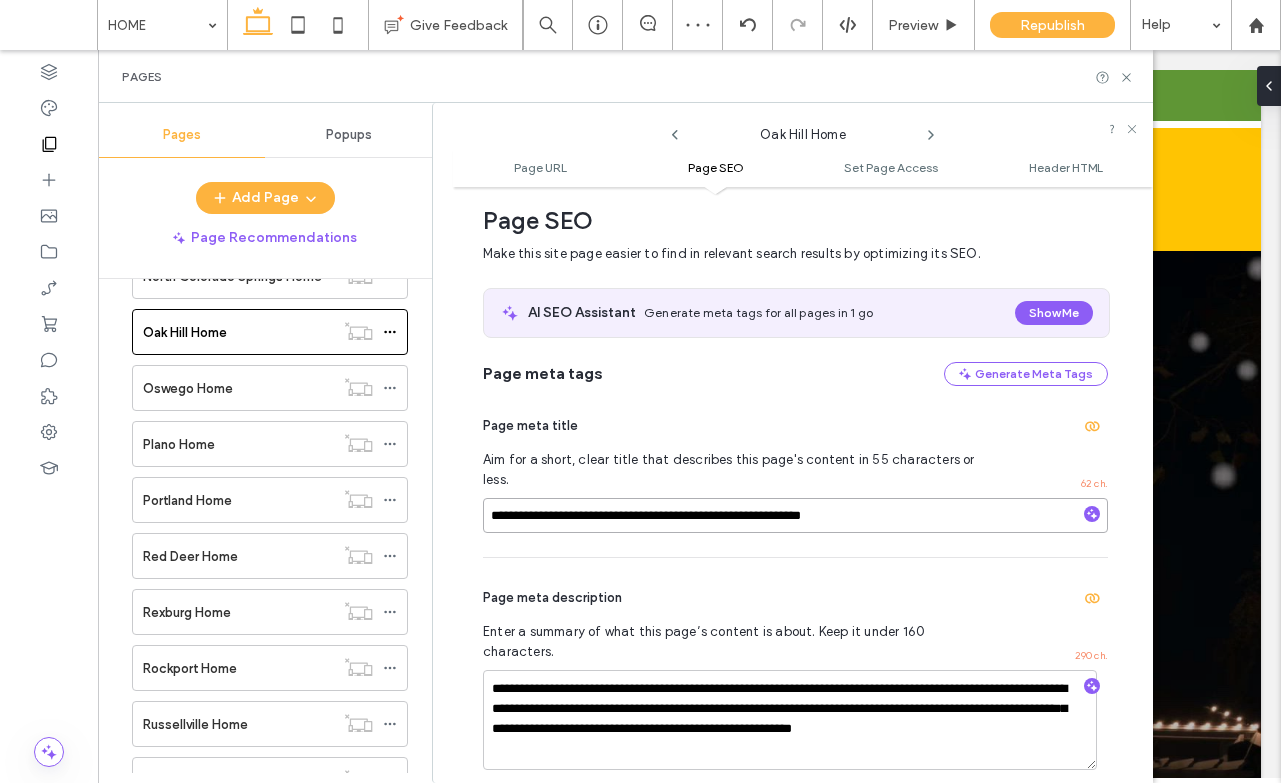 click on "**********" at bounding box center [795, 515] 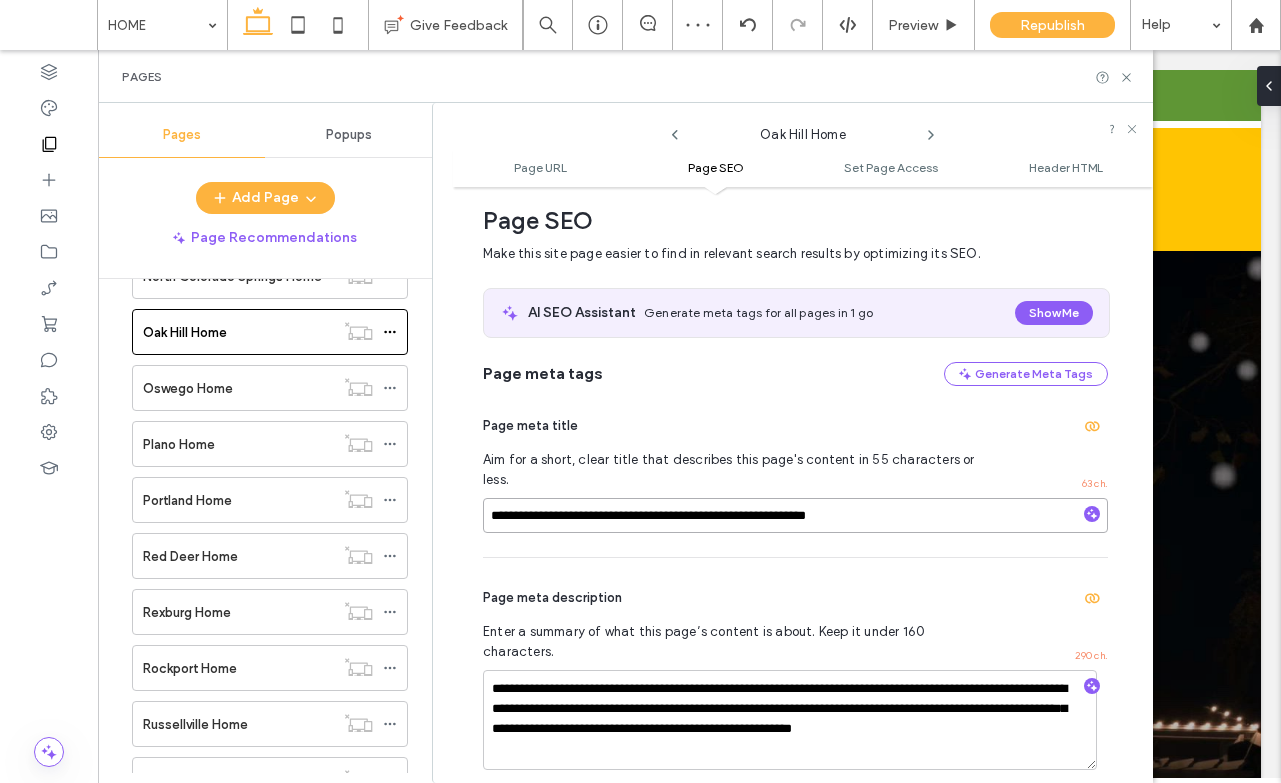 click on "**********" at bounding box center [795, 515] 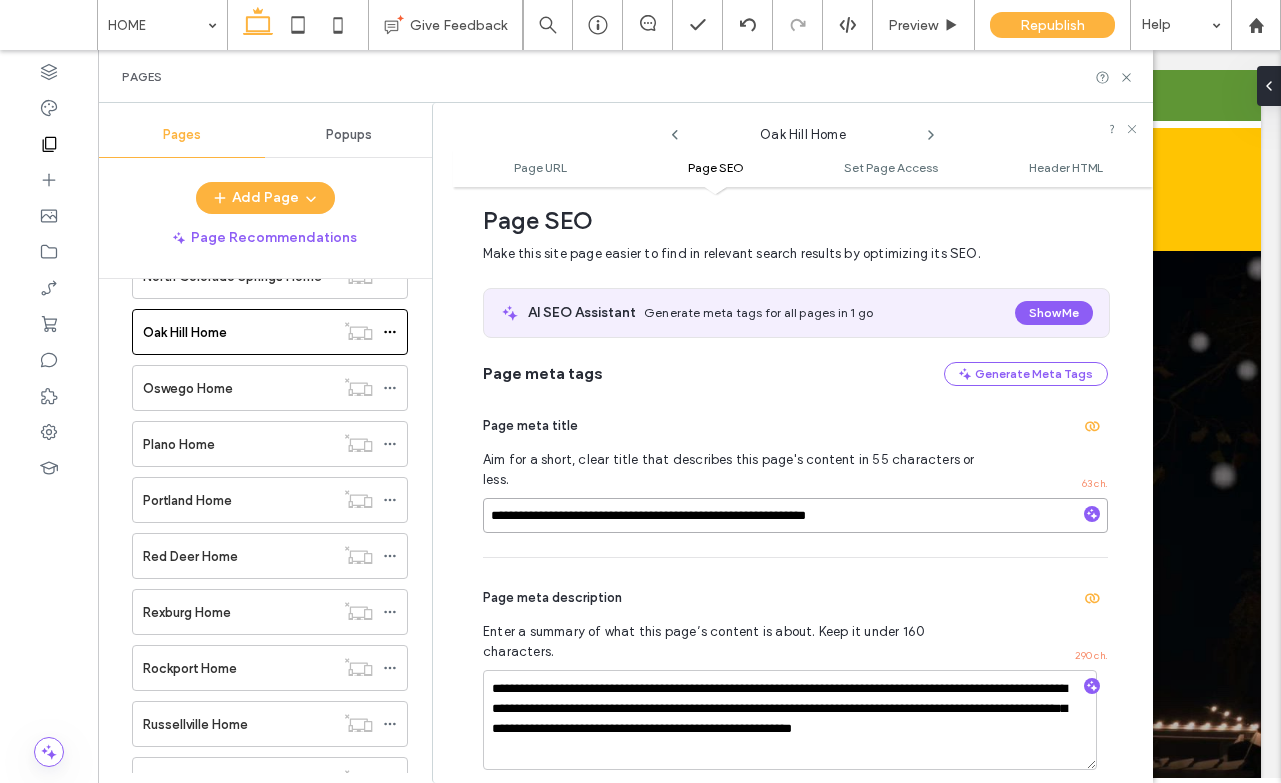 type on "**********" 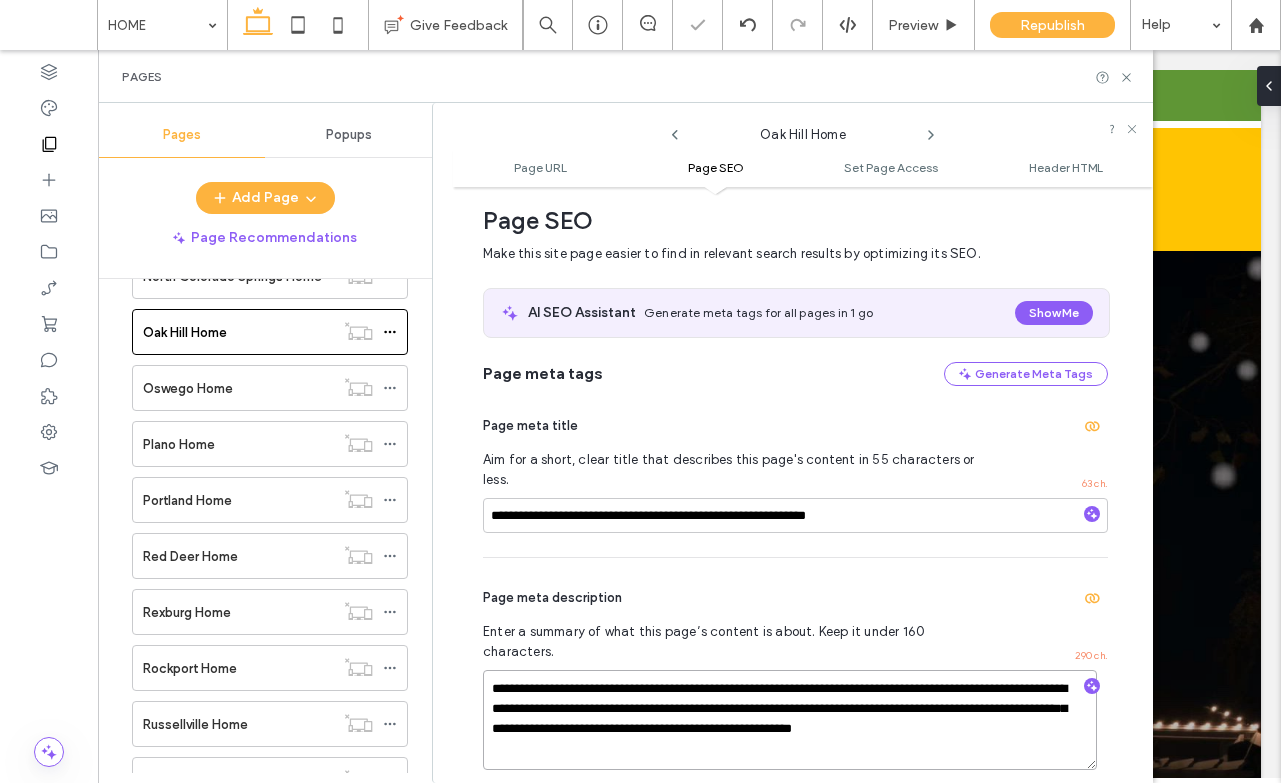 drag, startPoint x: 648, startPoint y: 671, endPoint x: 693, endPoint y: 667, distance: 45.17743 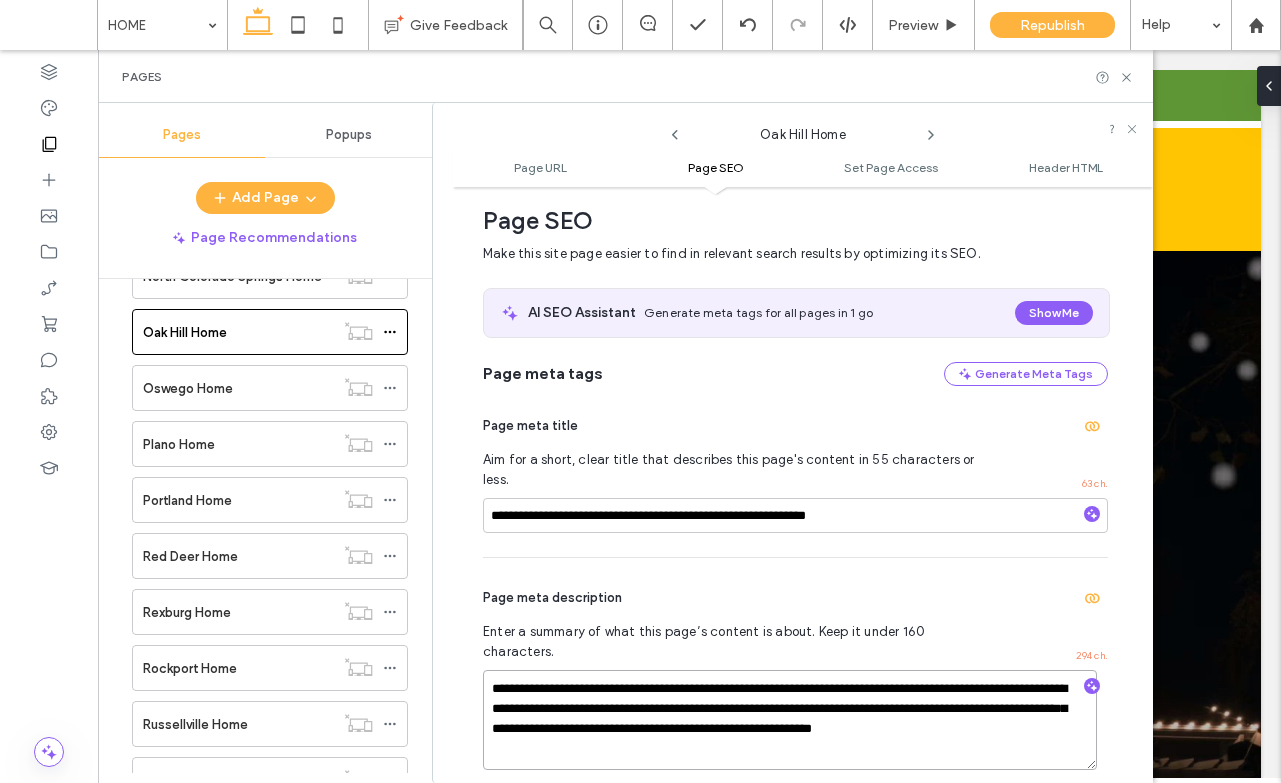 click on "**********" at bounding box center [790, 720] 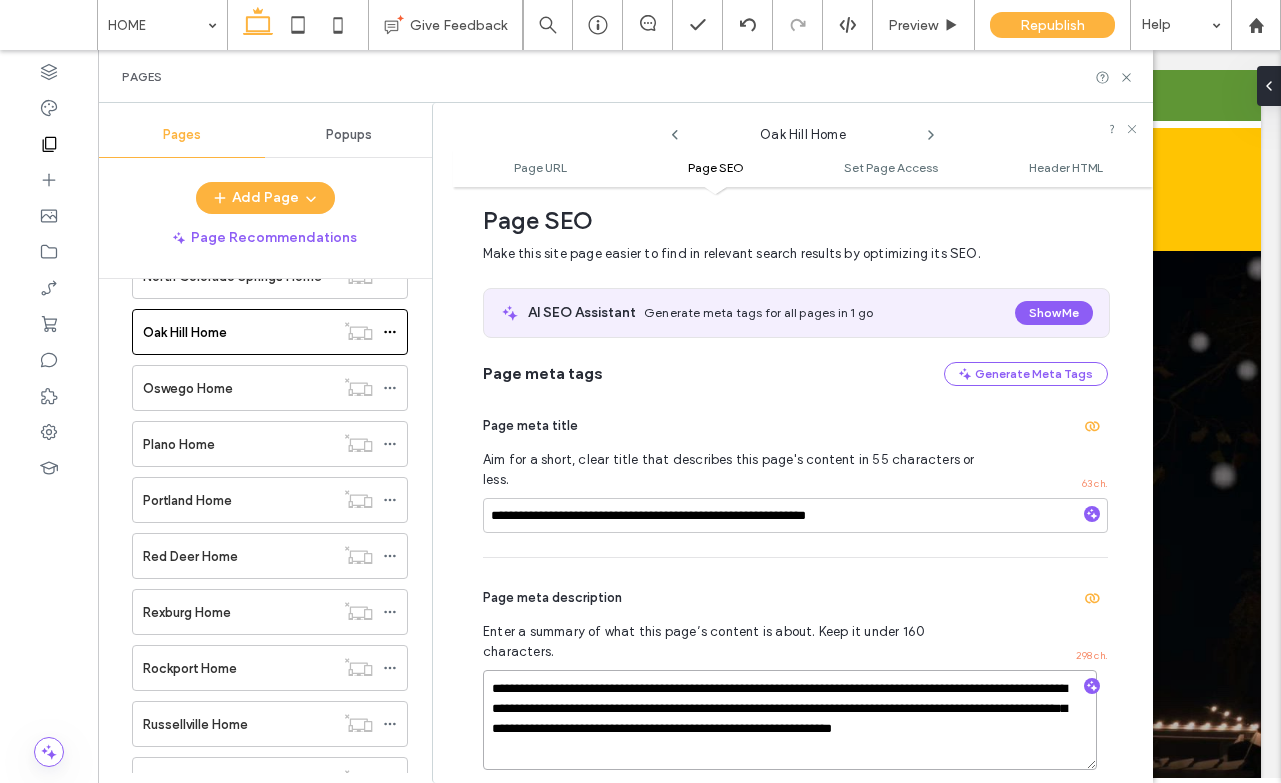 scroll, scrollTop: 275, scrollLeft: 0, axis: vertical 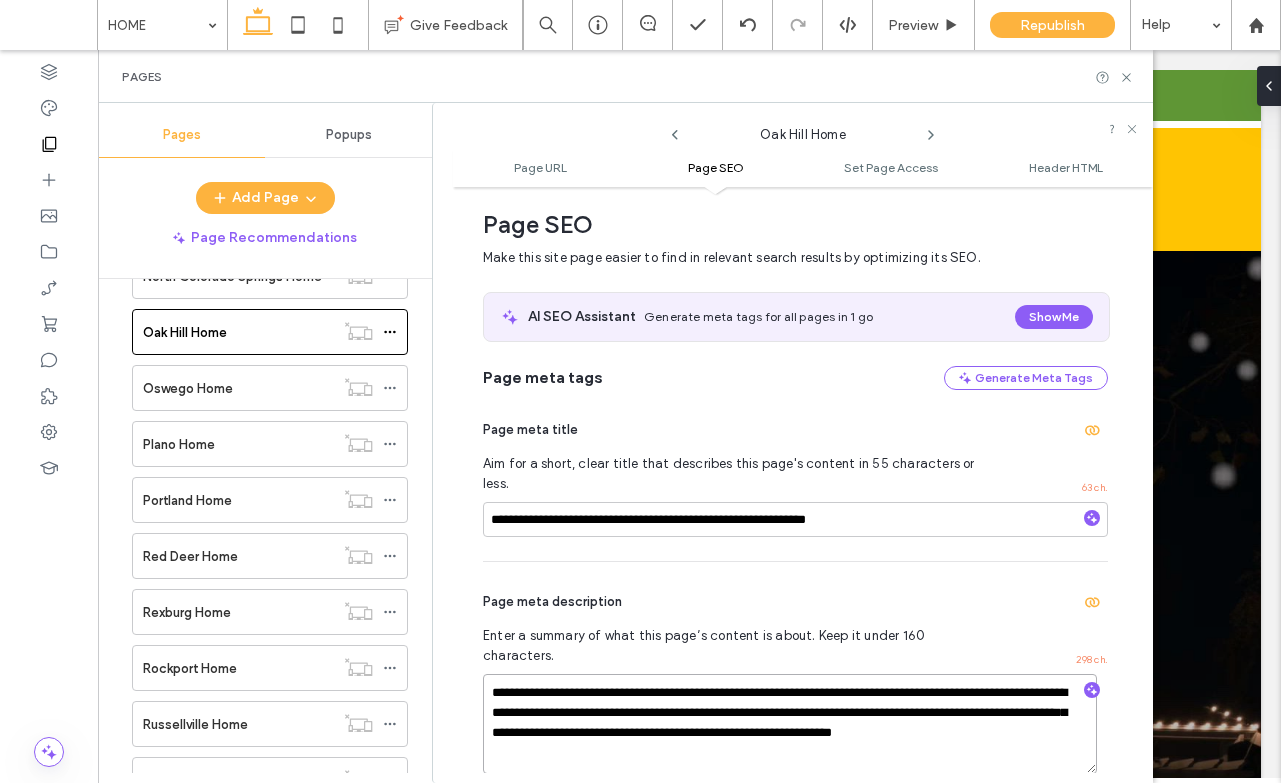 drag, startPoint x: 492, startPoint y: 712, endPoint x: 539, endPoint y: 712, distance: 47 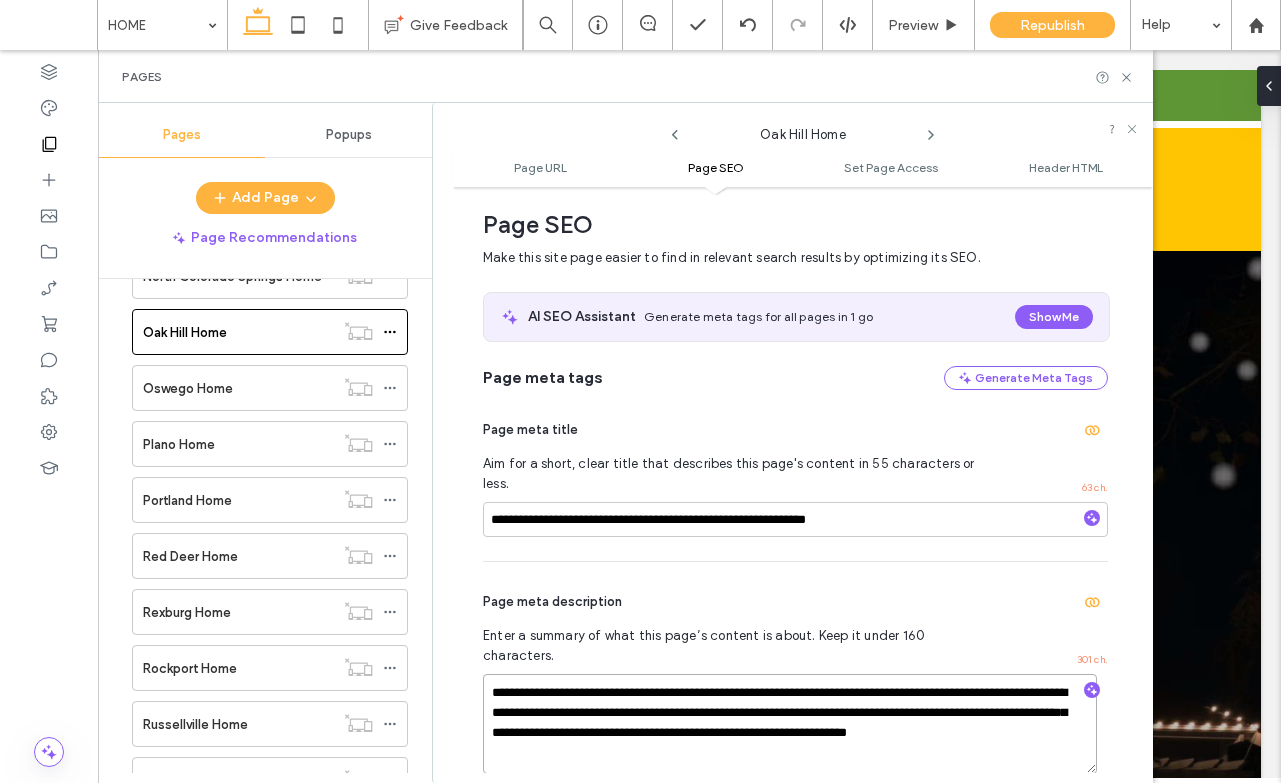 type on "**********" 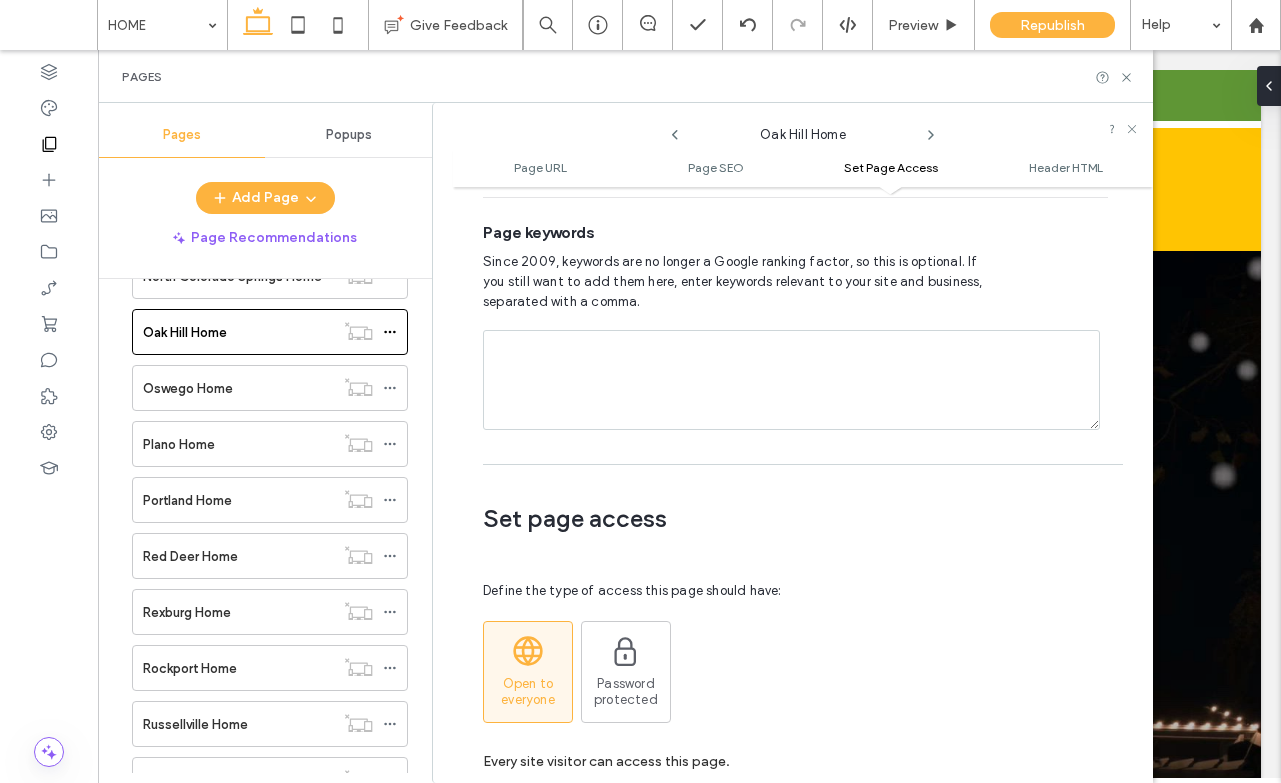 scroll, scrollTop: 2230, scrollLeft: 0, axis: vertical 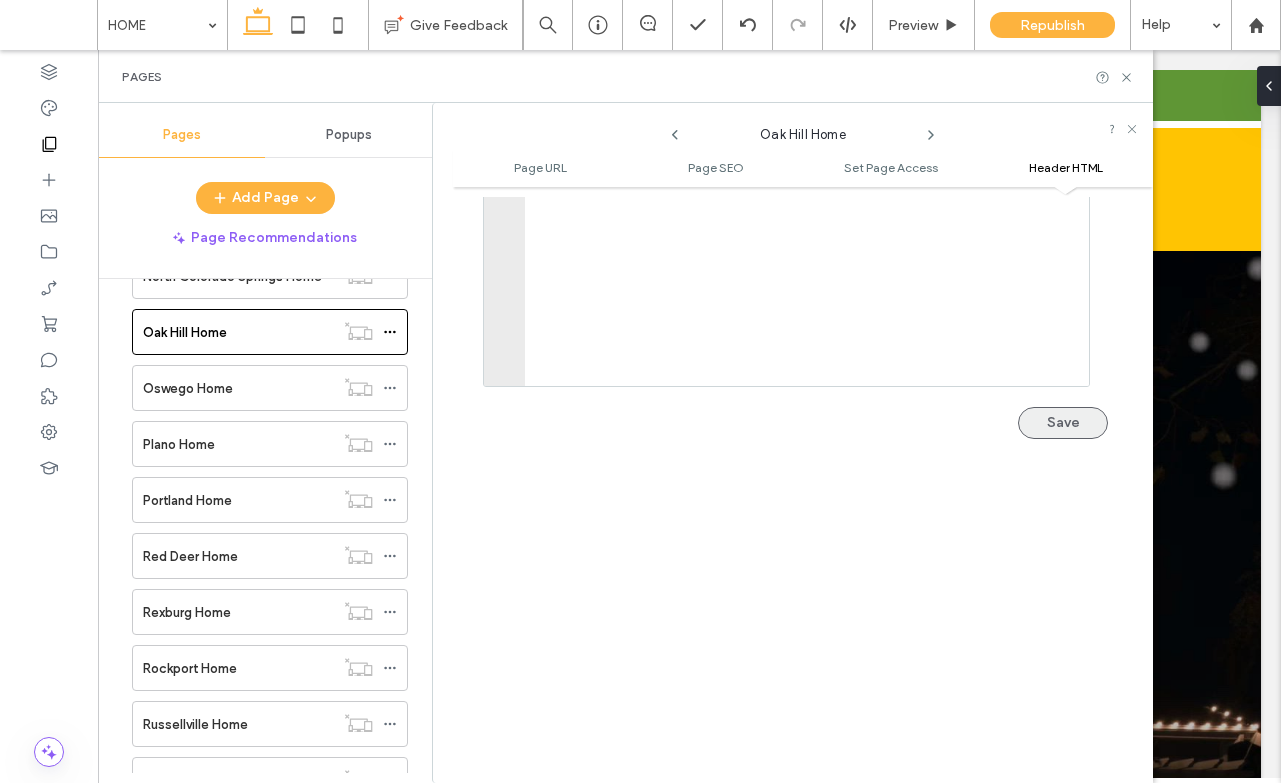 click on "Save" at bounding box center [1063, 423] 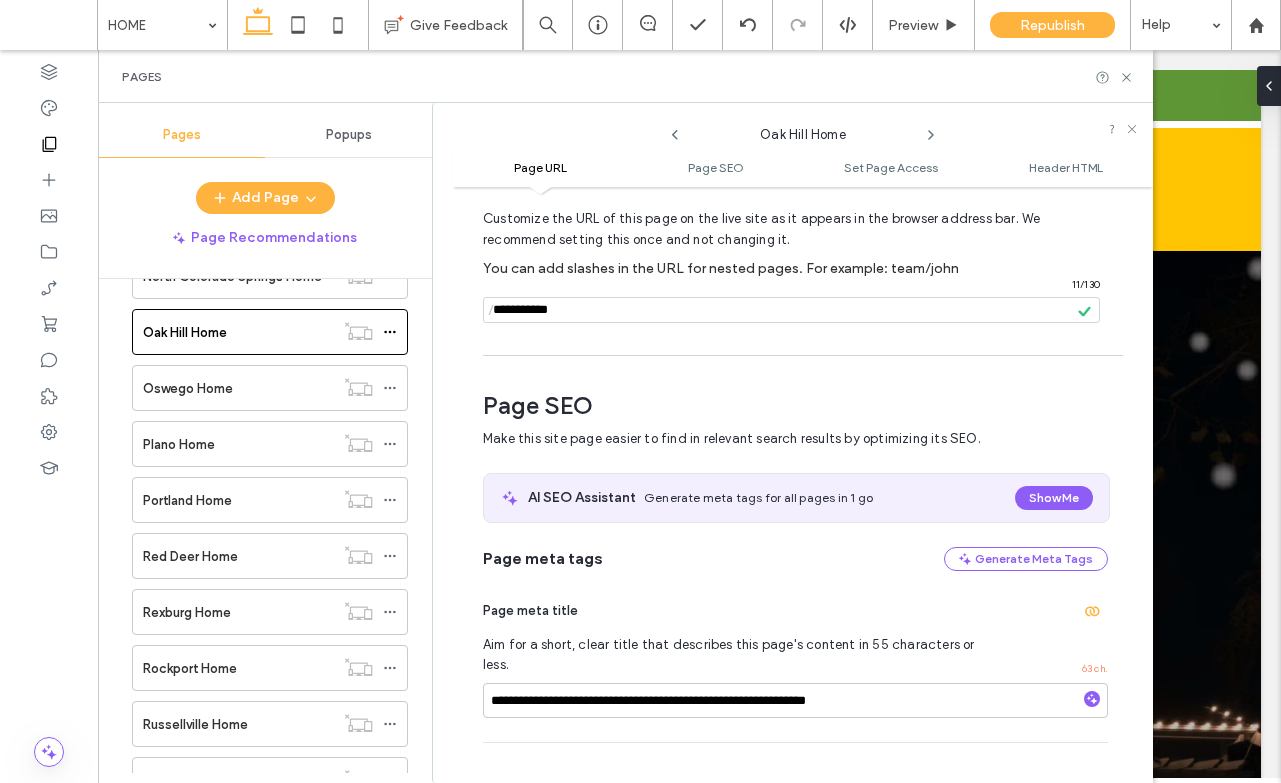 scroll, scrollTop: 0, scrollLeft: 0, axis: both 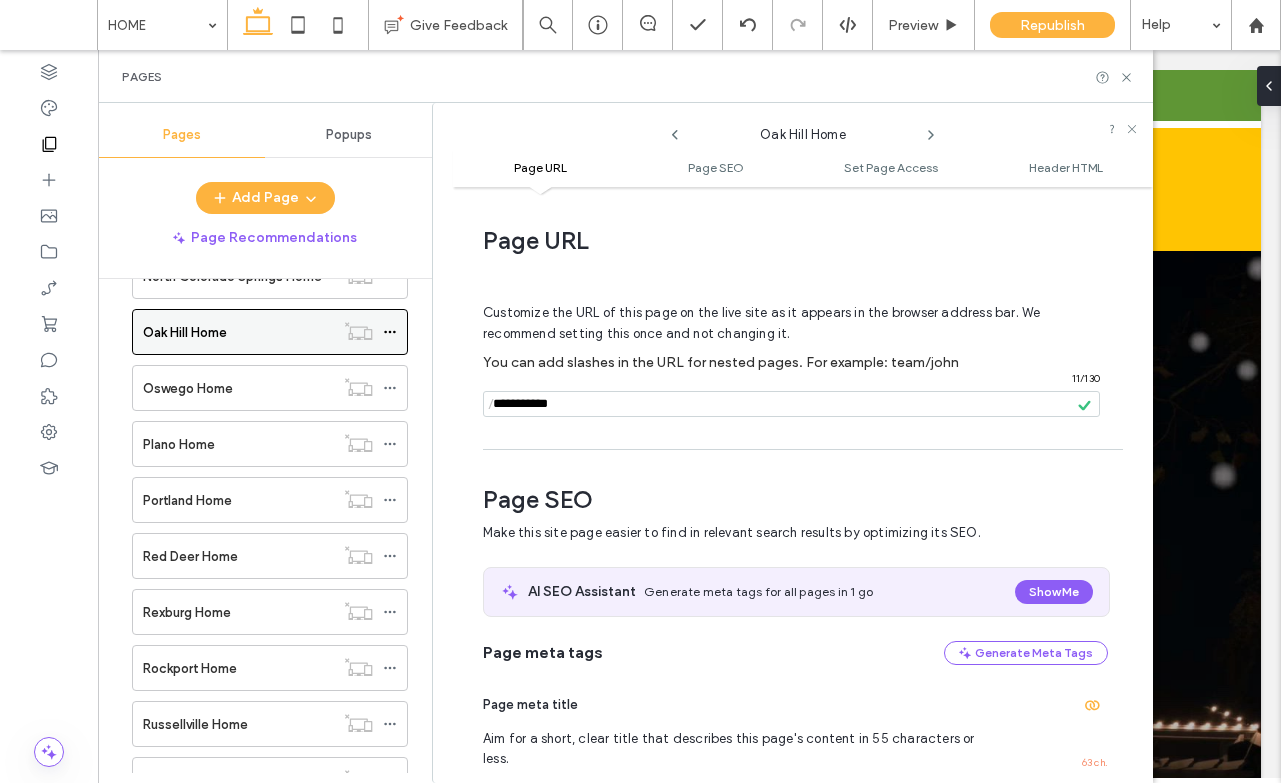 click 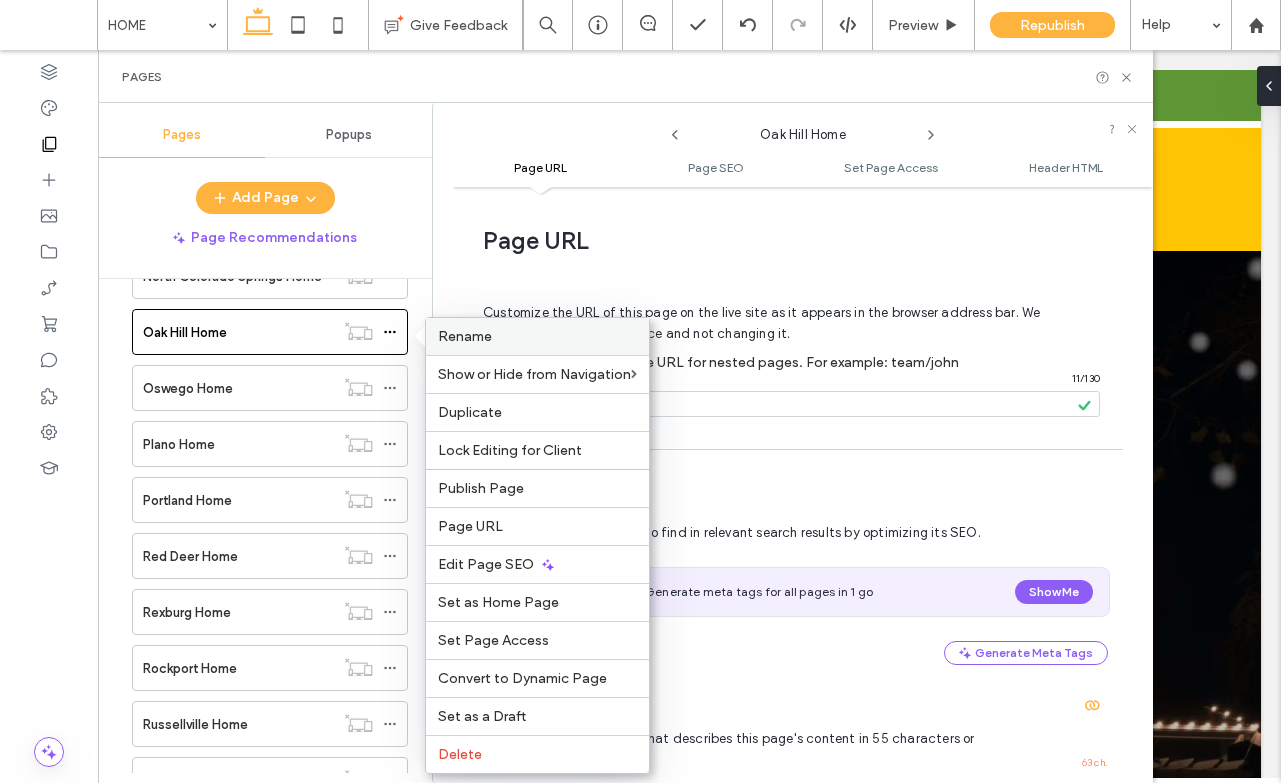 click on "Rename" at bounding box center [537, 336] 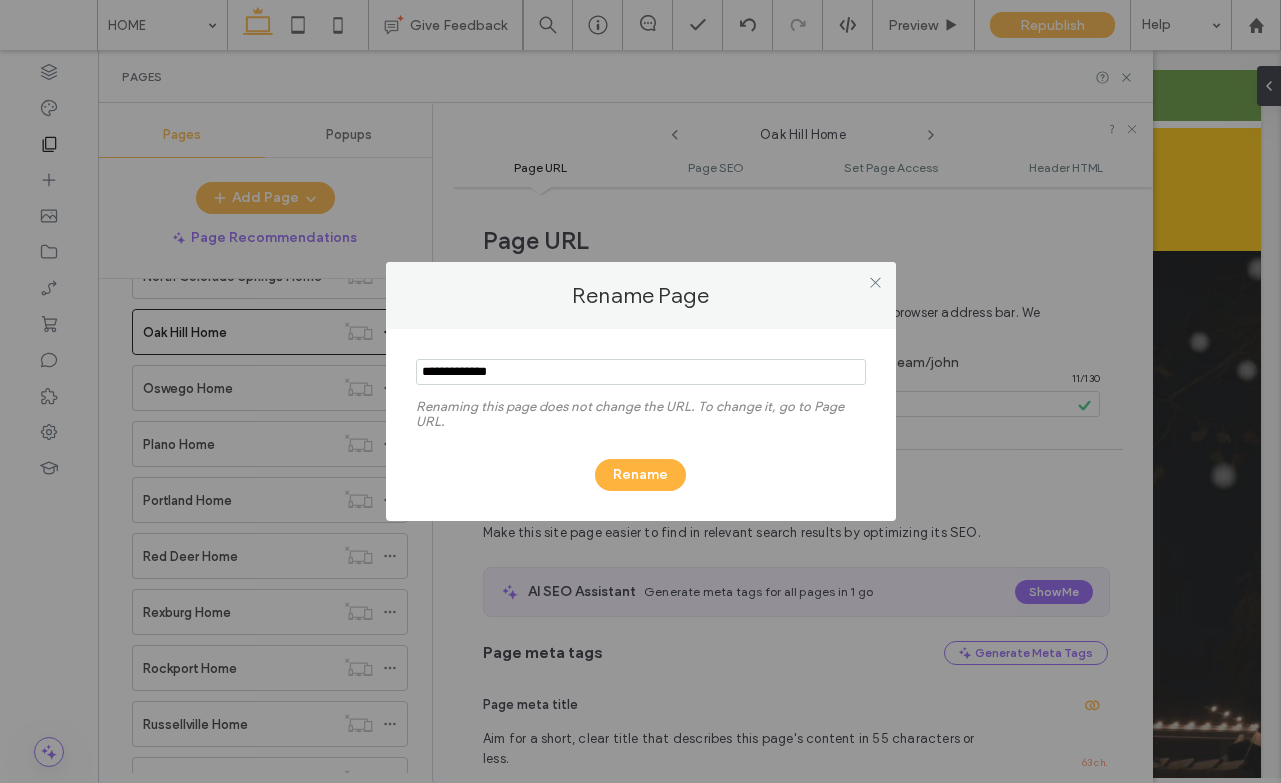 drag, startPoint x: 470, startPoint y: 372, endPoint x: 402, endPoint y: 369, distance: 68.06615 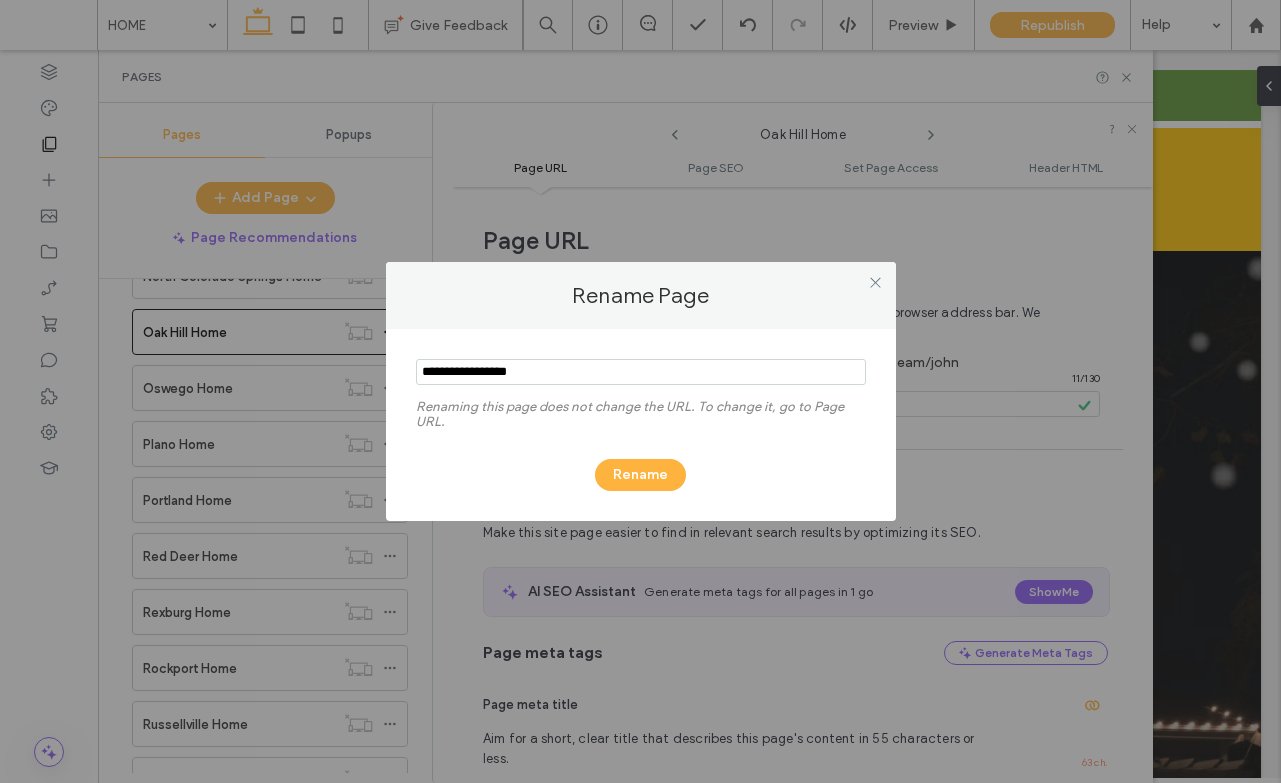 click at bounding box center (641, 372) 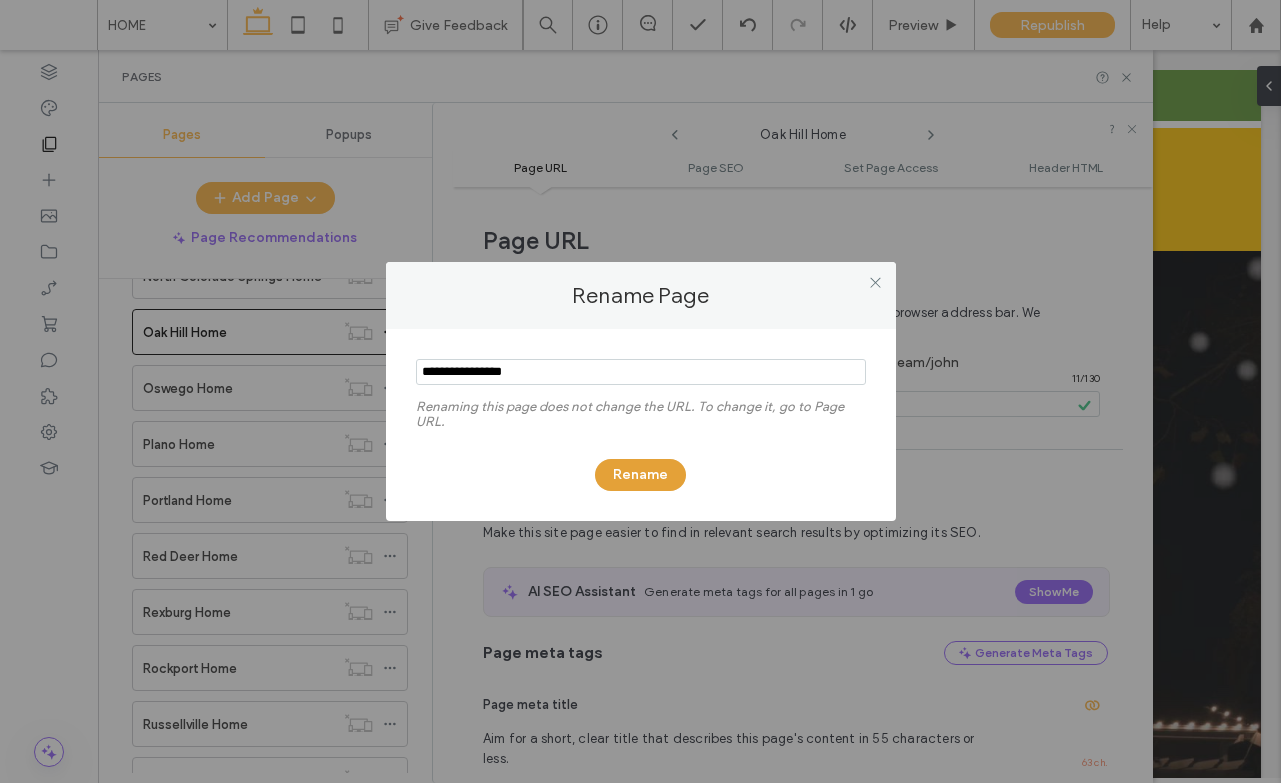 type on "**********" 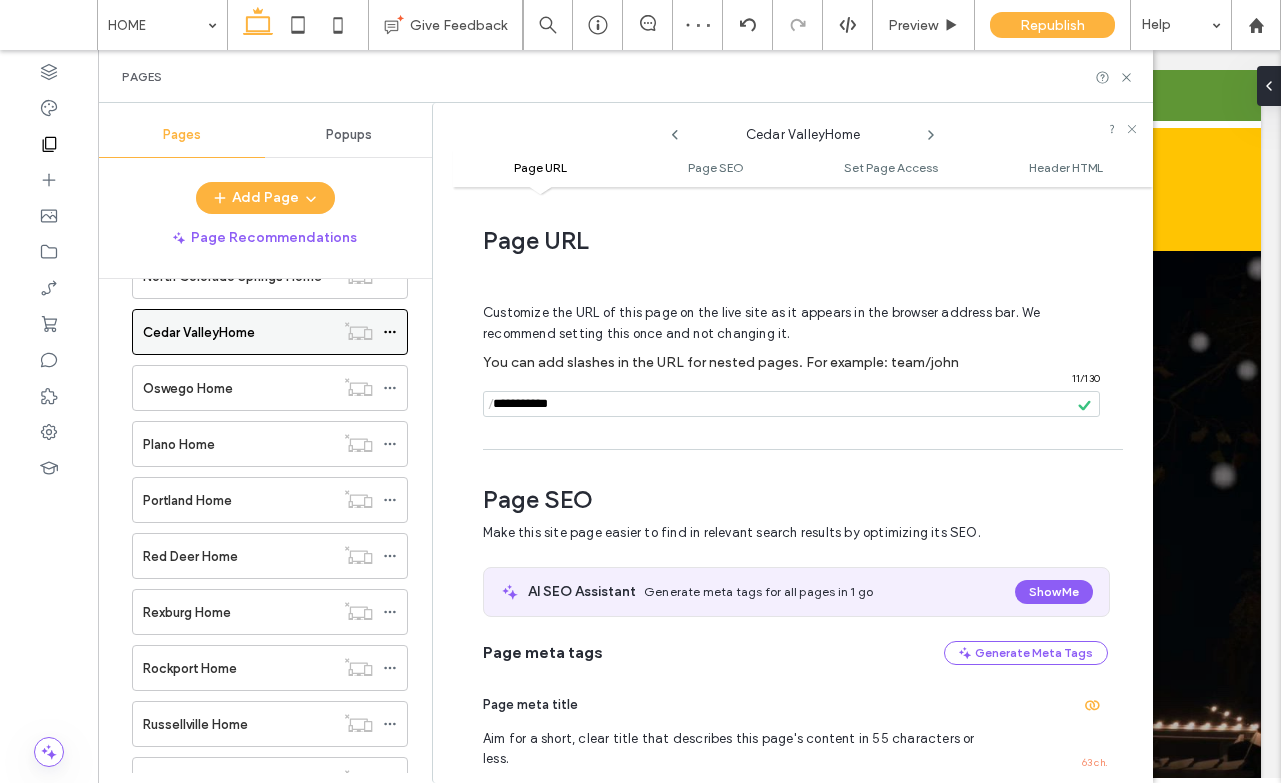 click 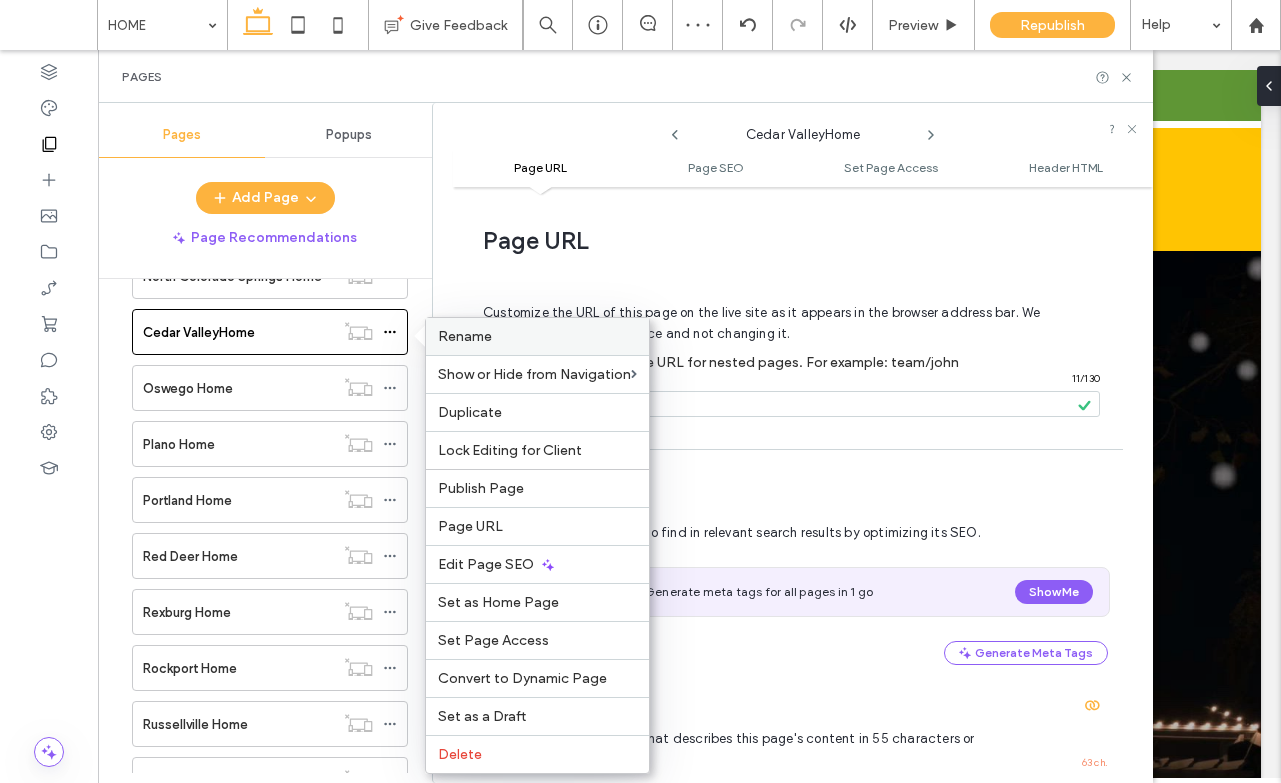 click on "Rename" at bounding box center (465, 336) 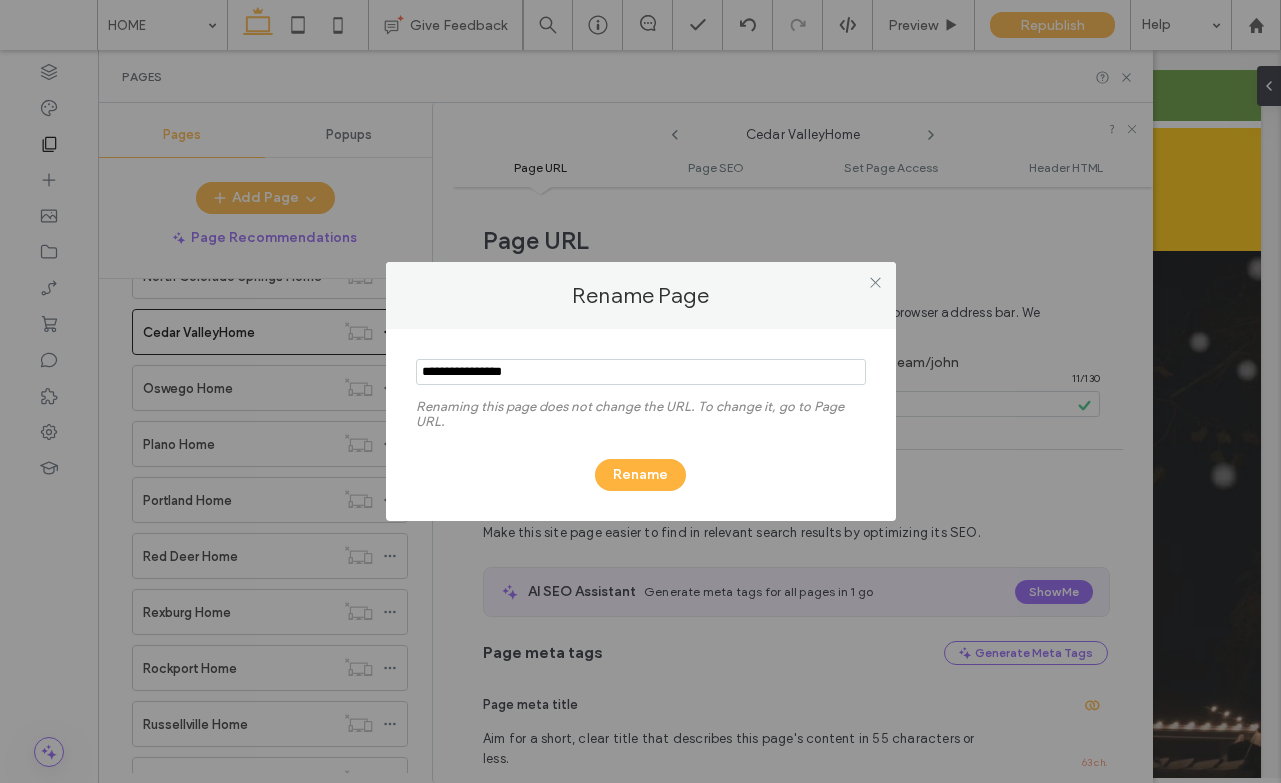 click at bounding box center (641, 372) 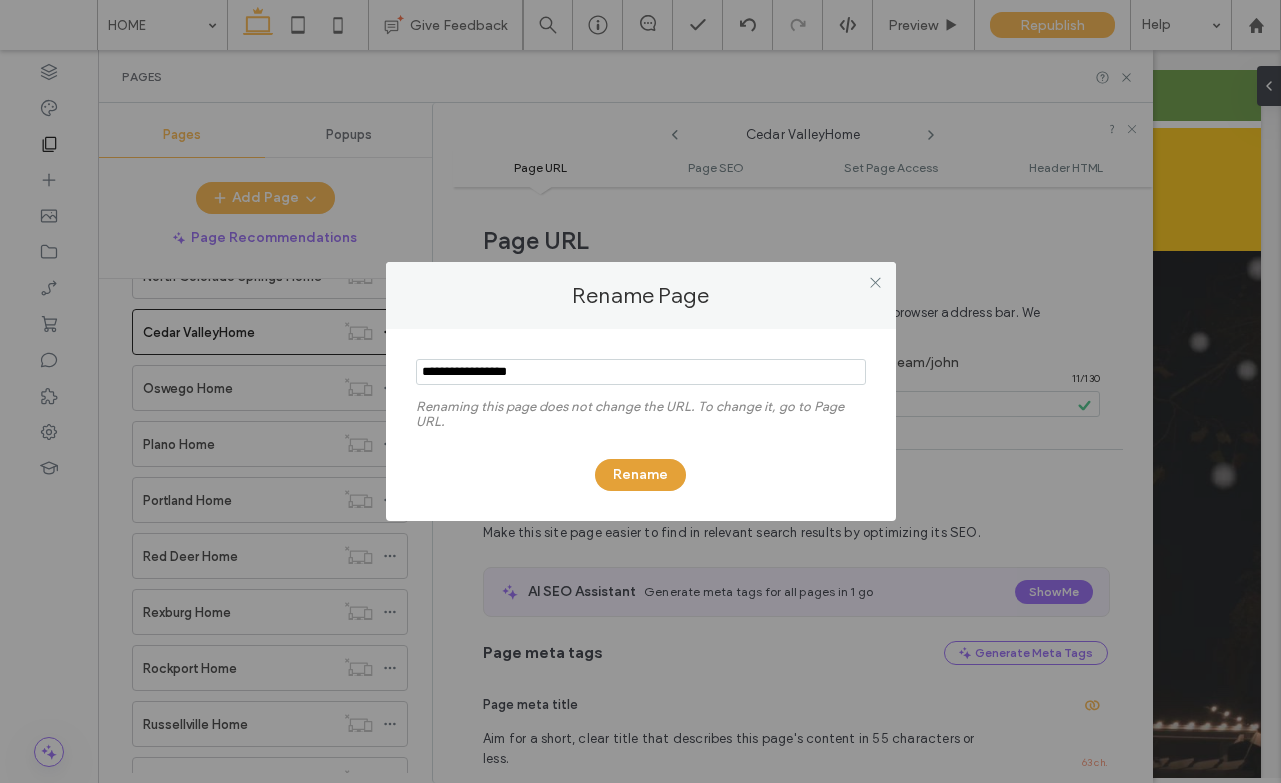 type on "**********" 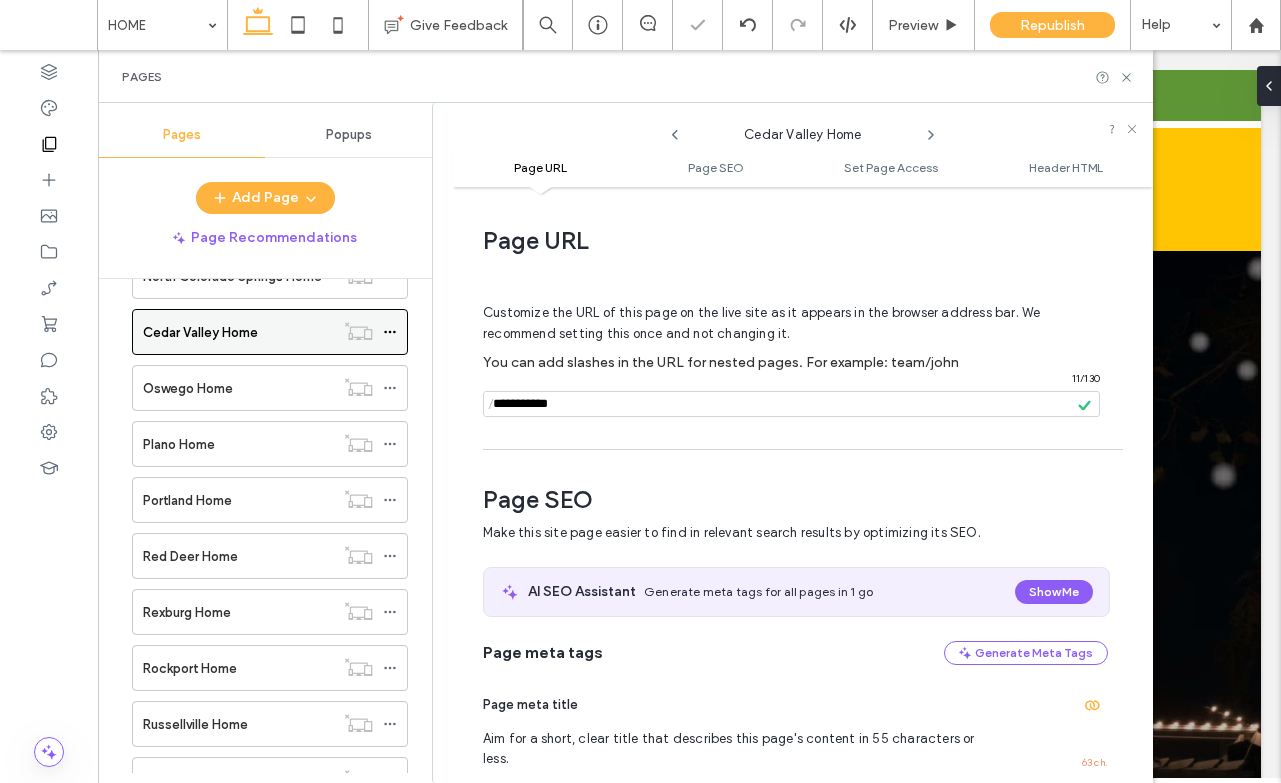 click on "Cedar Valley Home" at bounding box center (200, 332) 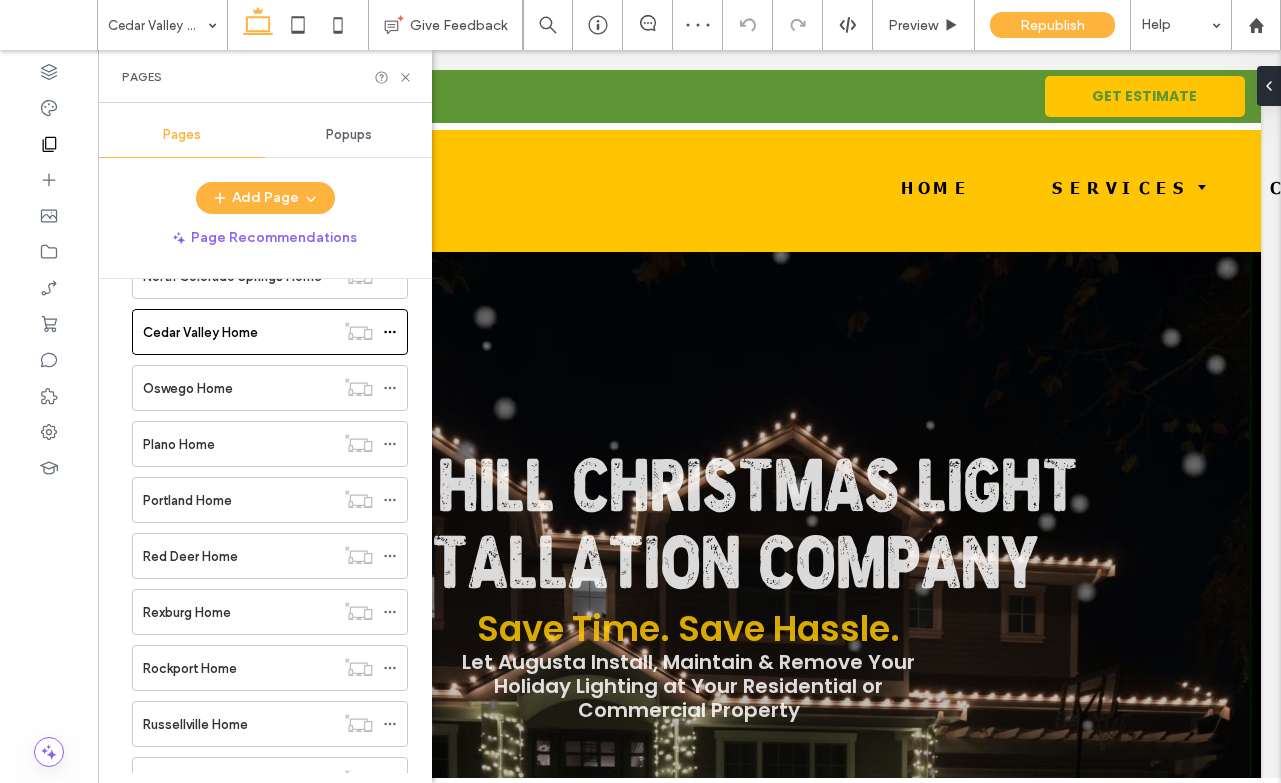 scroll, scrollTop: 0, scrollLeft: 0, axis: both 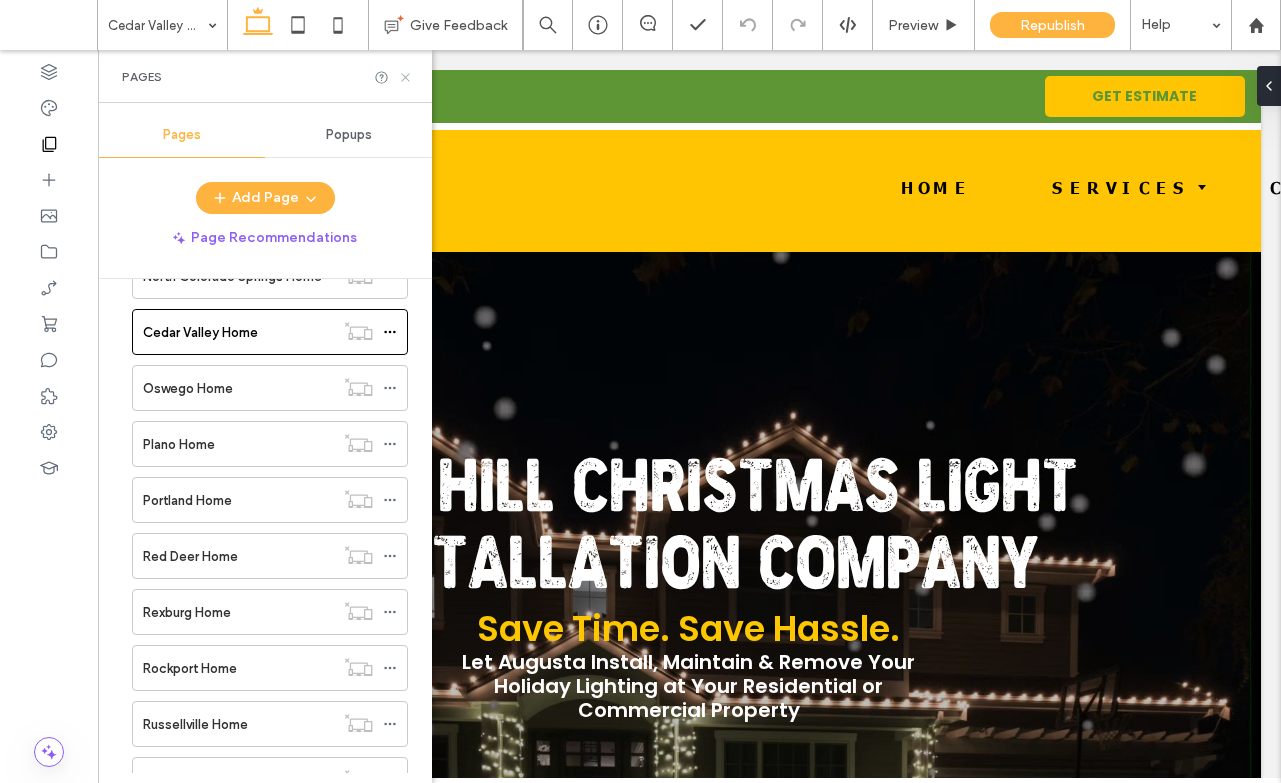 click 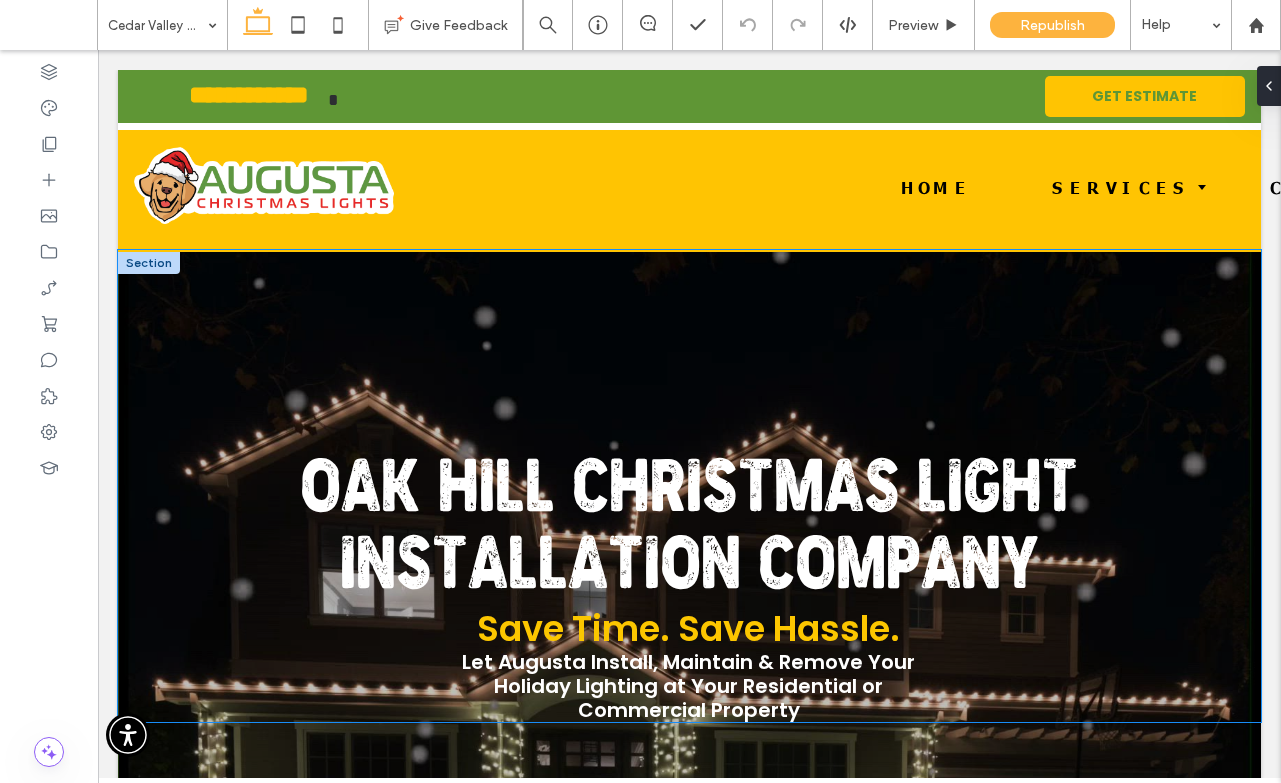 click on "Oak Hill Christmas Light Installation Company" at bounding box center (689, 532) 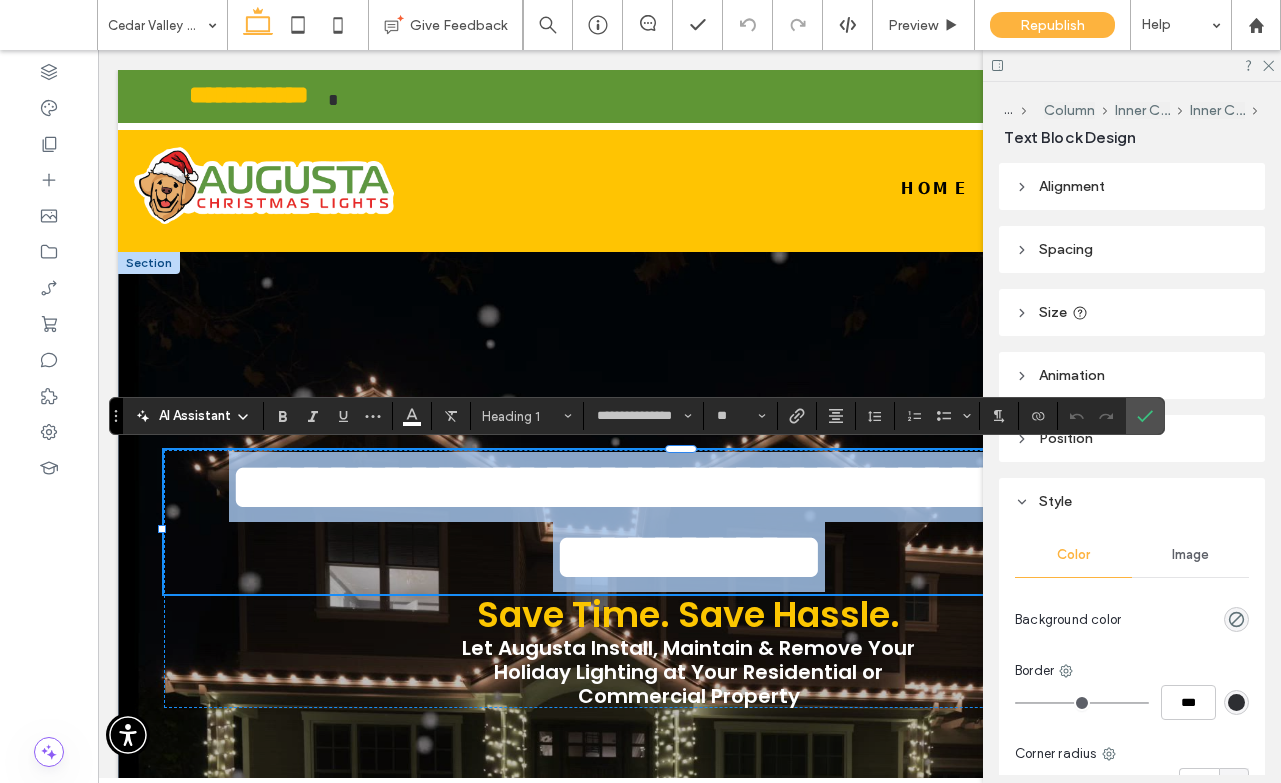 click on "**********" at bounding box center [702, 522] 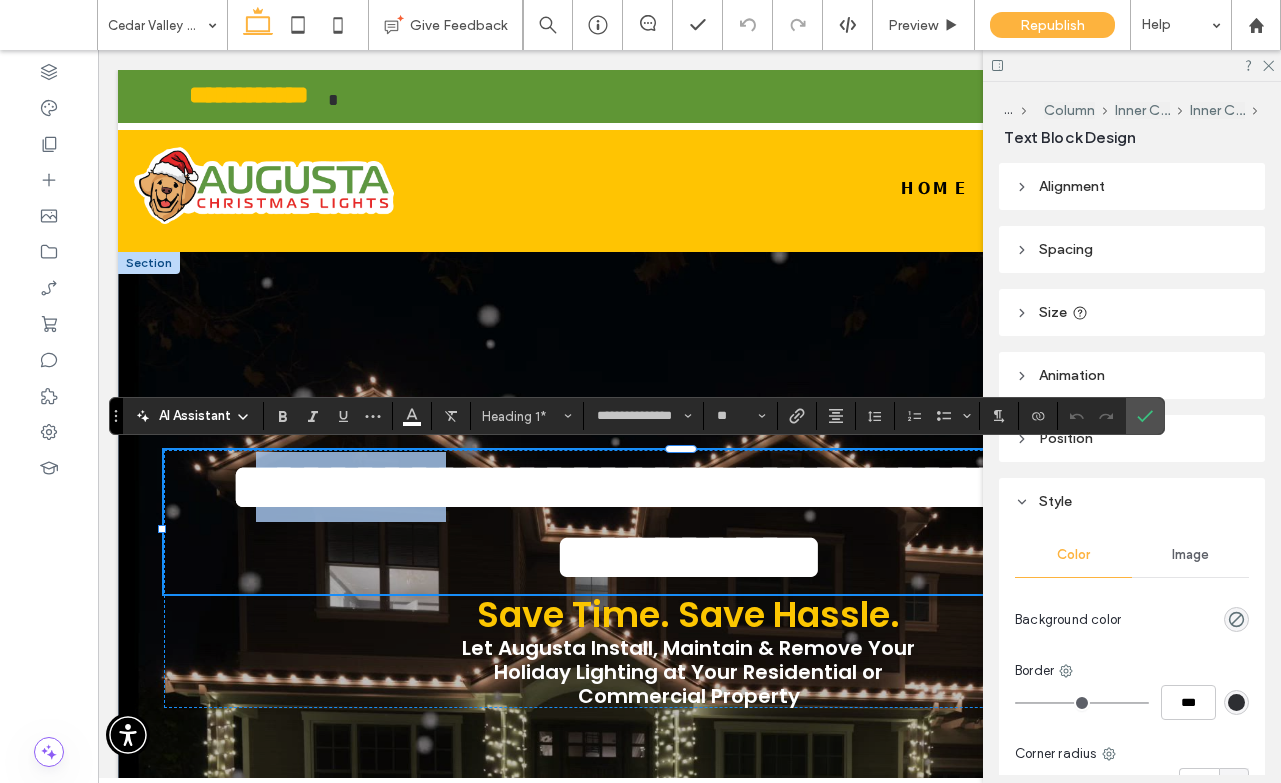 drag, startPoint x: 541, startPoint y: 479, endPoint x: 326, endPoint y: 480, distance: 215.00232 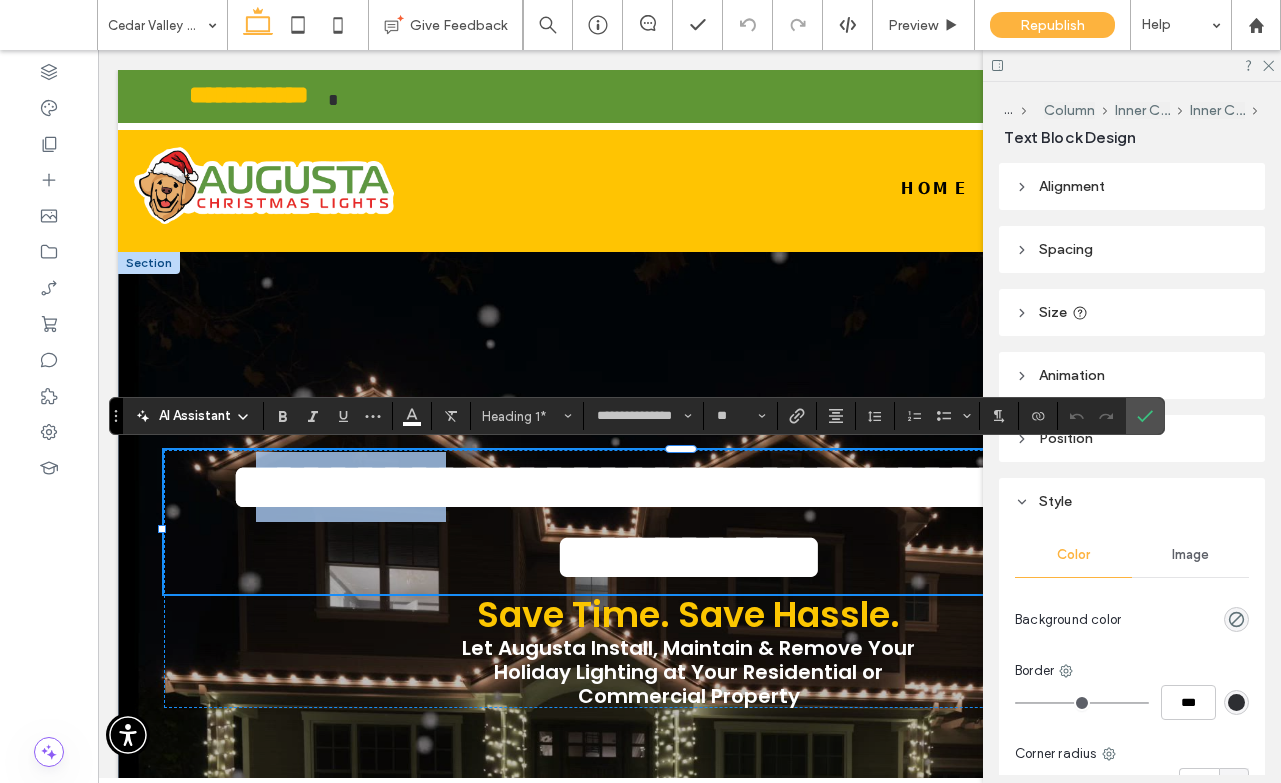 click on "**********" at bounding box center (702, 522) 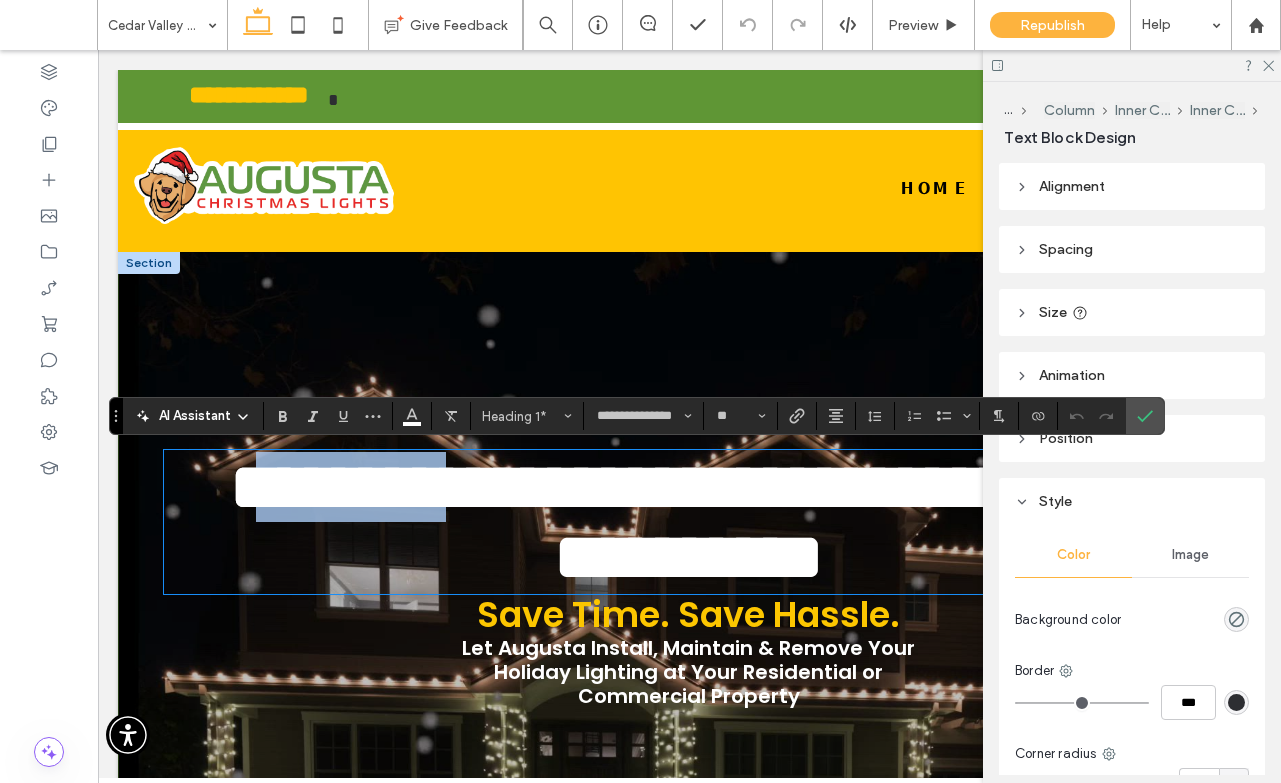 type 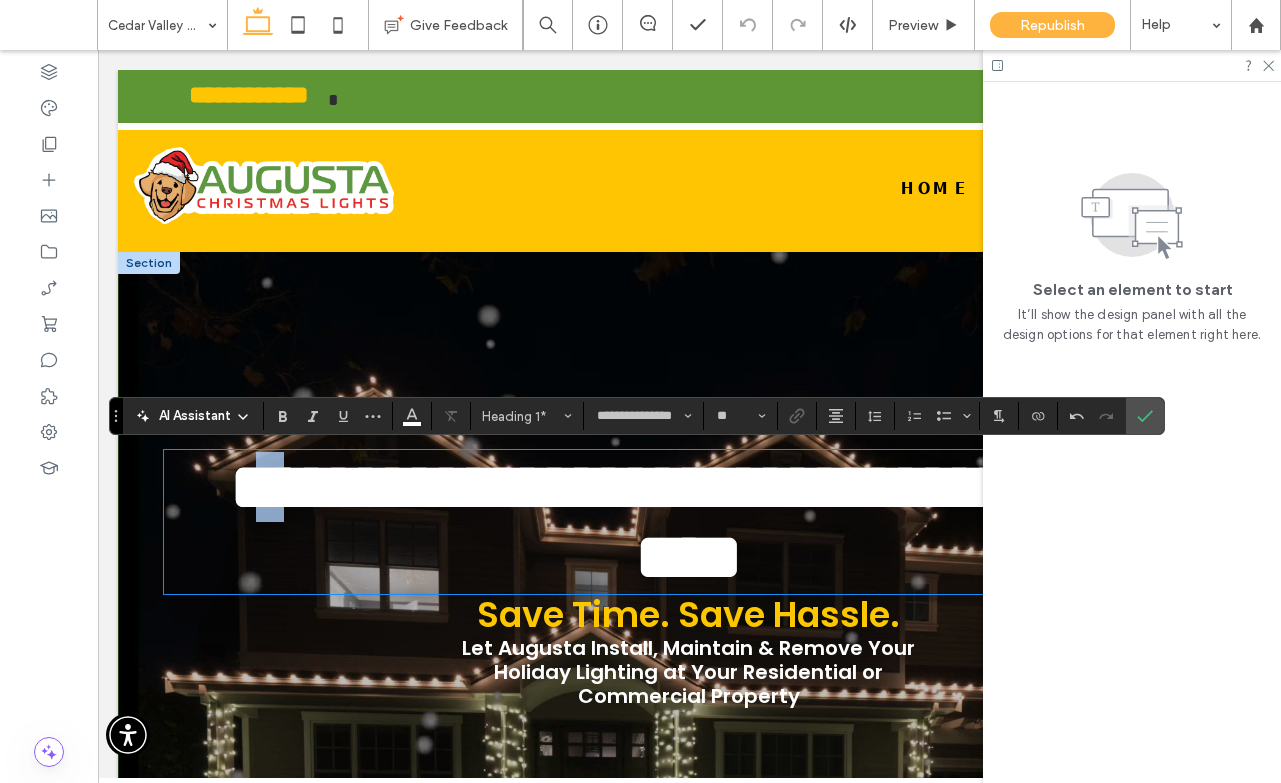 click on "**********" at bounding box center [702, 522] 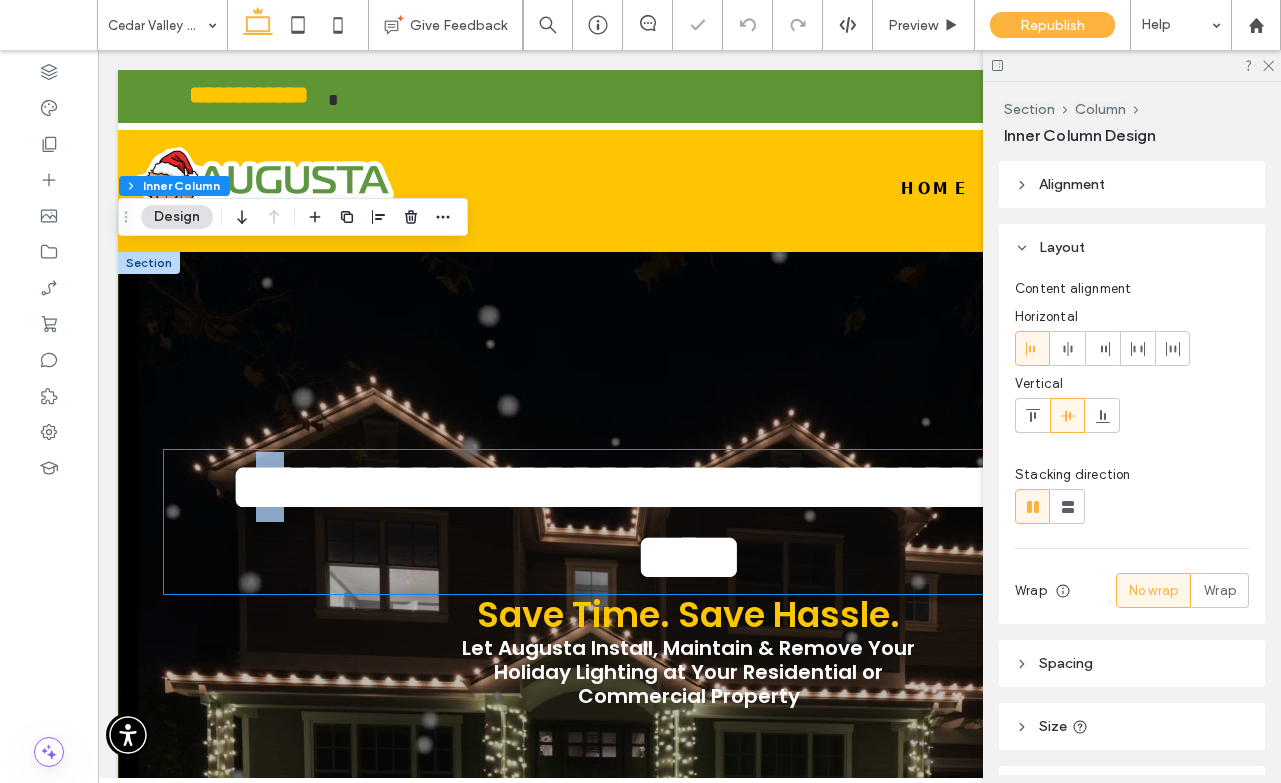 type on "**" 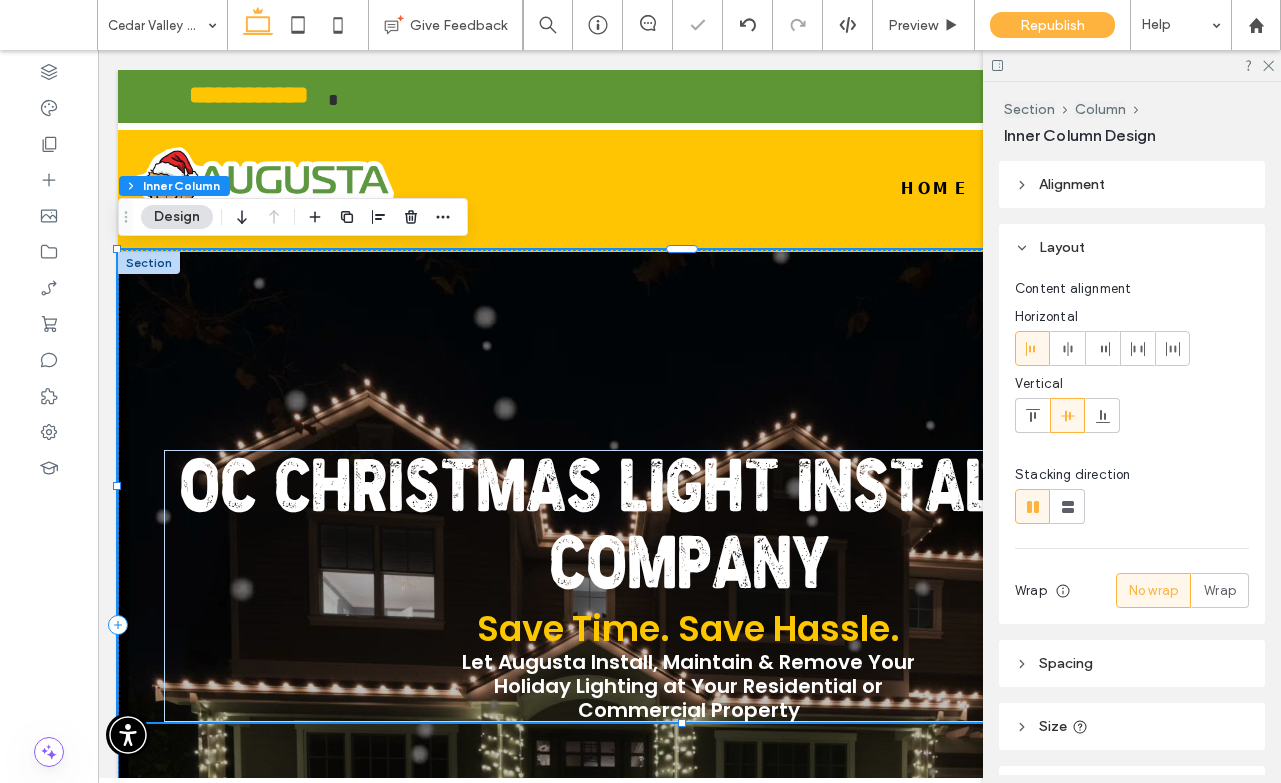 click on "OC Christmas Light Installation Company" at bounding box center [688, 532] 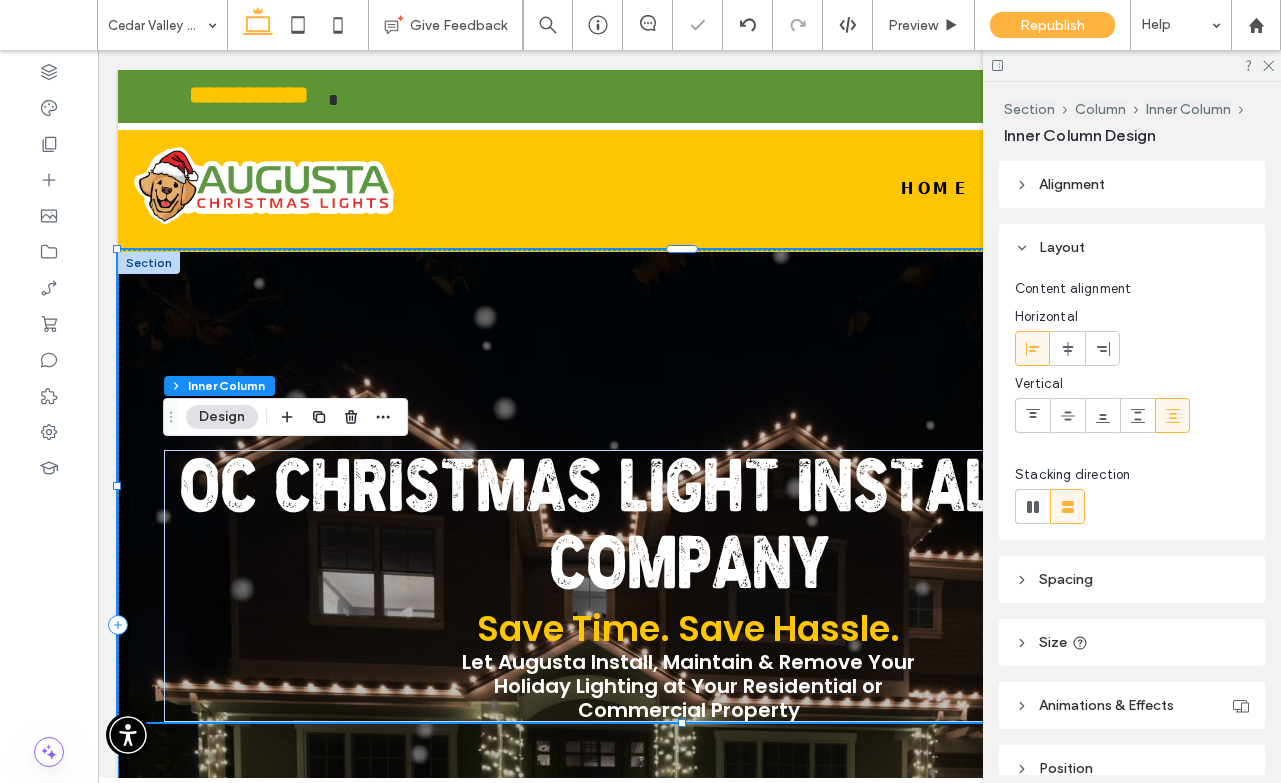 type on "**" 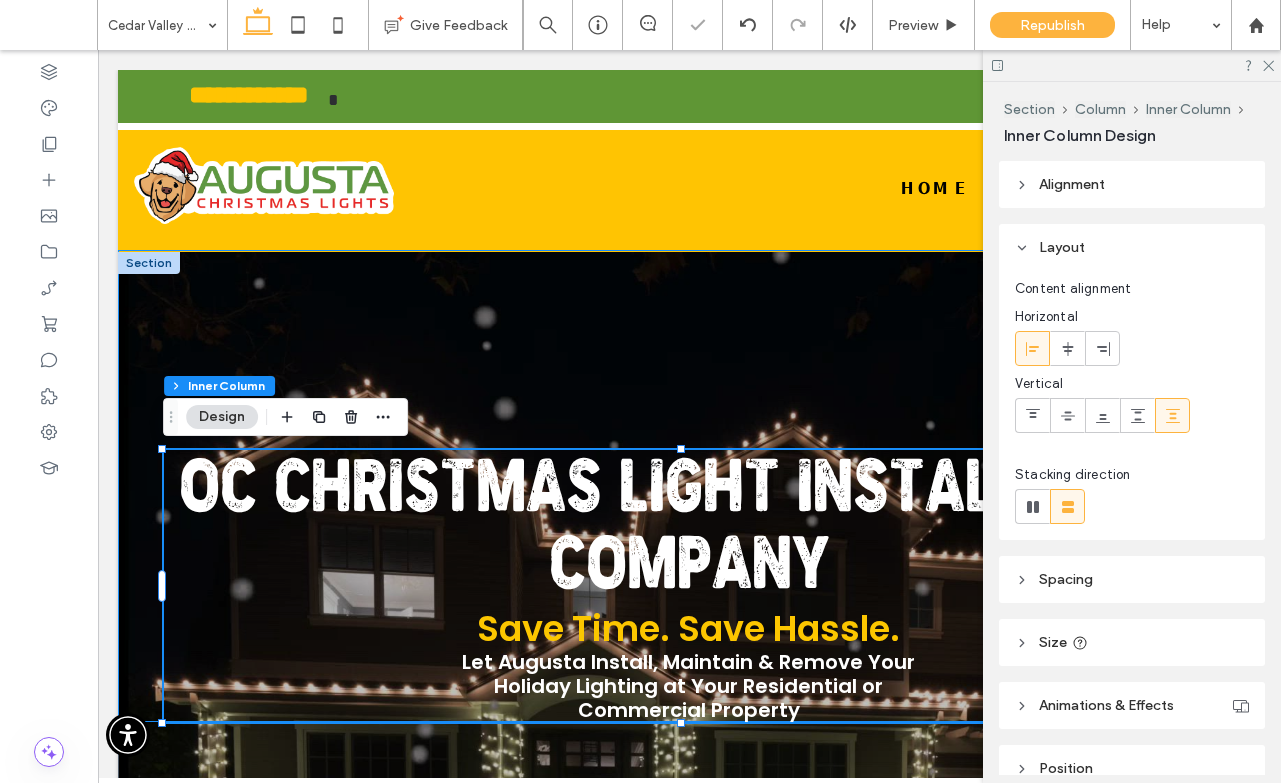 click on "OC Christmas Light Installation Company" at bounding box center [688, 532] 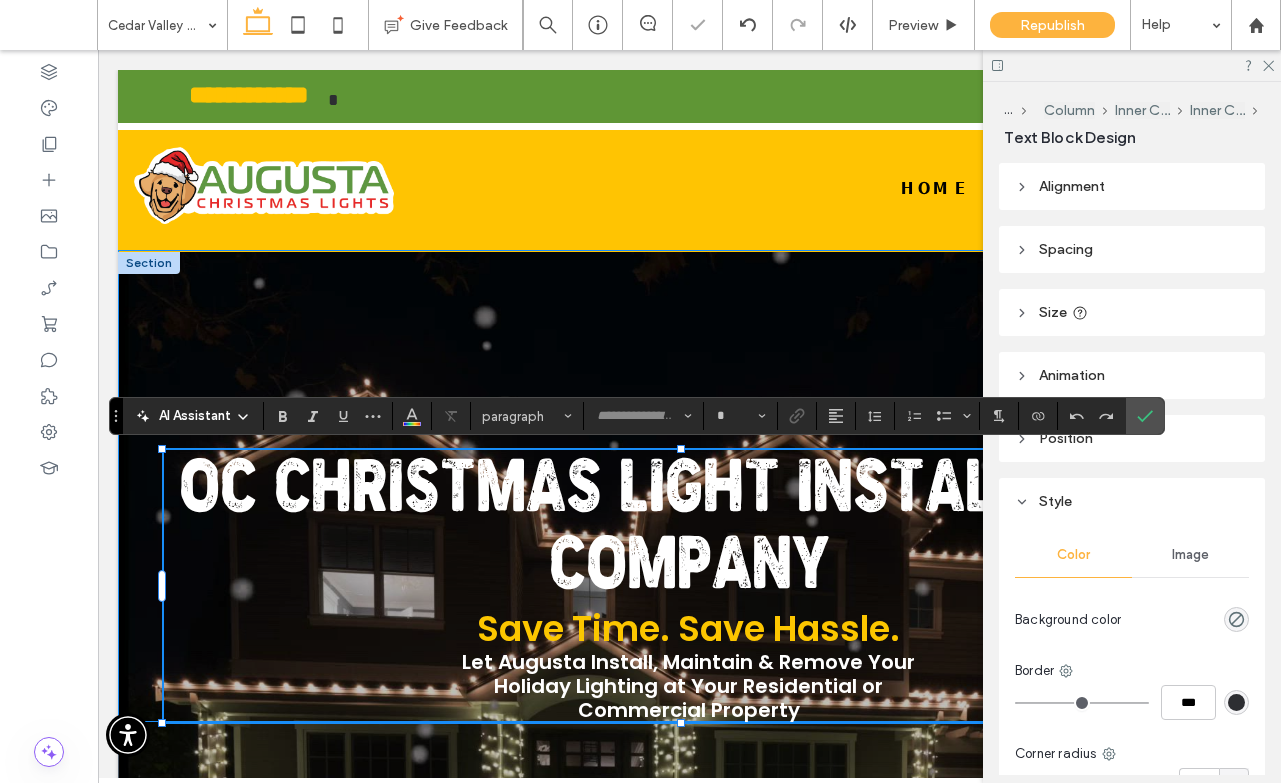 type on "**********" 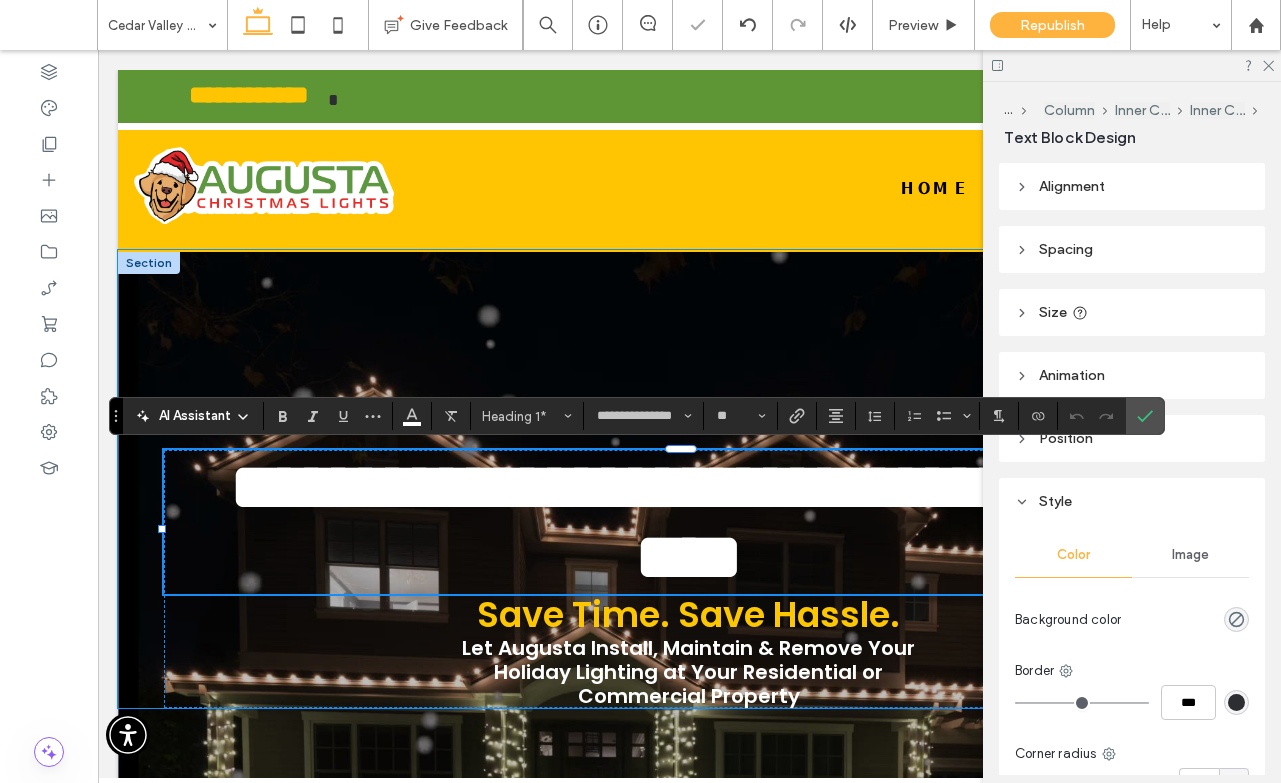 click on "**********" at bounding box center [702, 522] 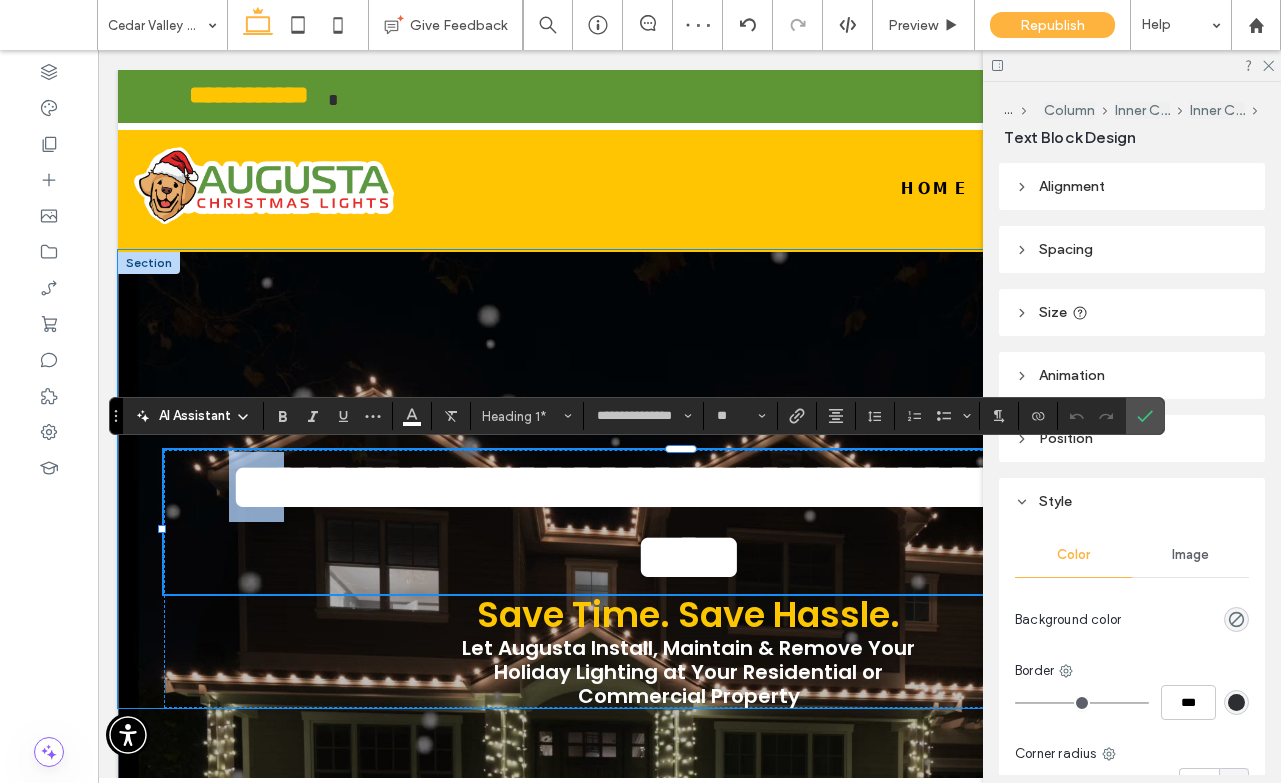 click on "**********" at bounding box center (689, 522) 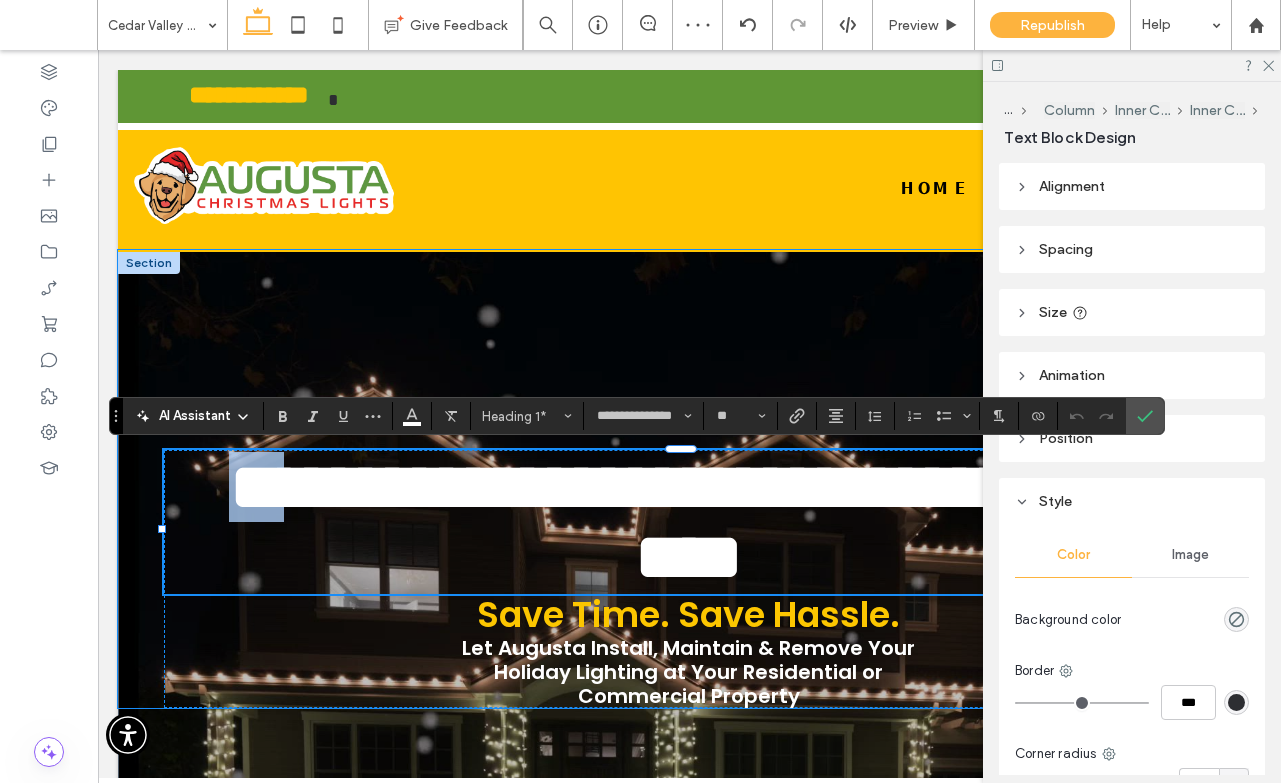 type 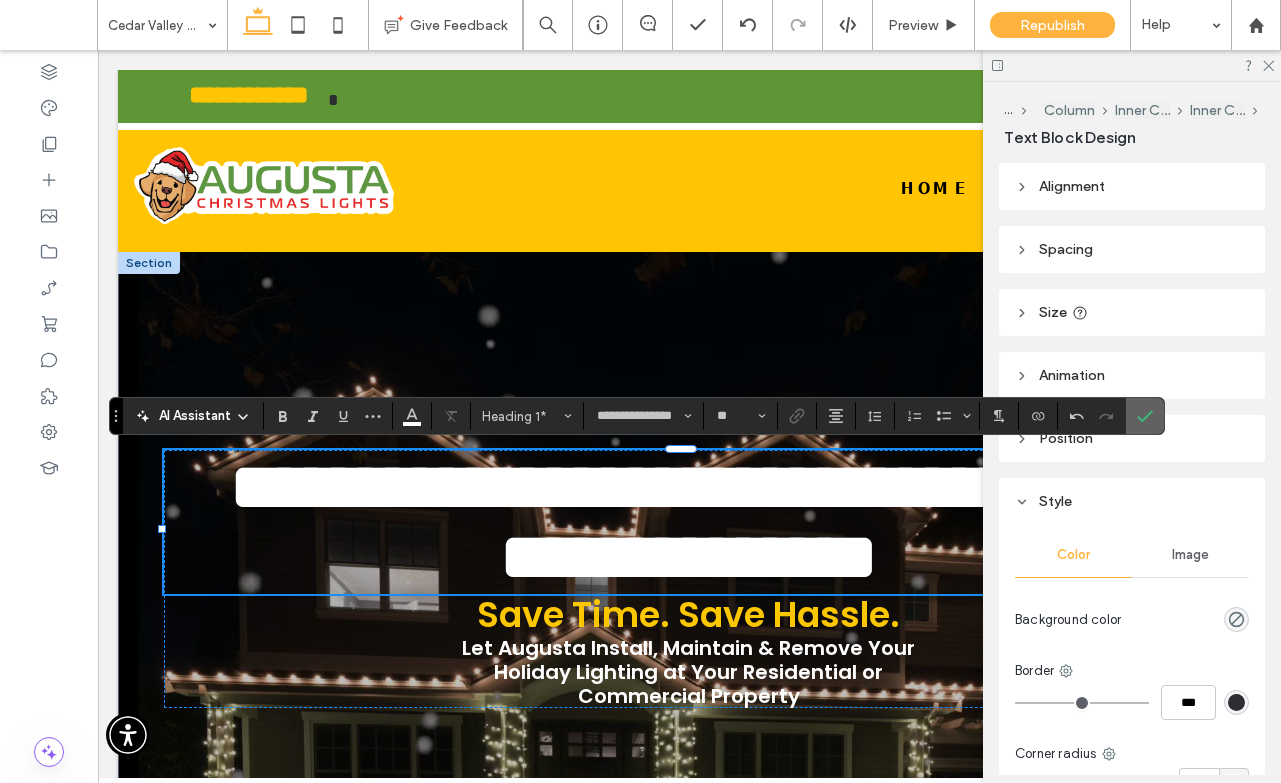 click 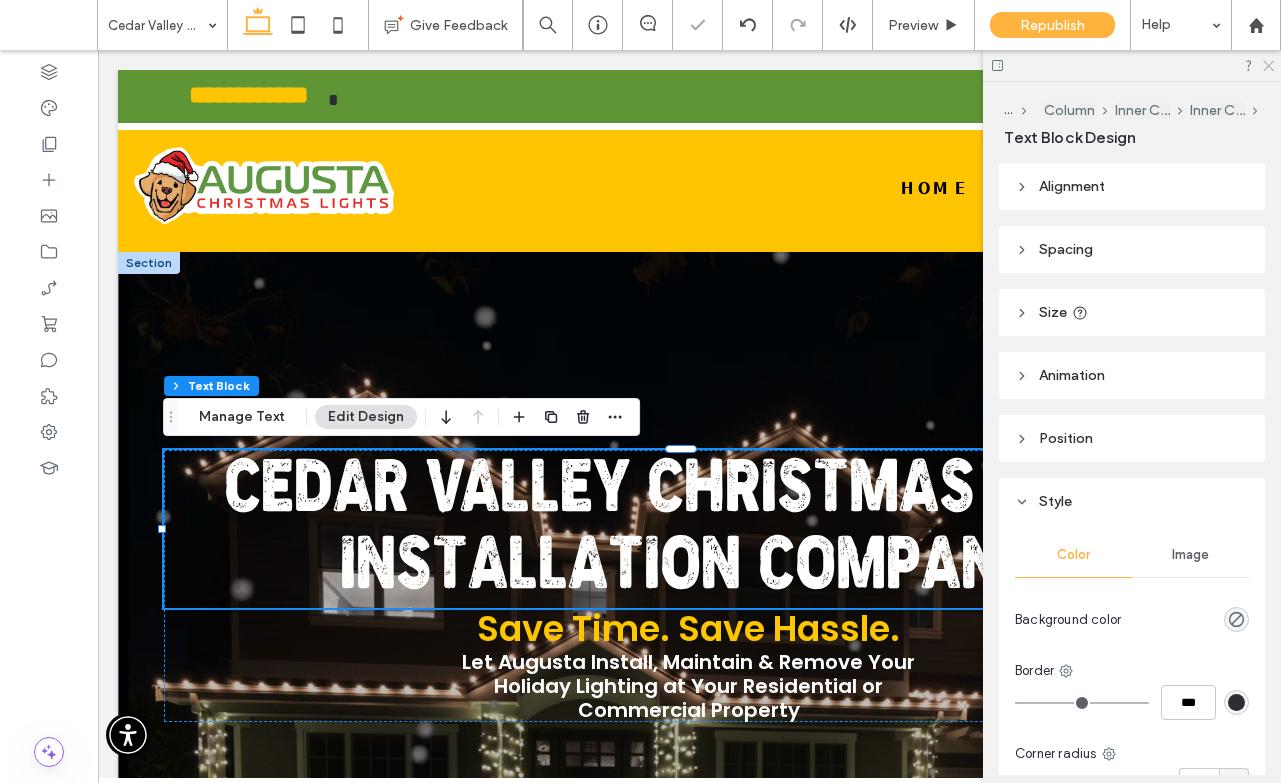 click 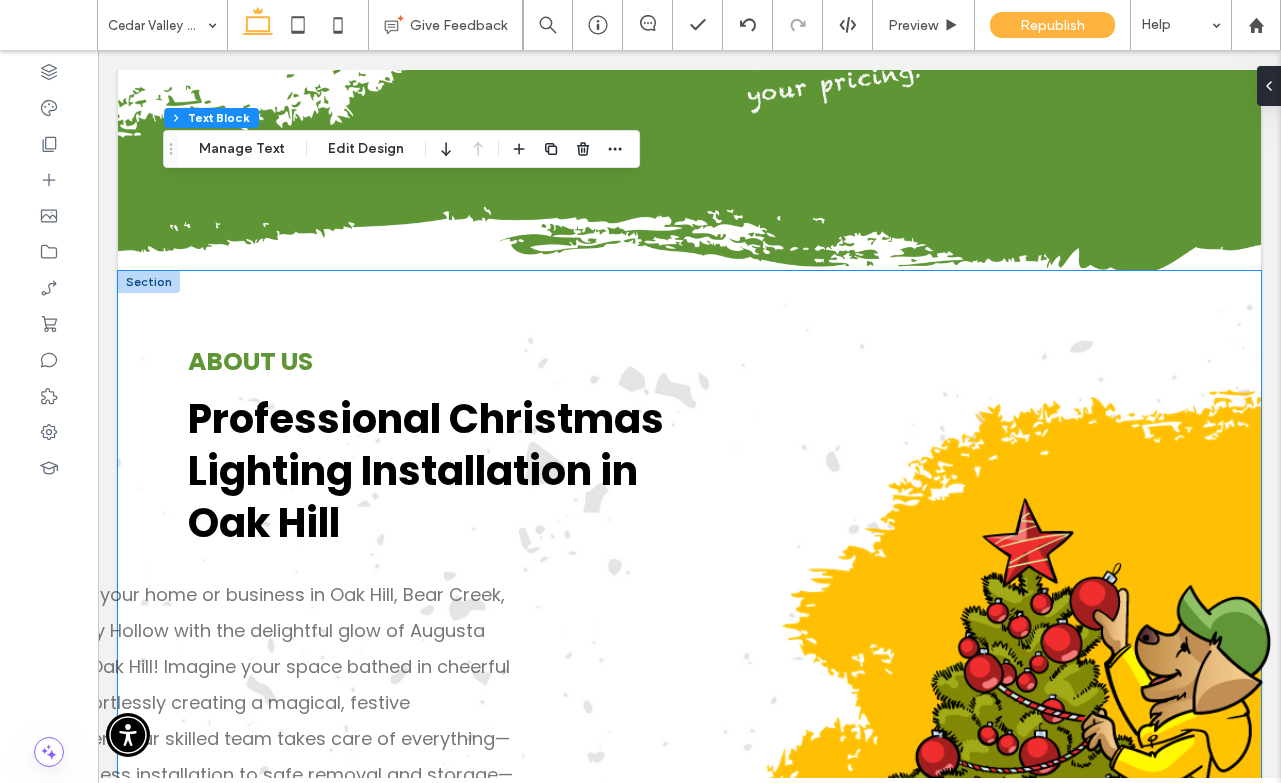 scroll, scrollTop: 1852, scrollLeft: 0, axis: vertical 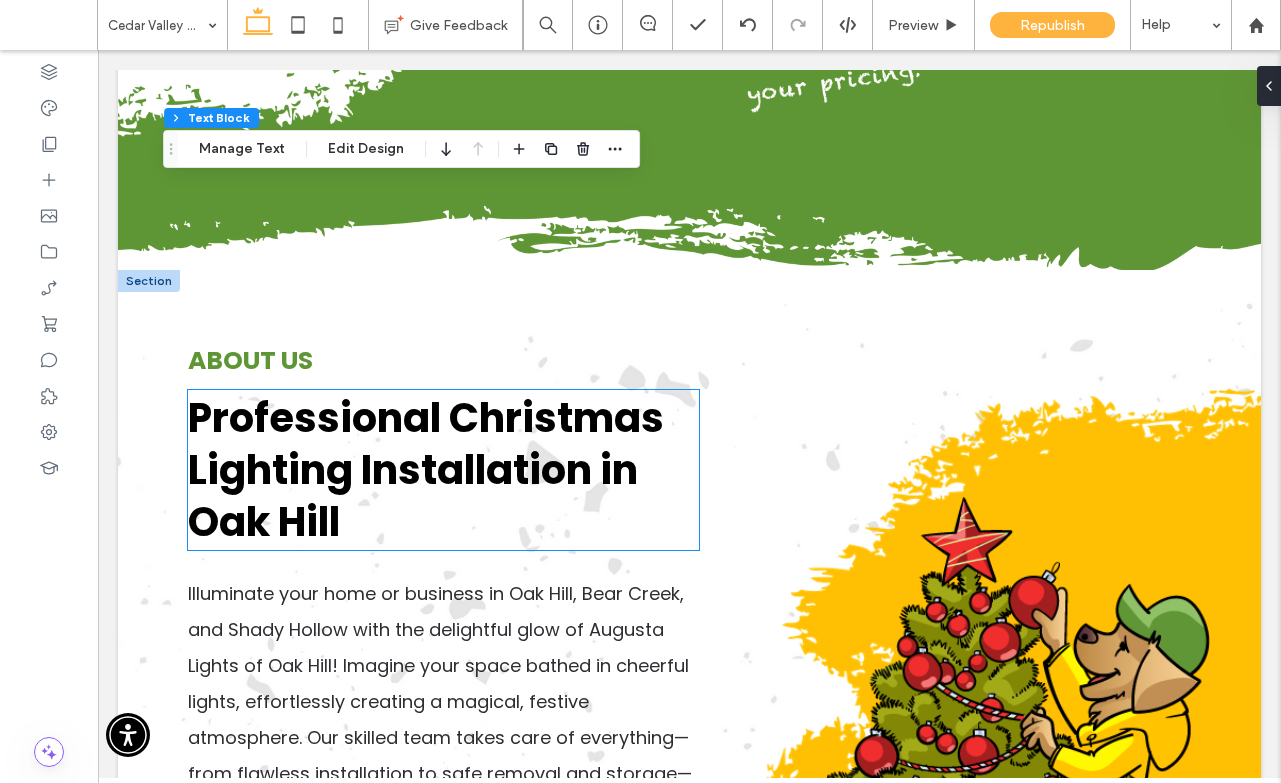 click on "Professional Christmas Lighting Installation in Oak Hill" at bounding box center [426, 470] 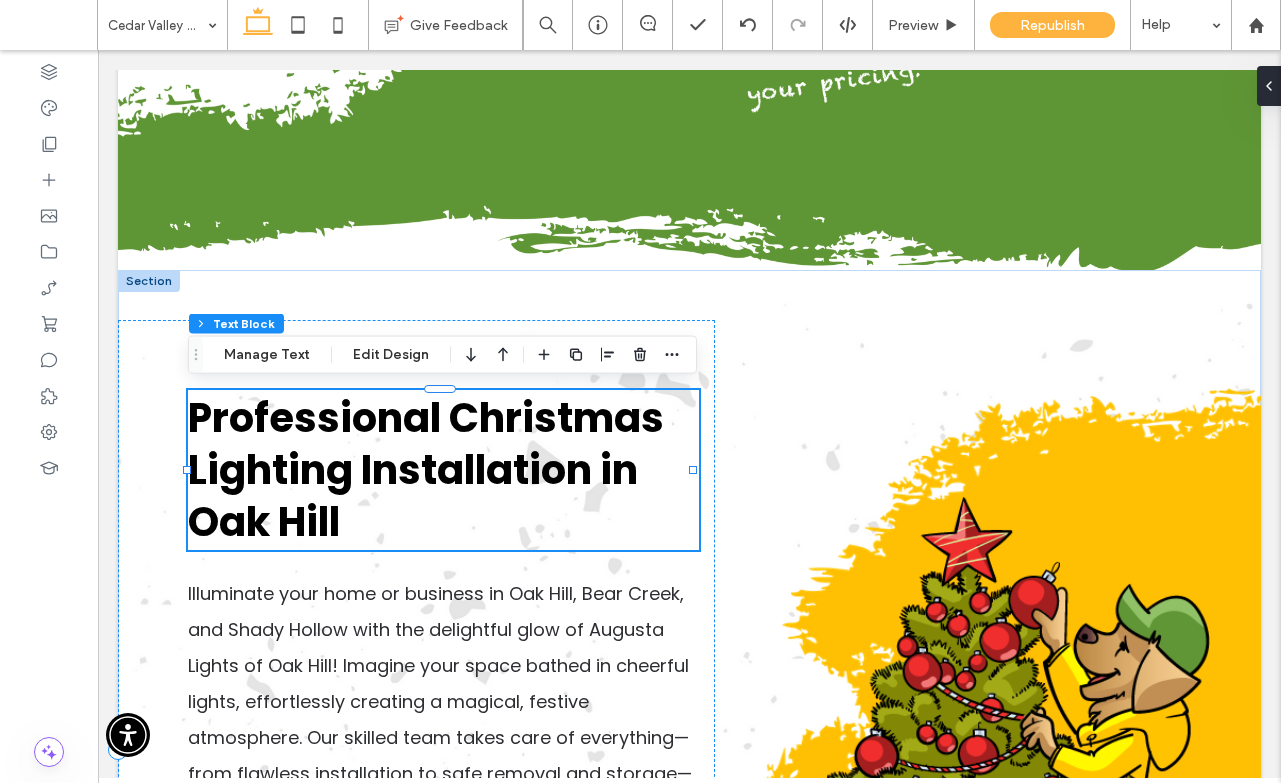 click on "Professional Christmas Lighting Installation in Oak Hill" at bounding box center [443, 470] 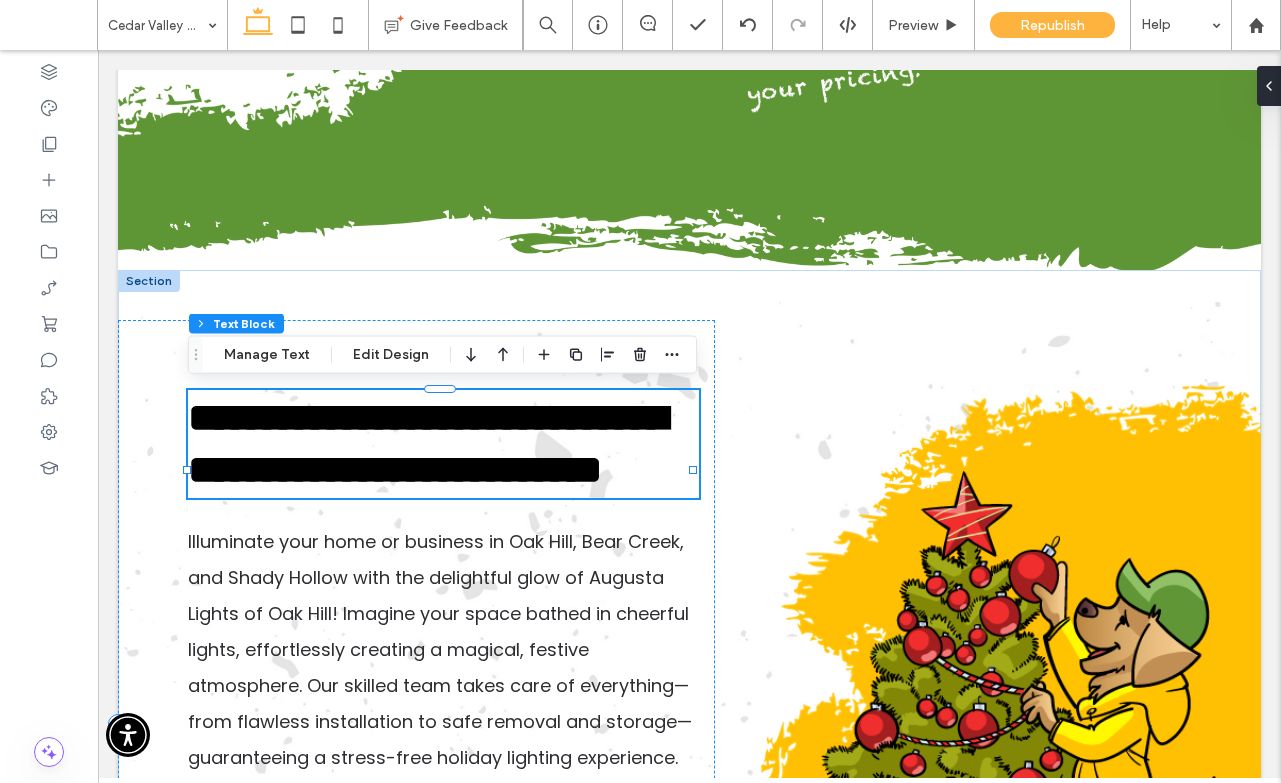 click on "**********" at bounding box center (443, 444) 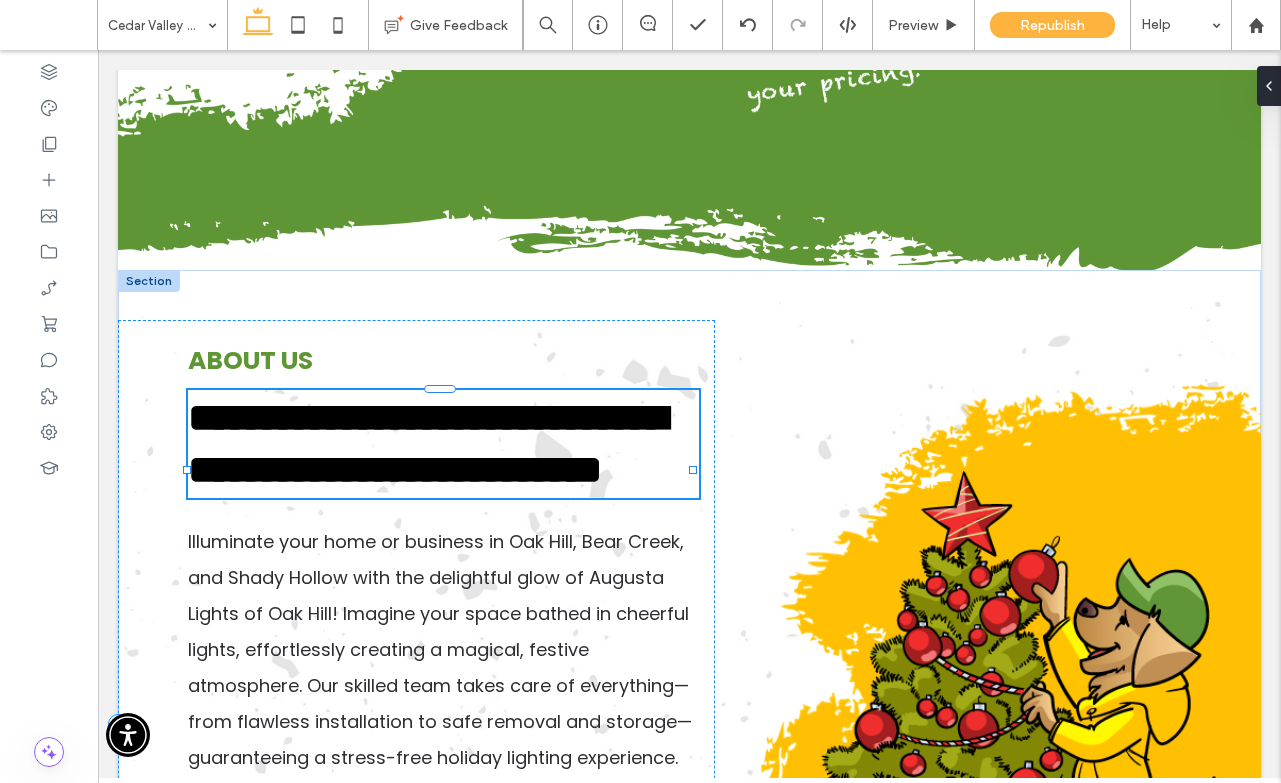 type on "*******" 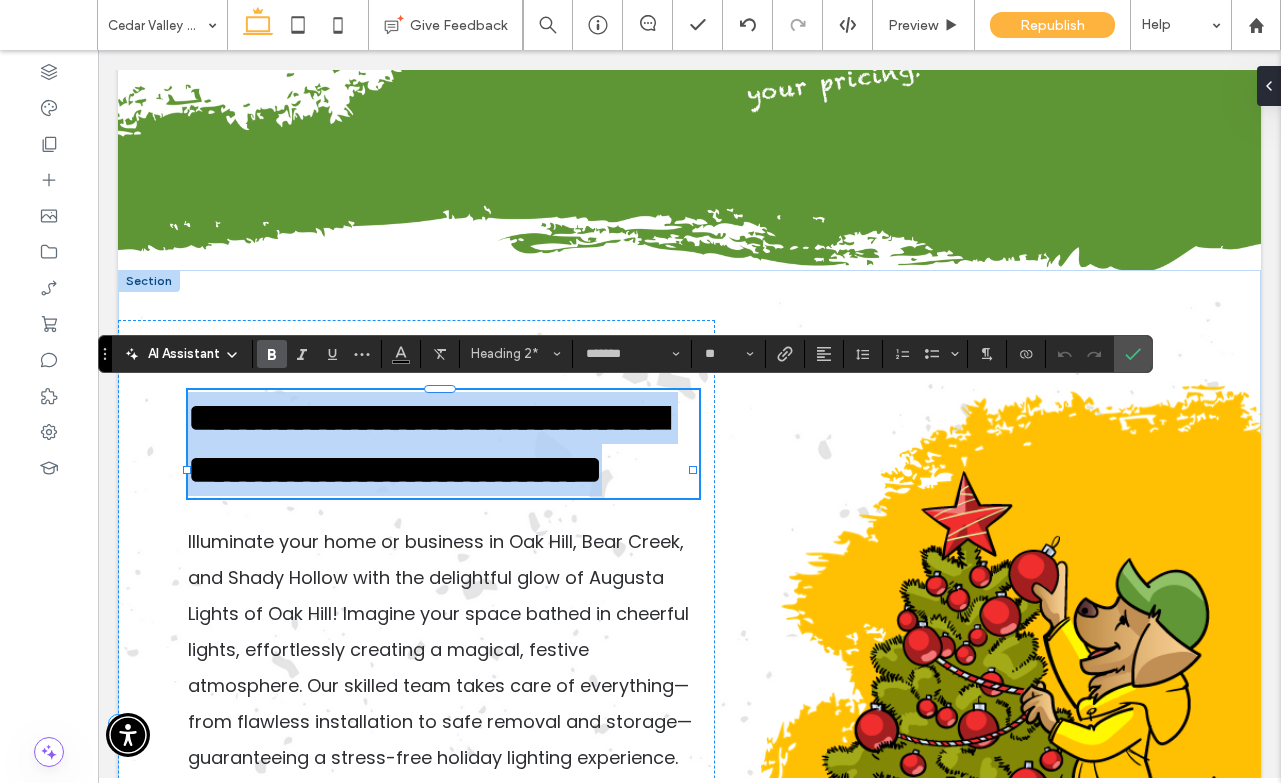 click on "**********" at bounding box center (443, 444) 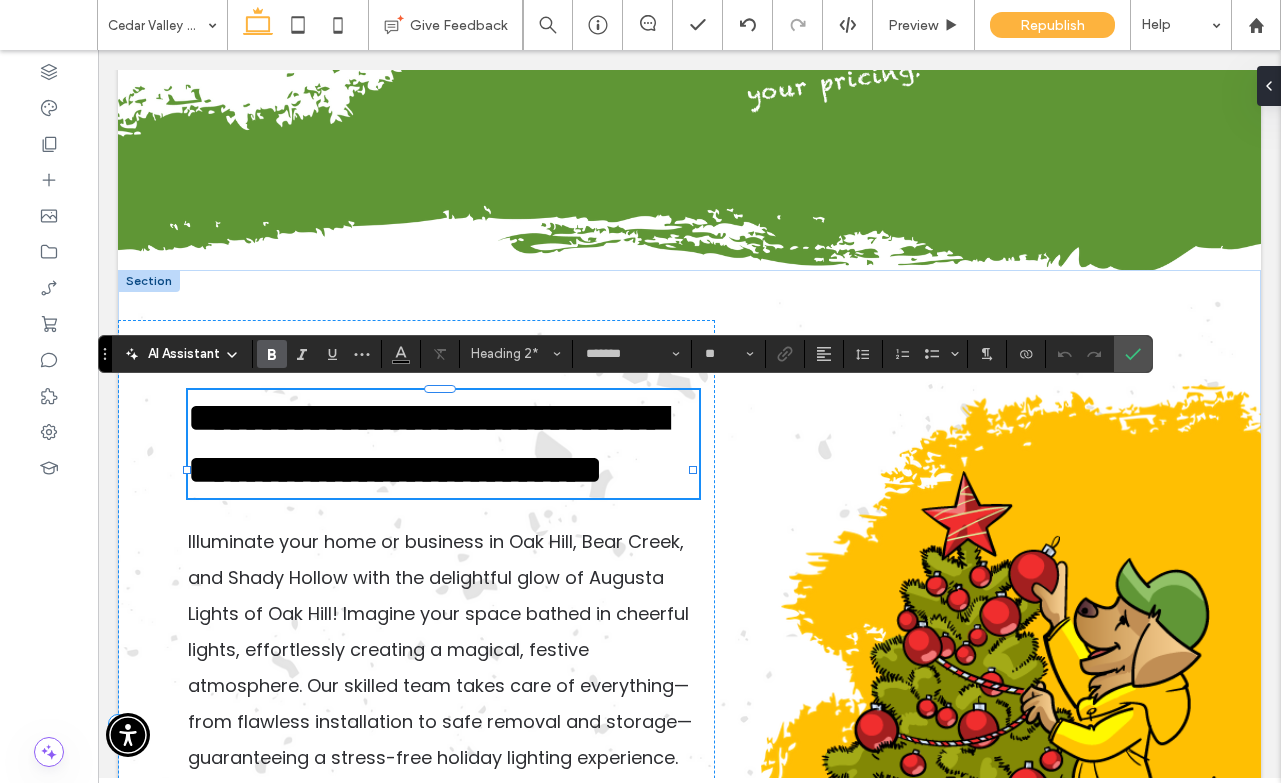 scroll, scrollTop: 2, scrollLeft: 0, axis: vertical 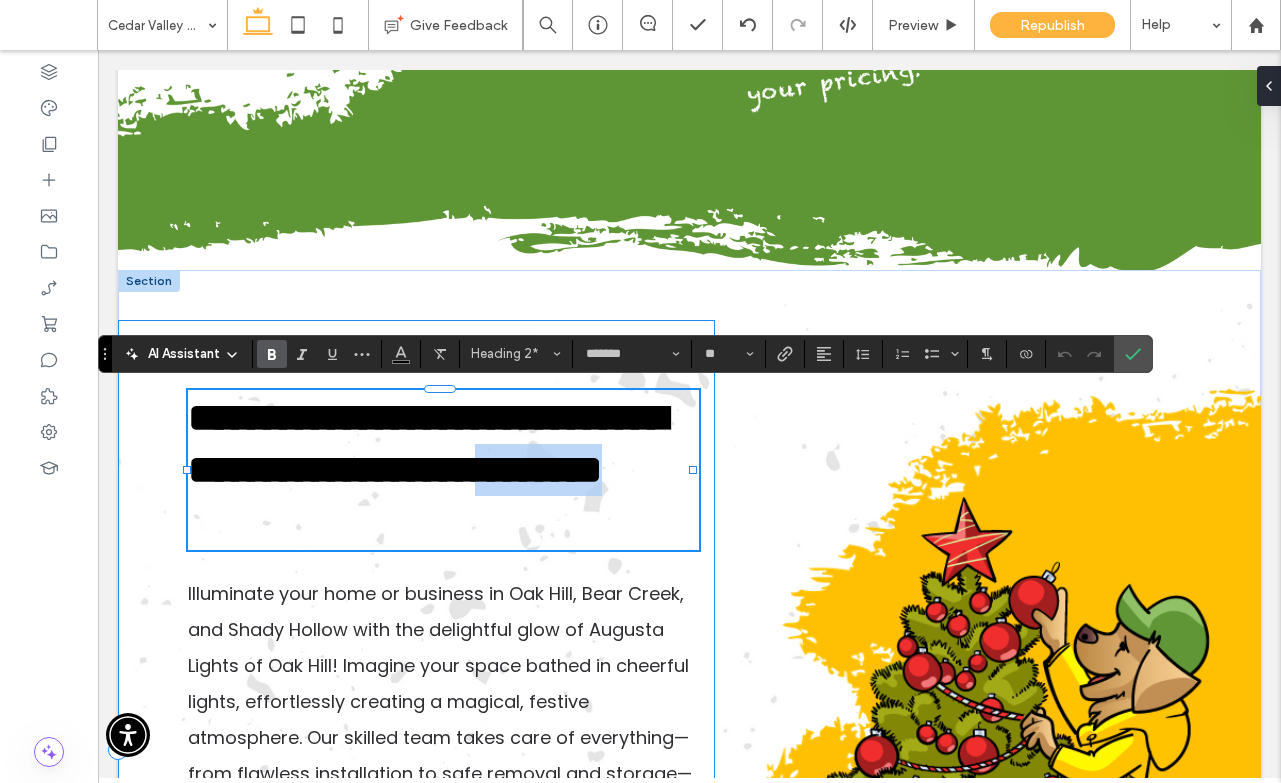 drag, startPoint x: 358, startPoint y: 512, endPoint x: 178, endPoint y: 525, distance: 180.46883 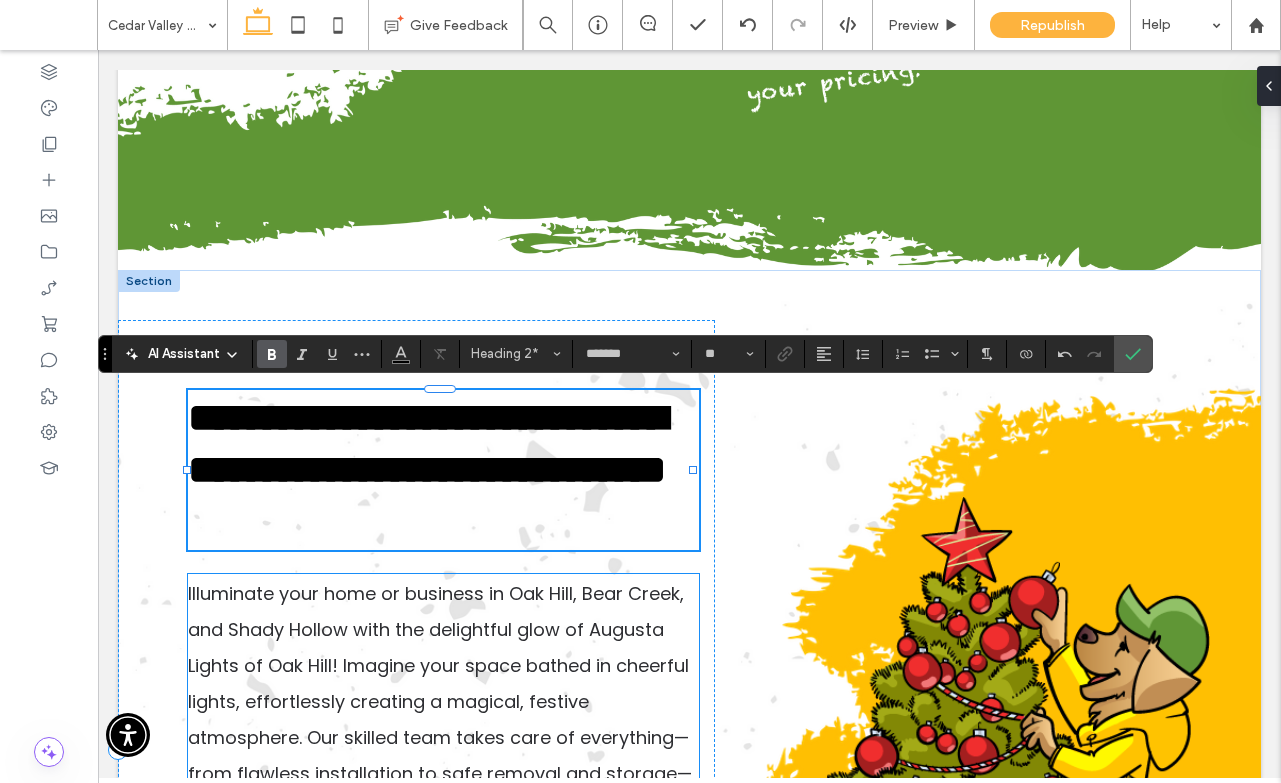 click on "Illuminate your home or business in Oak Hill, Bear Creek, and Shady Hollow with the delightful glow of Augusta Lights of Oak Hill! Imagine your space bathed in cheerful lights, effortlessly creating a magical, festive atmosphere. Our skilled team takes care of everything—from flawless installation to safe removal and storage—guaranteeing a stress-free holiday lighting experience. Say goodbye to climbing ladders and struggling with storage, and hello to hassle-free holiday charm." at bounding box center [440, 737] 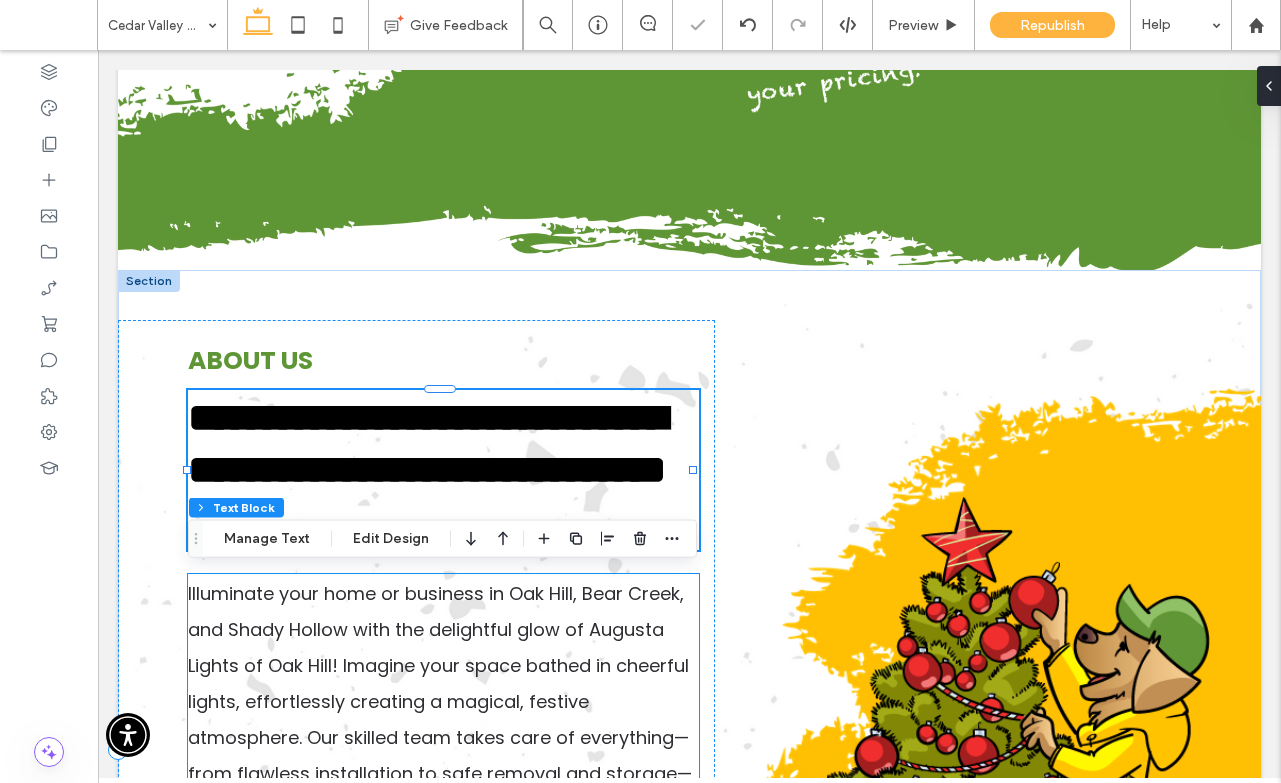 click on "Illuminate your home or business in Oak Hill, Bear Creek, and Shady Hollow with the delightful glow of Augusta Lights of Oak Hill! Imagine your space bathed in cheerful lights, effortlessly creating a magical, festive atmosphere. Our skilled team takes care of everything—from flawless installation to safe removal and storage—guaranteeing a stress-free holiday lighting experience. Say goodbye to climbing ladders and struggling with storage, and hello to hassle-free holiday charm." at bounding box center [440, 737] 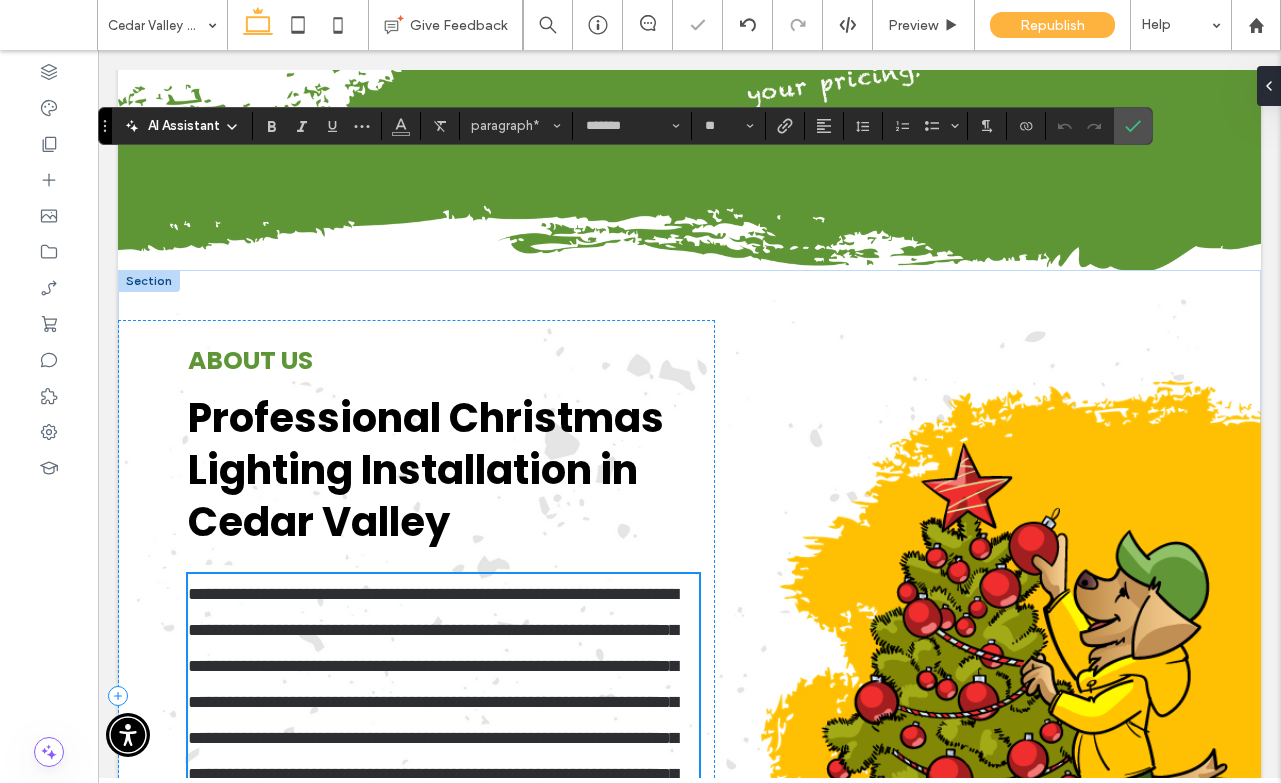 scroll, scrollTop: 2264, scrollLeft: 0, axis: vertical 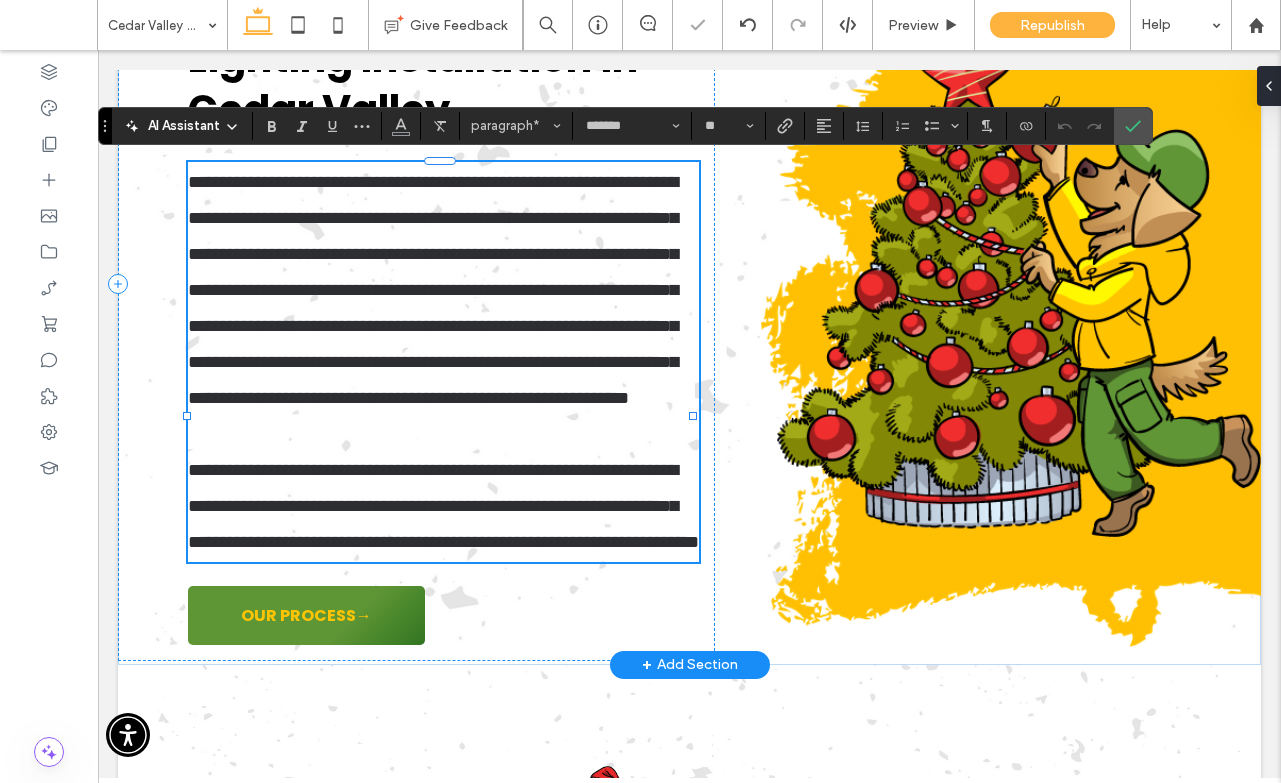click on "**********" at bounding box center [443, 506] 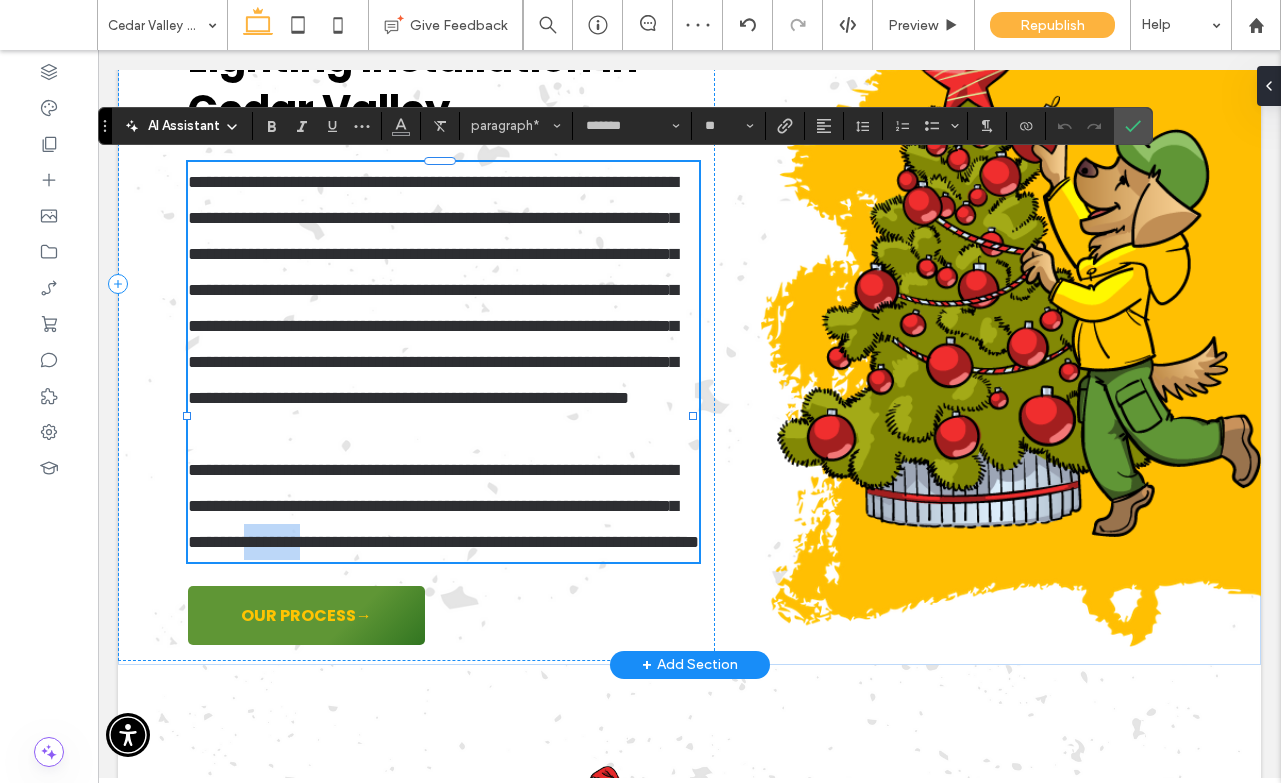 drag, startPoint x: 568, startPoint y: 611, endPoint x: 606, endPoint y: 608, distance: 38.118237 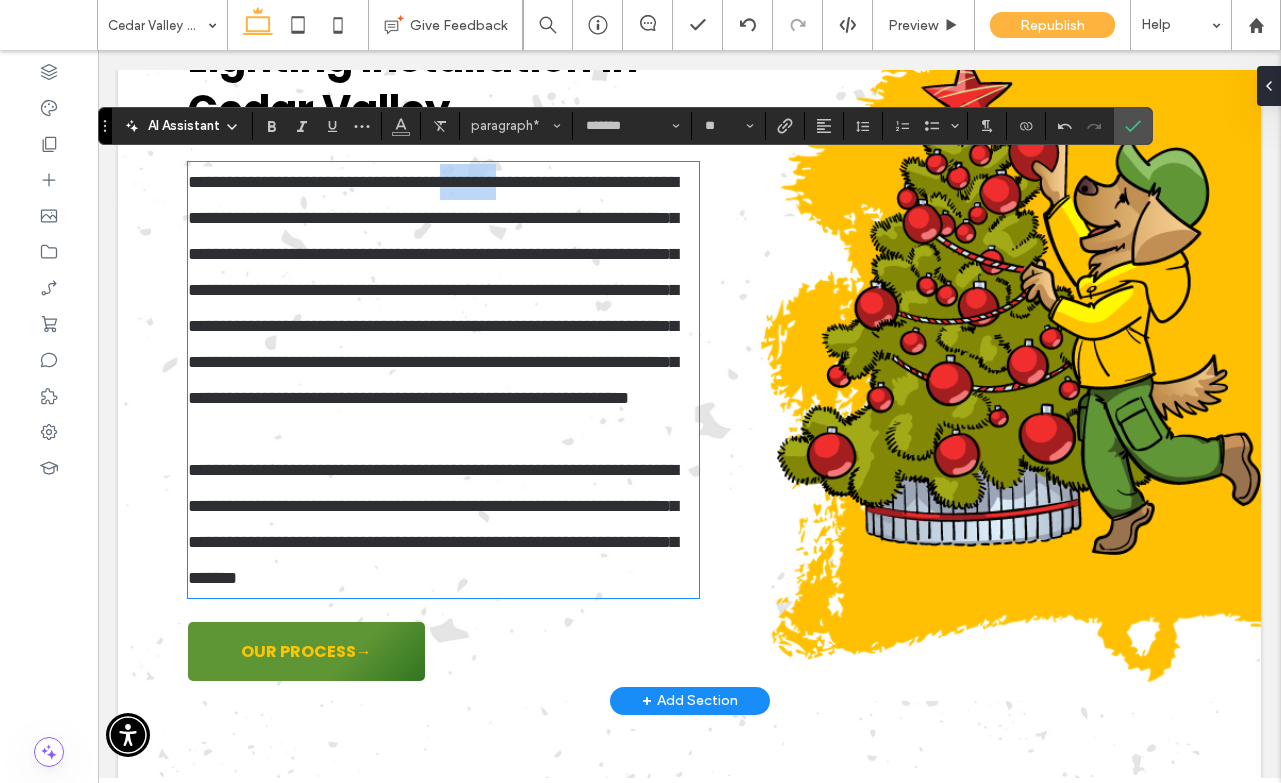 drag, startPoint x: 512, startPoint y: 183, endPoint x: 576, endPoint y: 179, distance: 64.12488 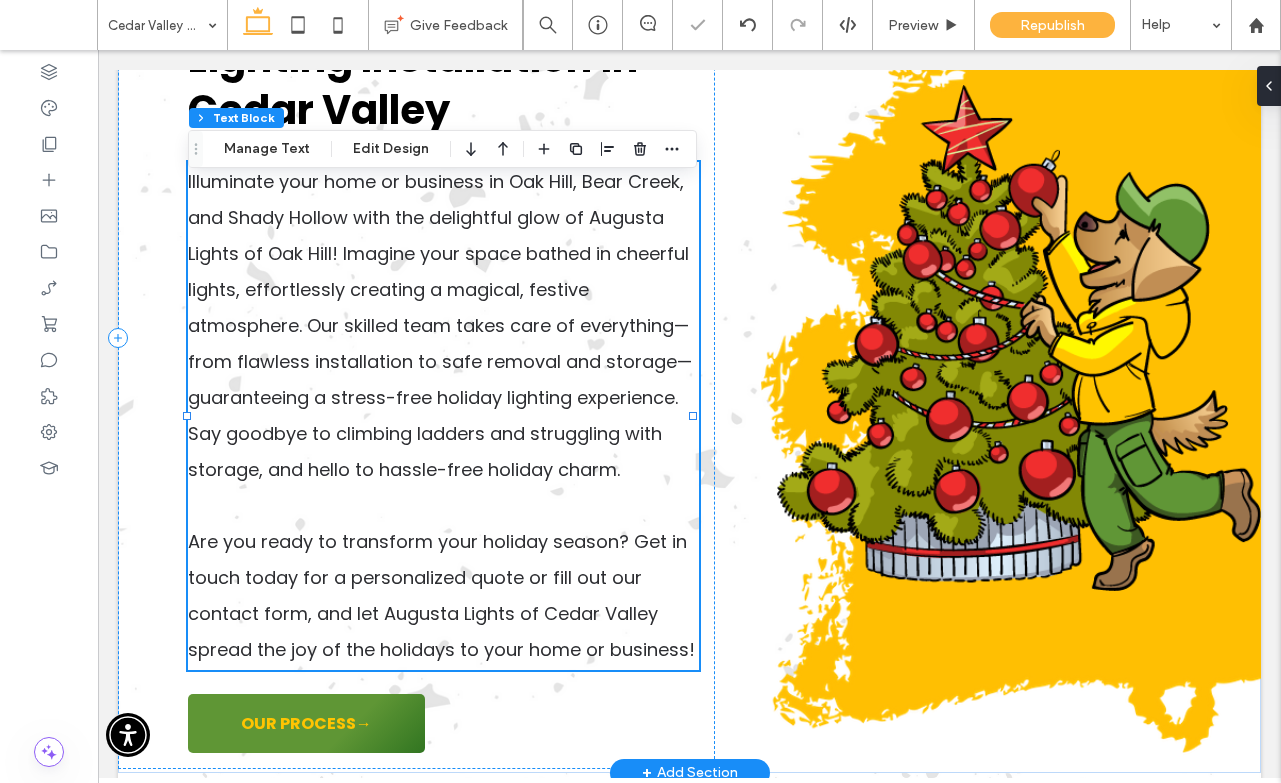 click on "Illuminate your home or business in Oak Hill, Bear Creek, and Shady Hollow with the delightful glow of Augusta Lights of Oak Hill! Imagine your space bathed in cheerful lights, effortlessly creating a magical, festive atmosphere. Our skilled team takes care of everything—from flawless installation to safe removal and storage—guaranteeing a stress-free holiday lighting experience. Say goodbye to climbing ladders and struggling with storage, and hello to hassle-free holiday charm." at bounding box center [440, 325] 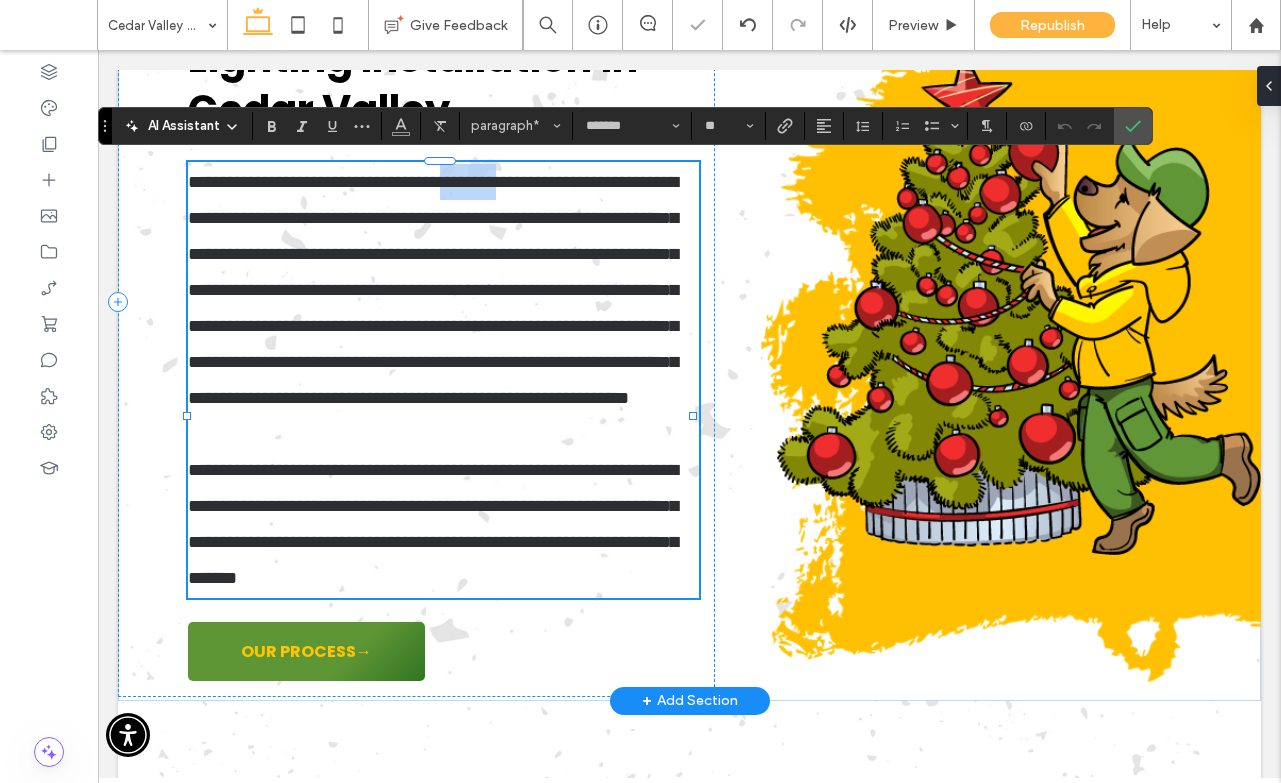 click on "**********" at bounding box center (433, 290) 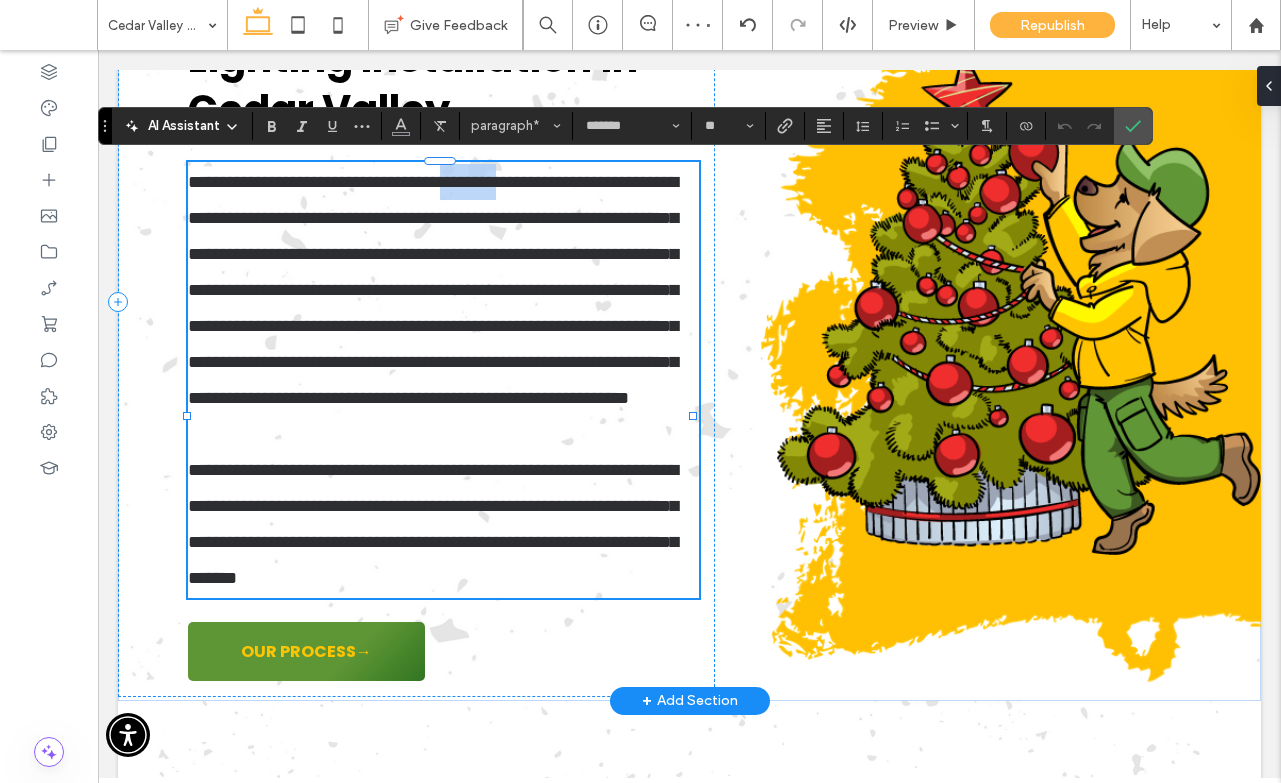 click on "**********" at bounding box center (433, 290) 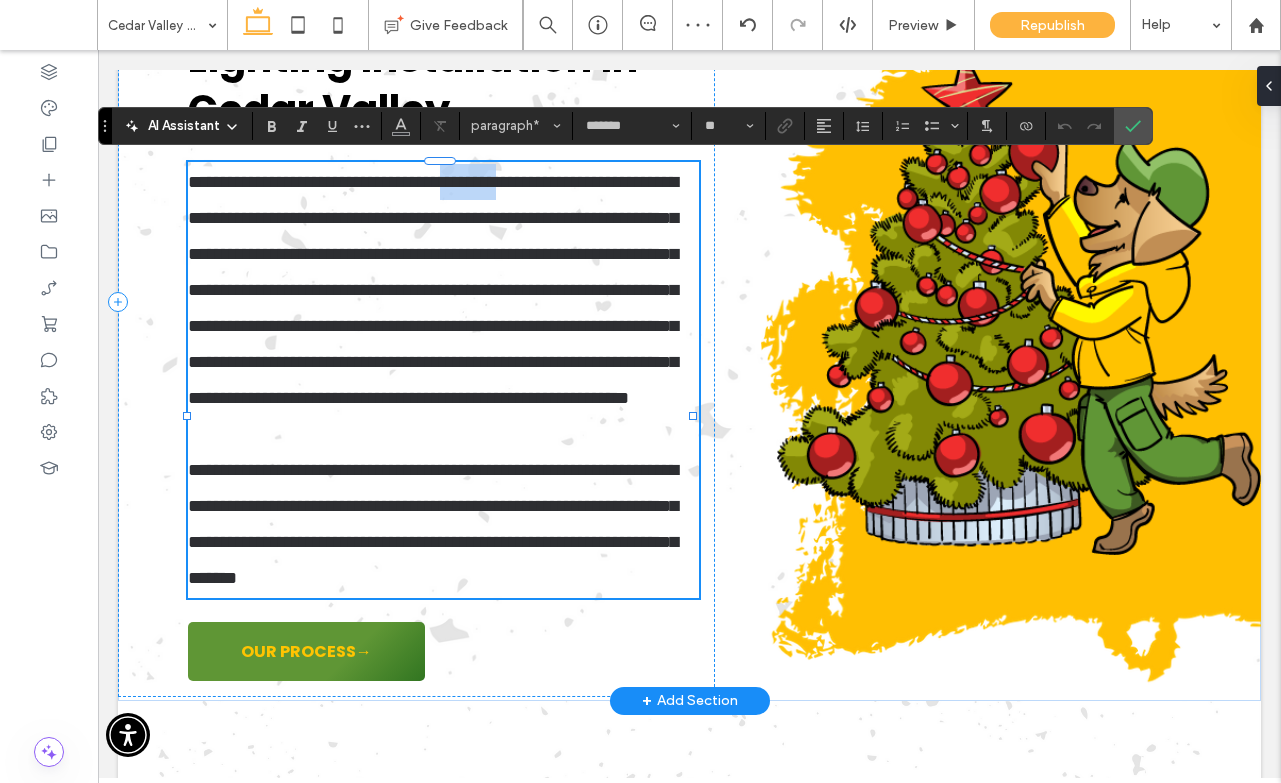 click on "**********" at bounding box center (433, 290) 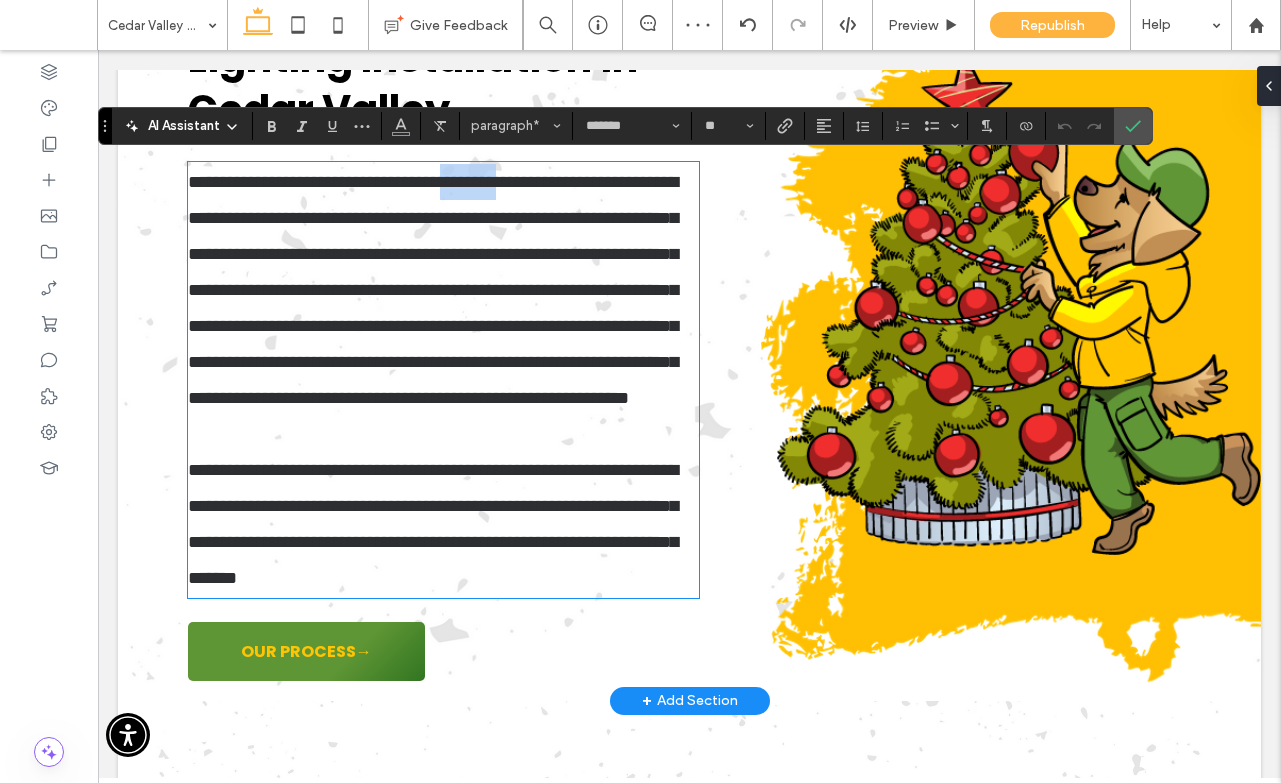 type 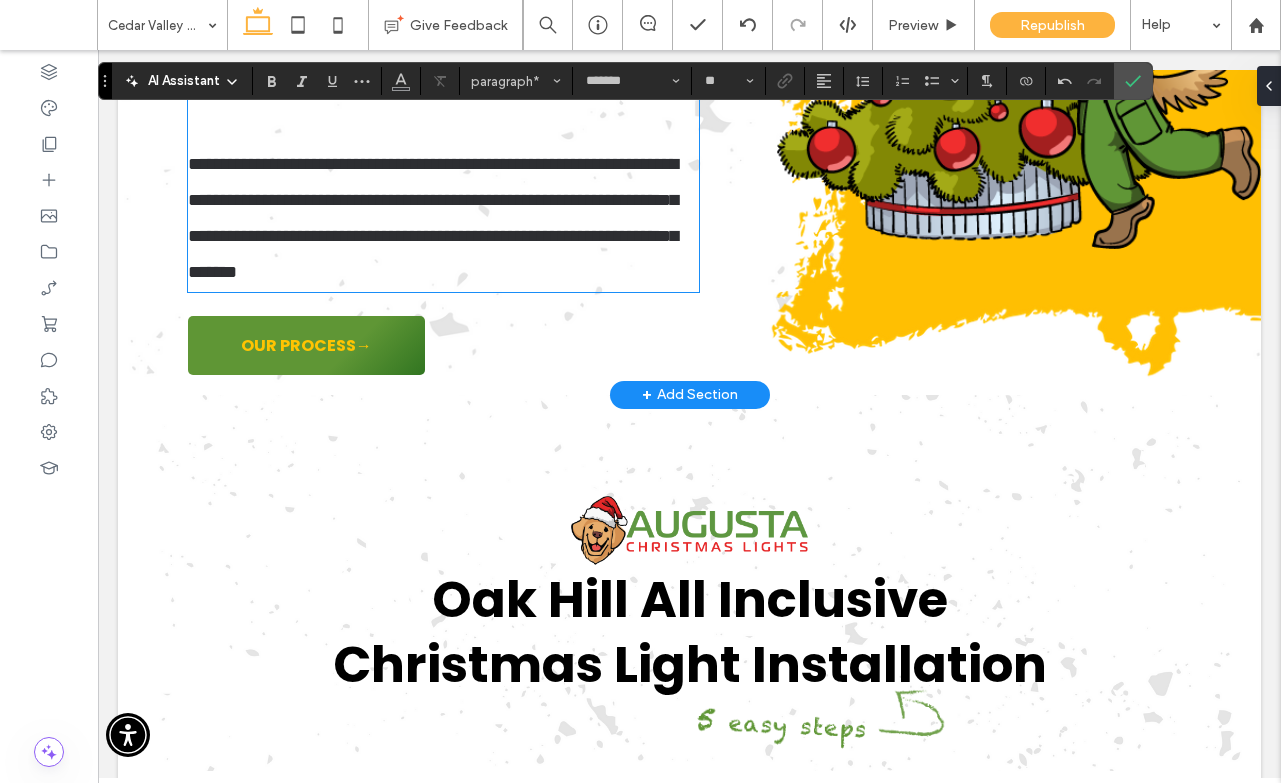 scroll, scrollTop: 2151, scrollLeft: 0, axis: vertical 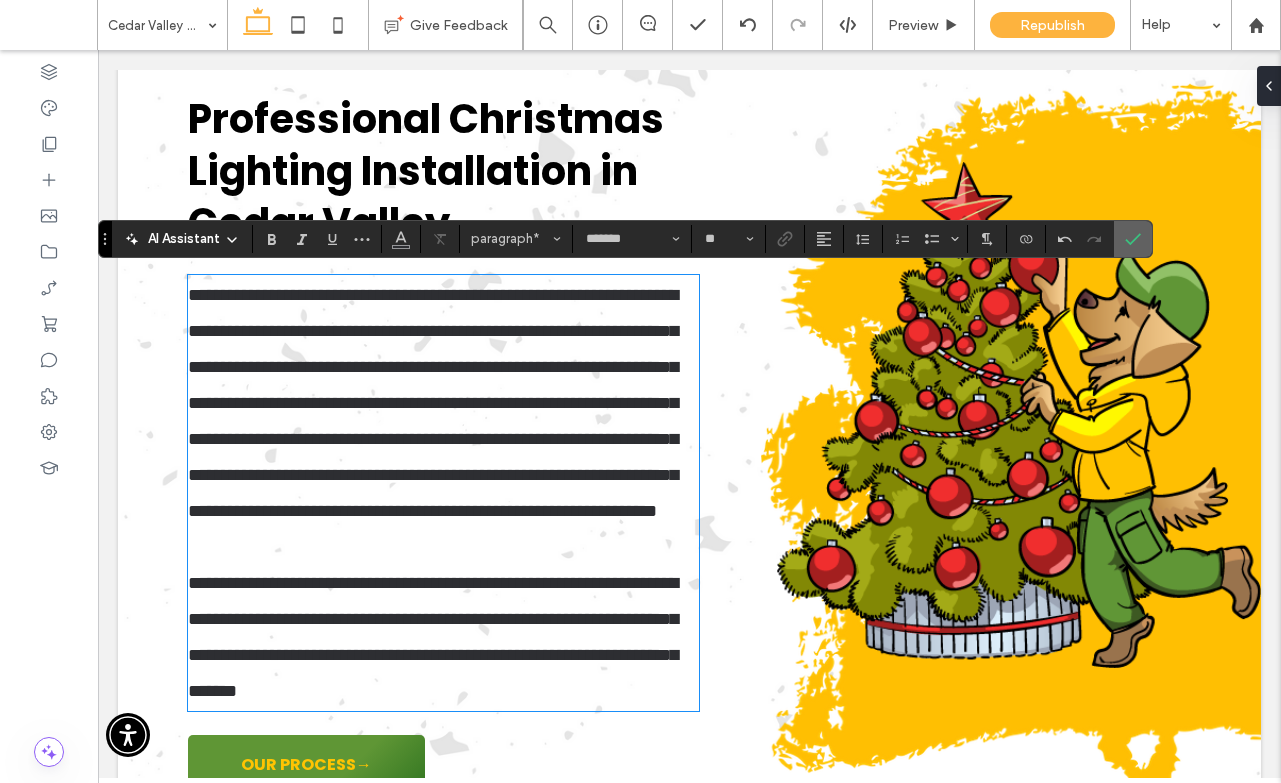 click 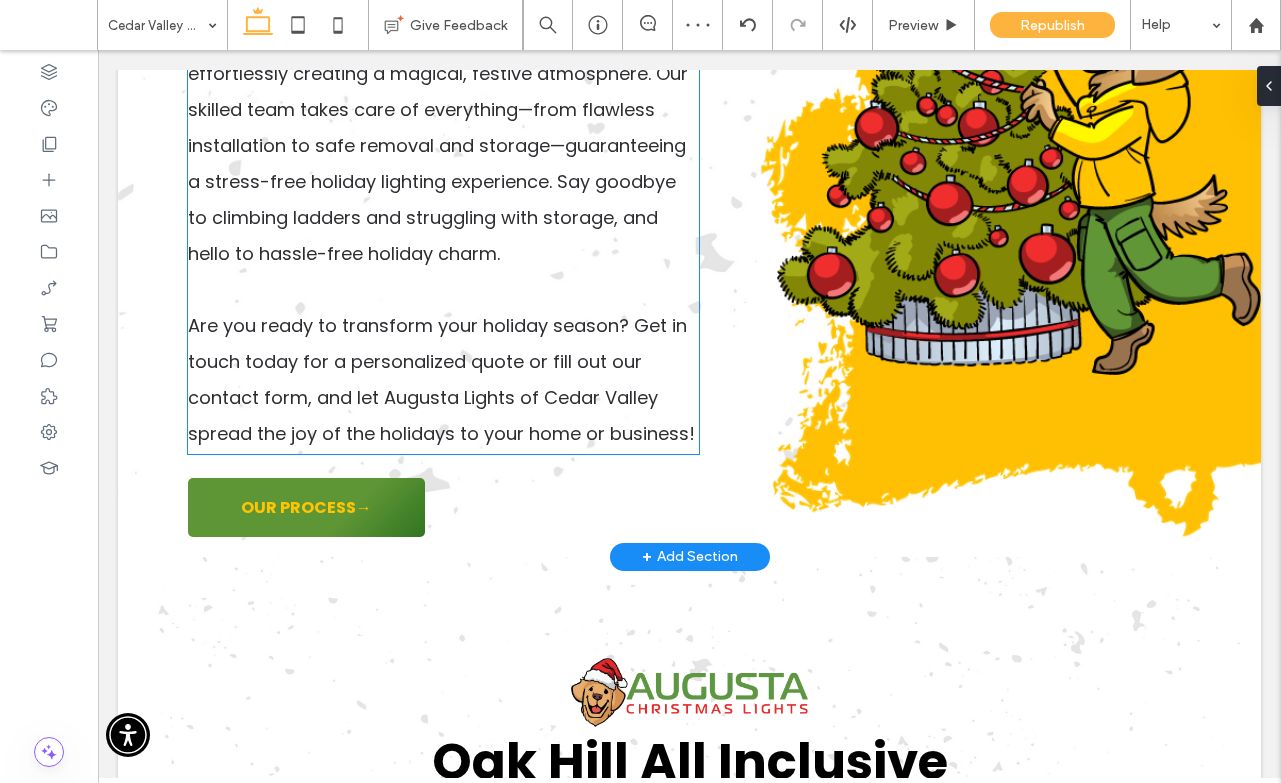 scroll, scrollTop: 2486, scrollLeft: 0, axis: vertical 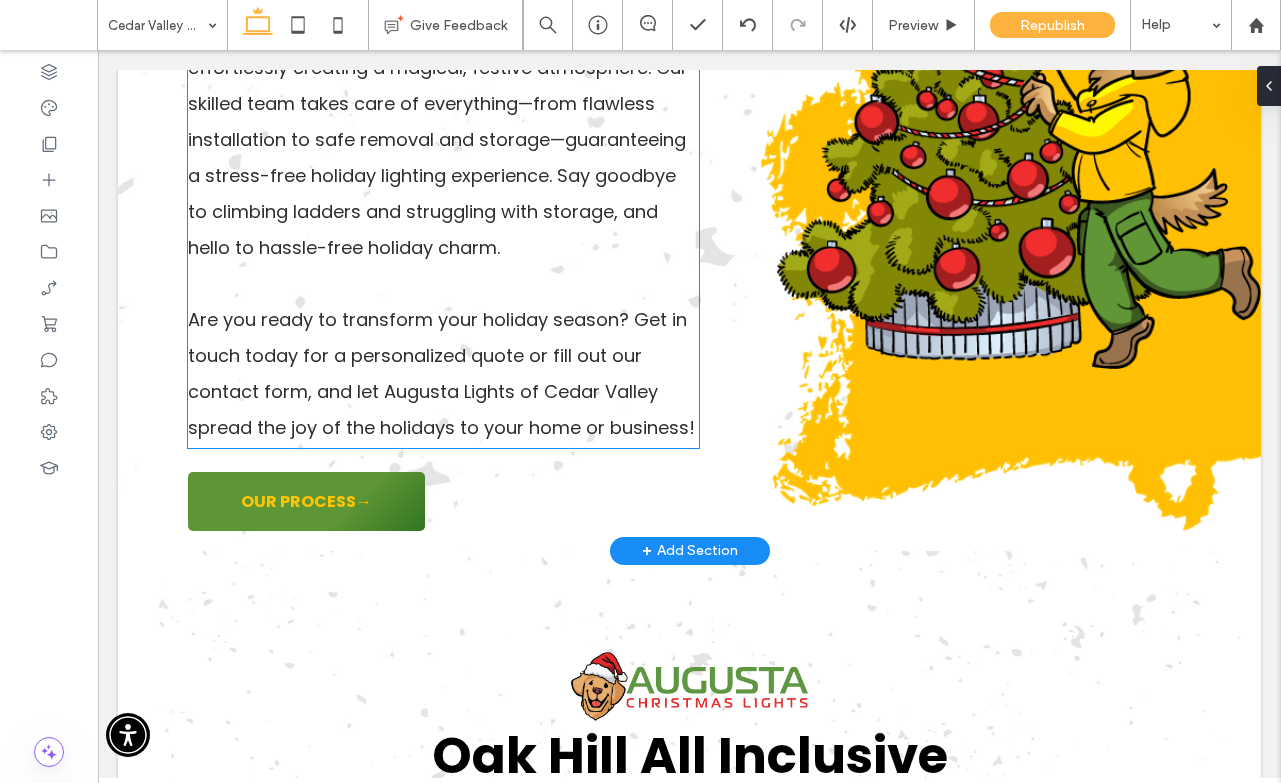 click on "Illuminate your home or business in [CITY], [CITY], and [CITY] with the delightful glow of Augusta Lights of Oak Hill! Imagine your space bathed in cheerful lights, effortlessly creating a magical, festive atmosphere. Our skilled team takes care of everything—from flawless installation to safe removal and storage—guaranteeing a stress-free holiday lighting experience. Say goodbye to climbing ladders and struggling with storage, and hello to hassle-free holiday charm." at bounding box center [438, 103] 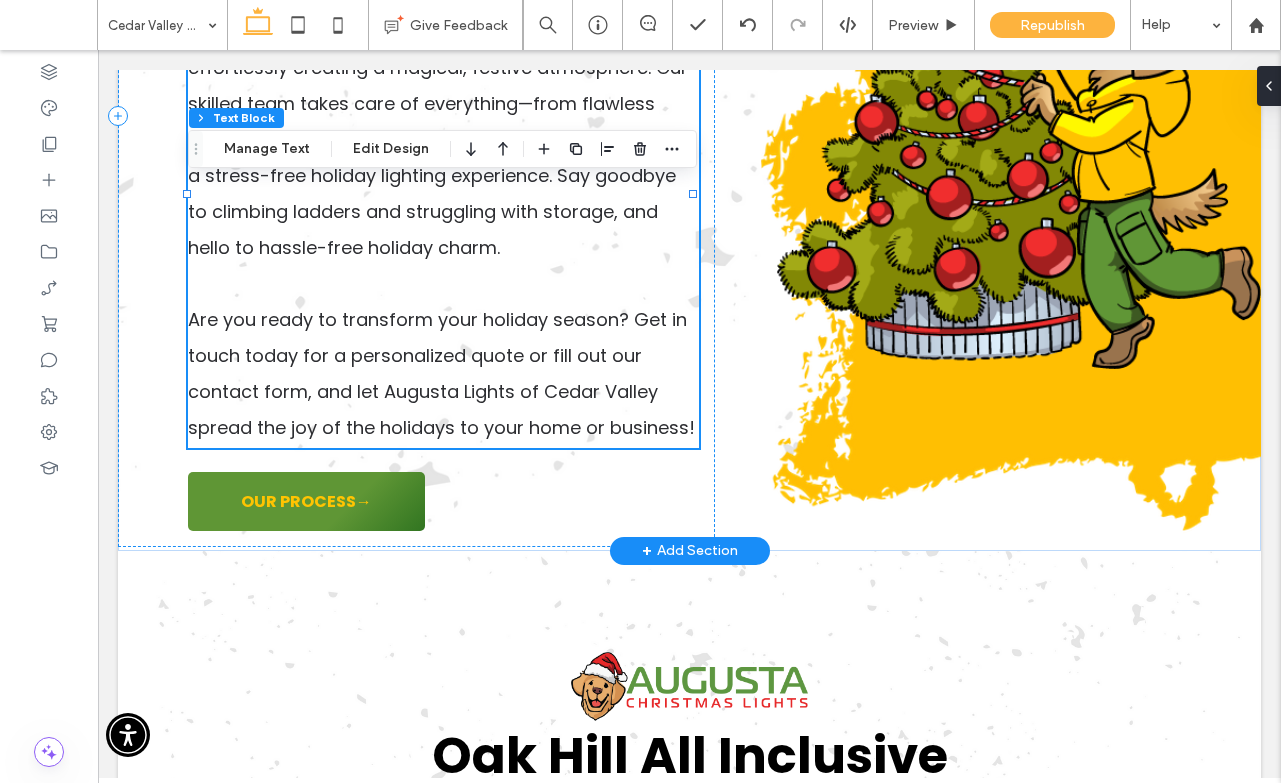 click on "Section Column Text Block Manage Text Edit Design" at bounding box center [442, 149] 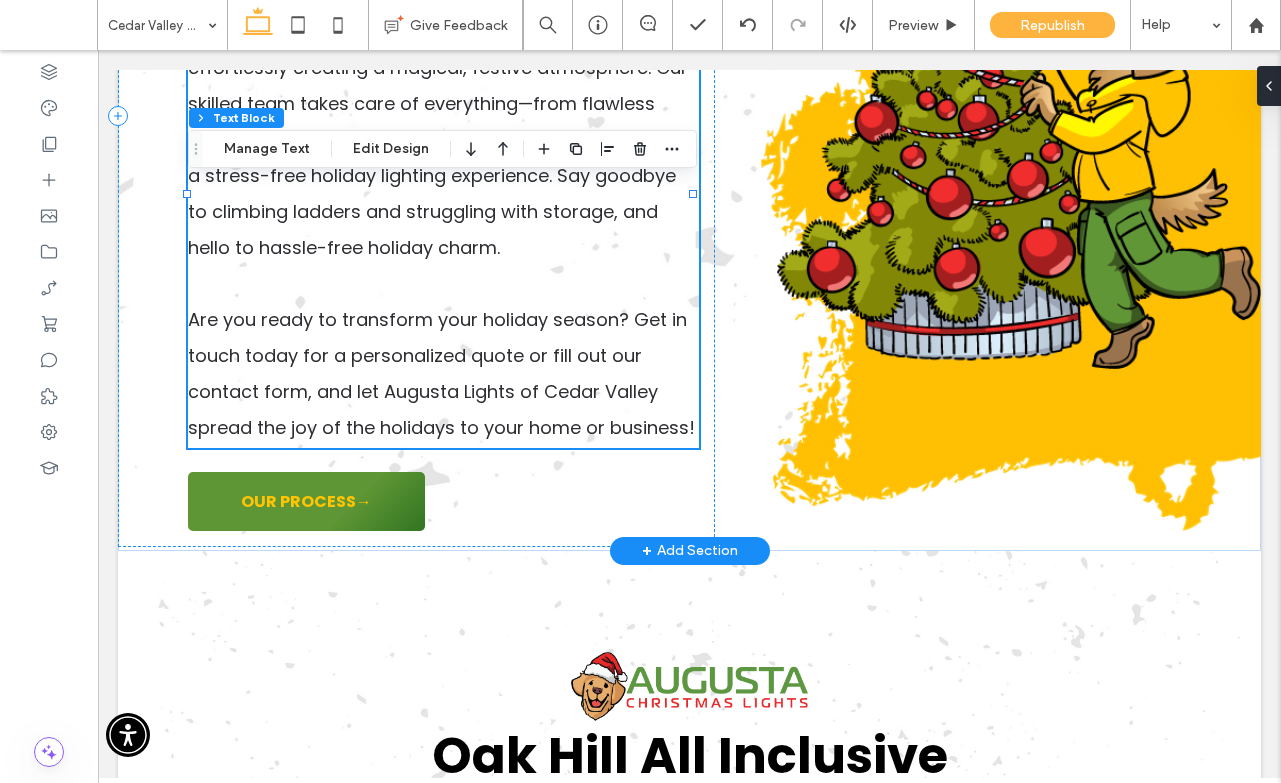 click on "Illuminate your home or business in [CITY], [CITY], and [CITY] with the delightful glow of Augusta Lights of Oak Hill! Imagine your space bathed in cheerful lights, effortlessly creating a magical, festive atmosphere. Our skilled team takes care of everything—from flawless installation to safe removal and storage—guaranteeing a stress-free holiday lighting experience. Say goodbye to climbing ladders and struggling with storage, and hello to hassle-free holiday charm." at bounding box center (438, 103) 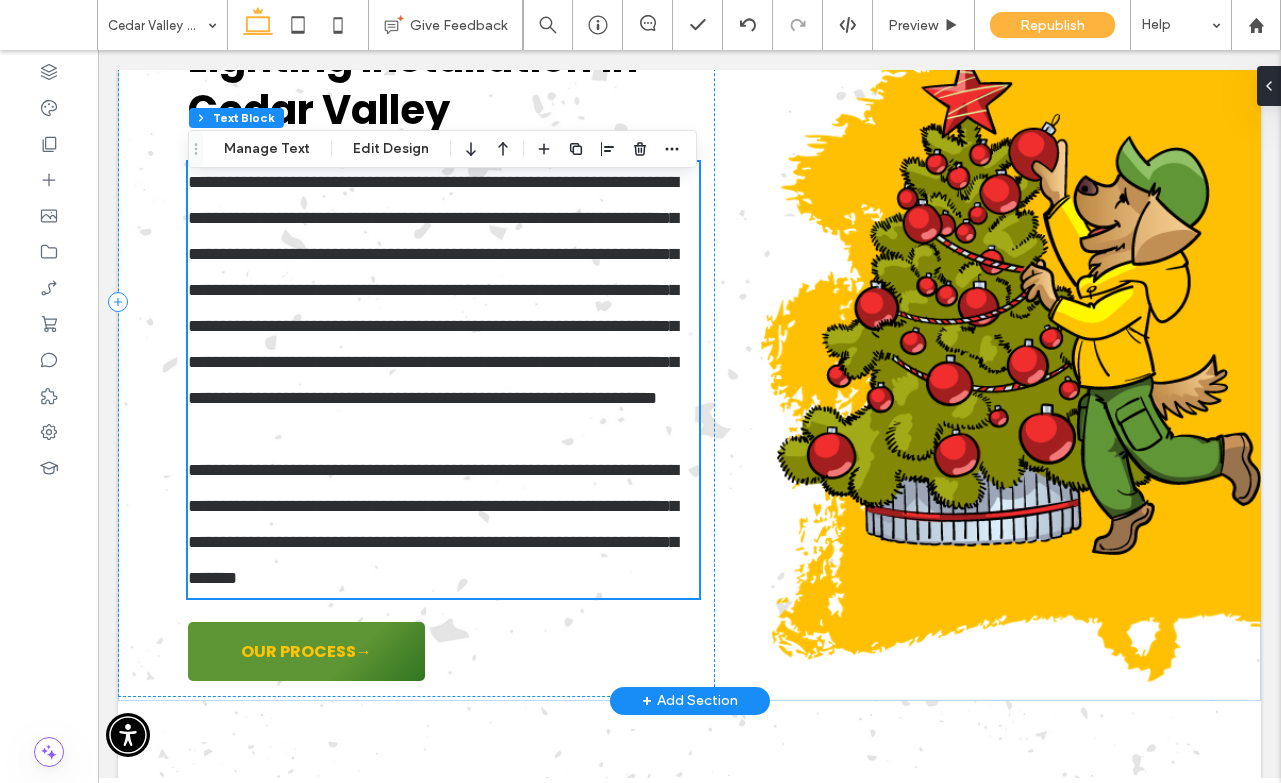 click on "**********" at bounding box center [433, 290] 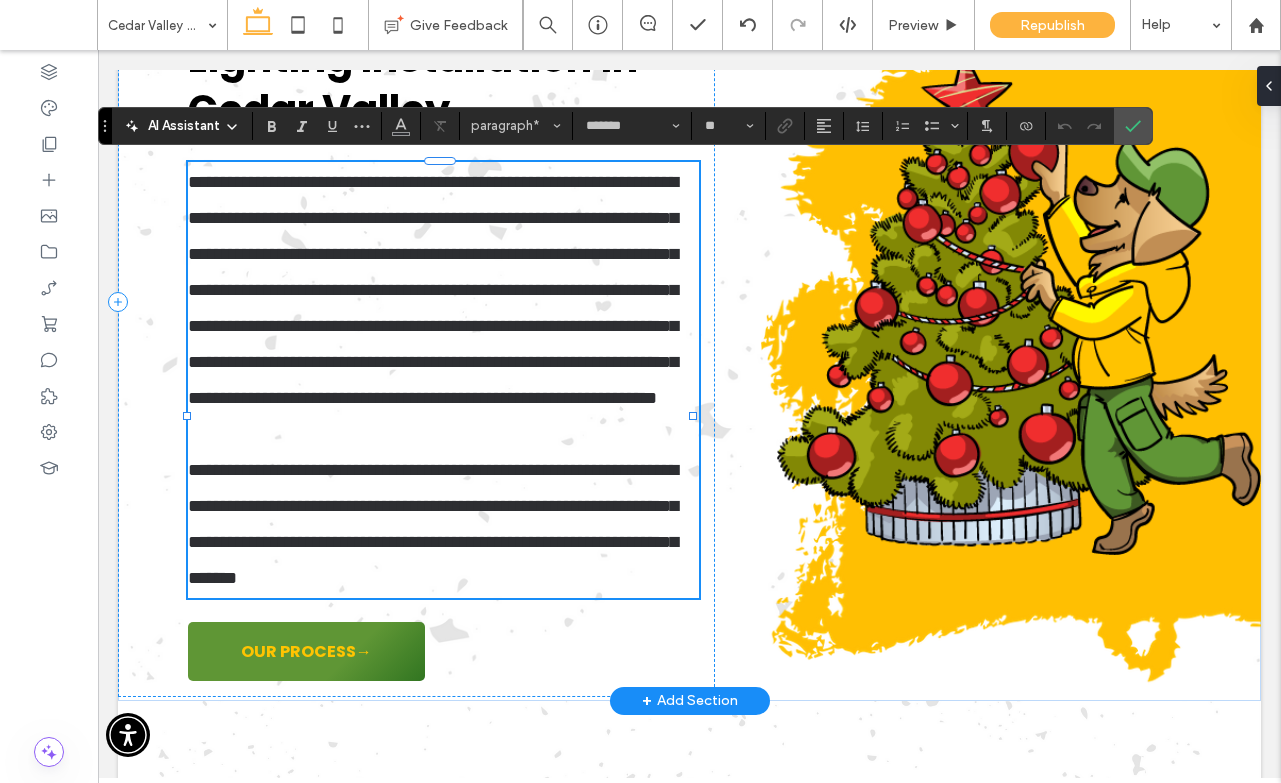click on "**********" at bounding box center (433, 290) 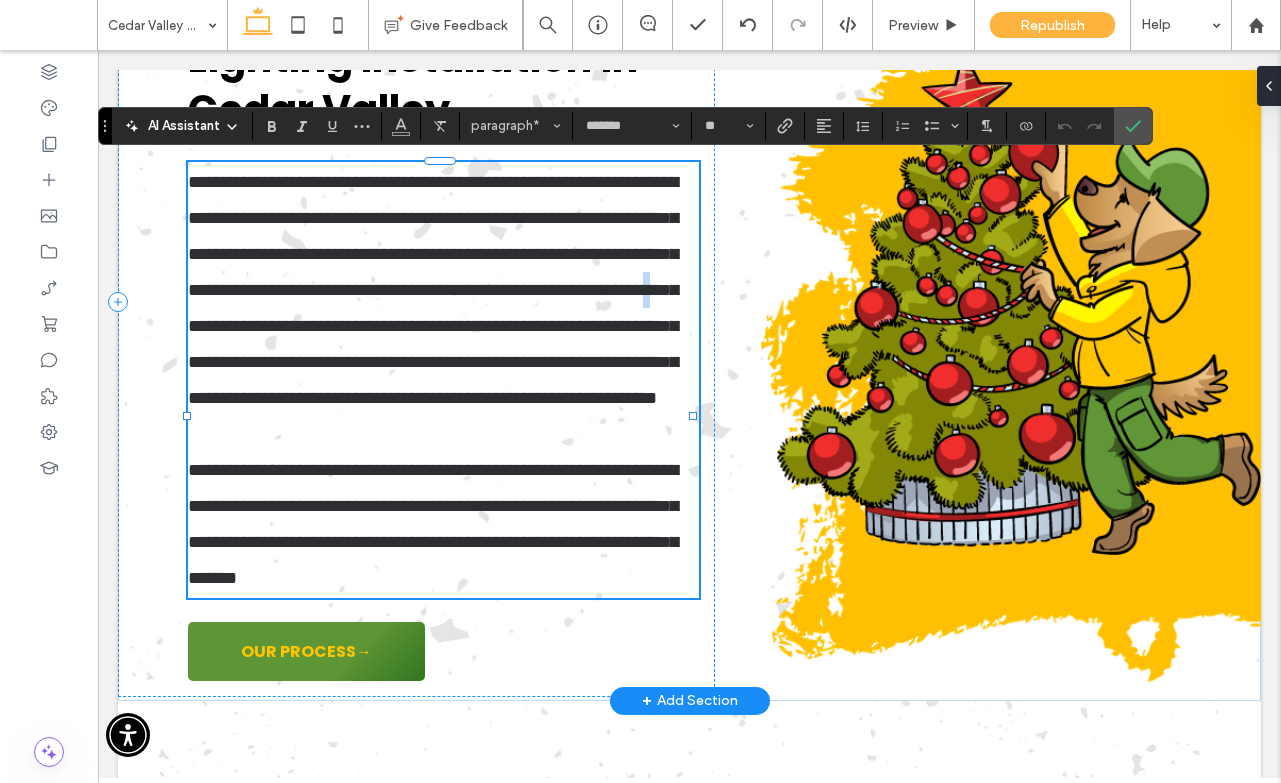 click on "**********" at bounding box center [433, 290] 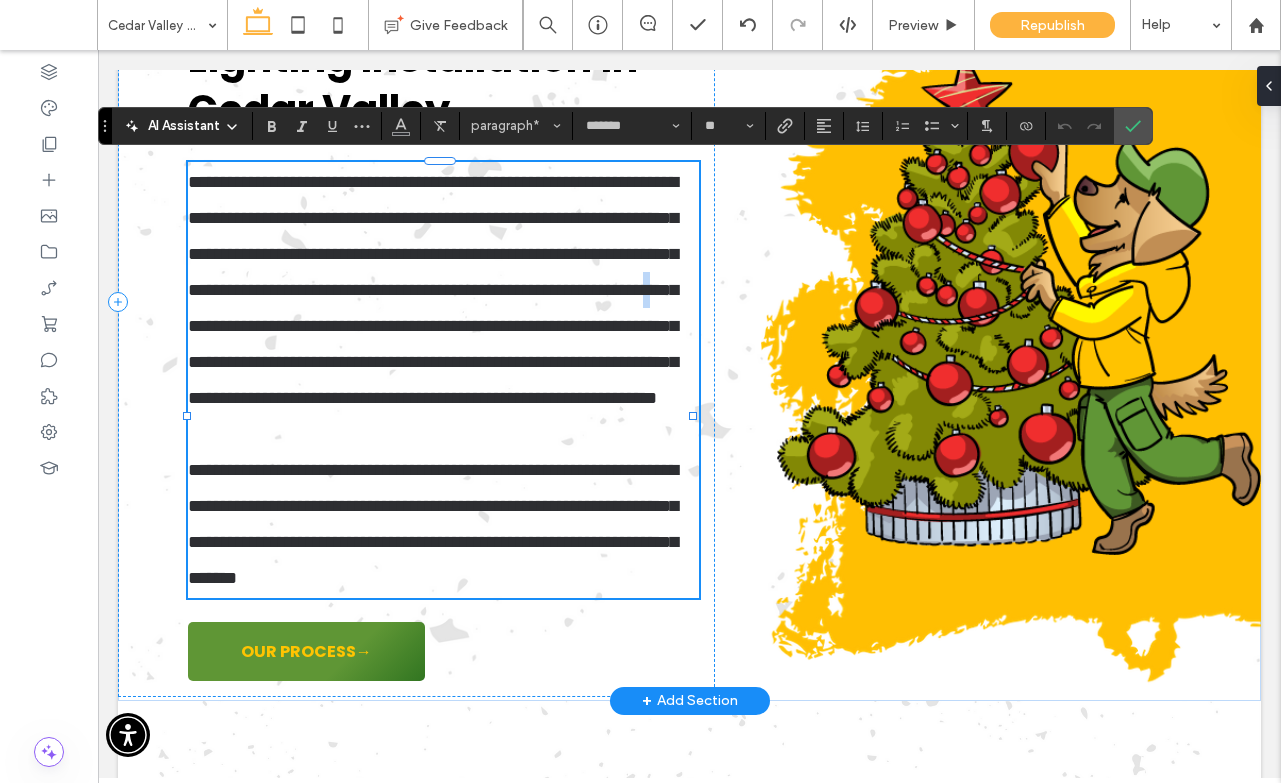 type 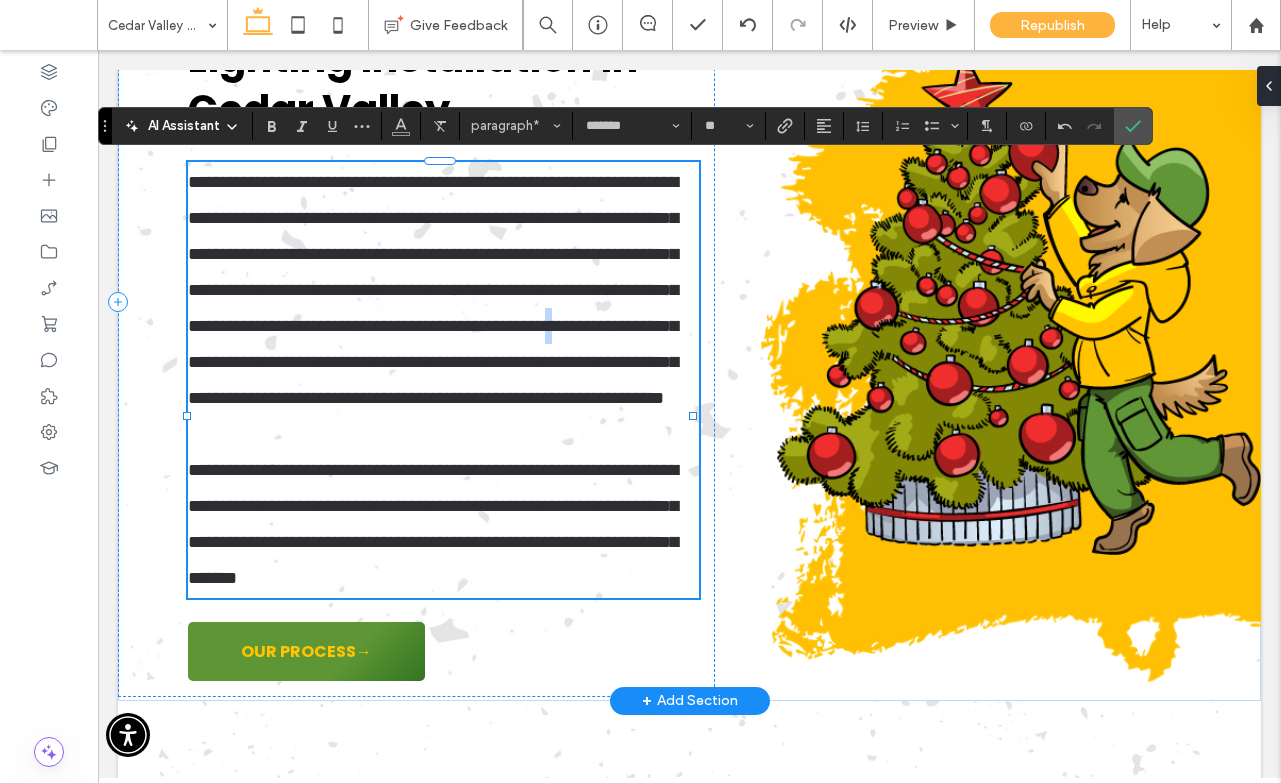 drag, startPoint x: 672, startPoint y: 362, endPoint x: 683, endPoint y: 359, distance: 11.401754 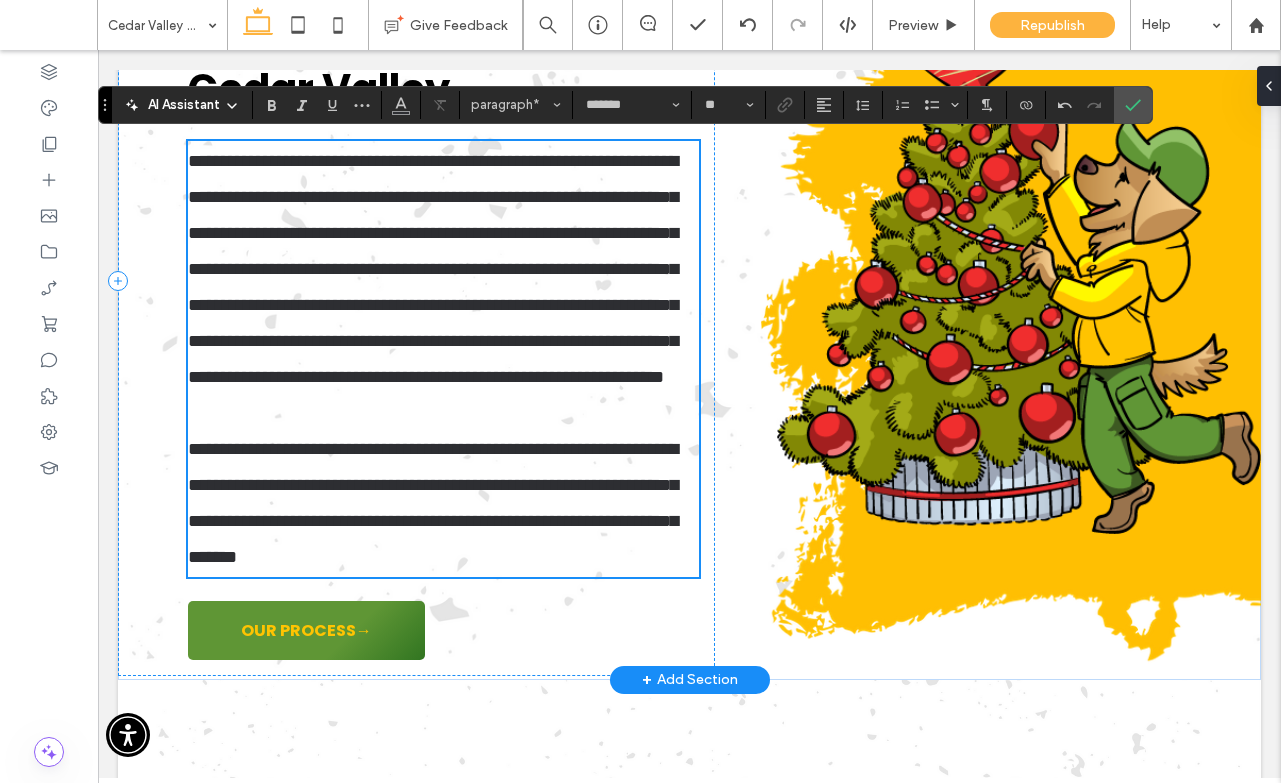 scroll, scrollTop: 2914, scrollLeft: 0, axis: vertical 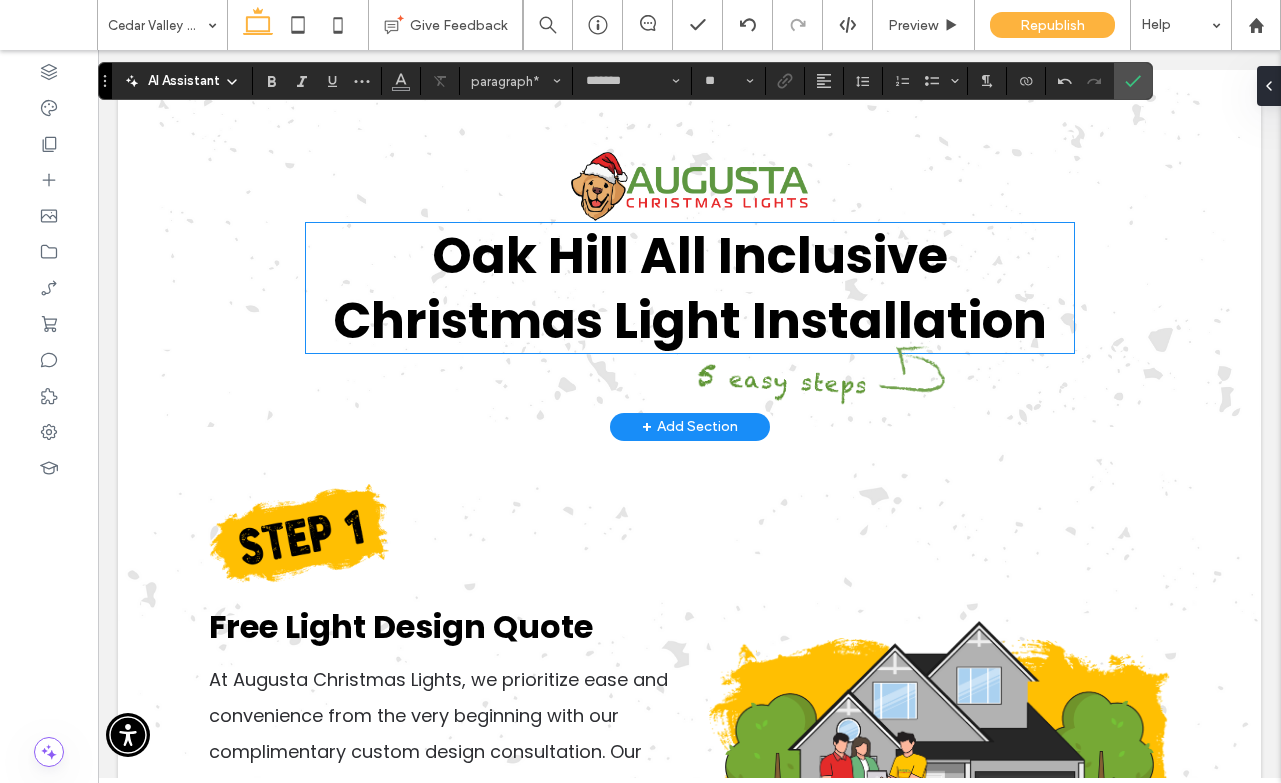 click on "Oak Hill All Inclusive Christmas Light Installation" at bounding box center [690, 288] 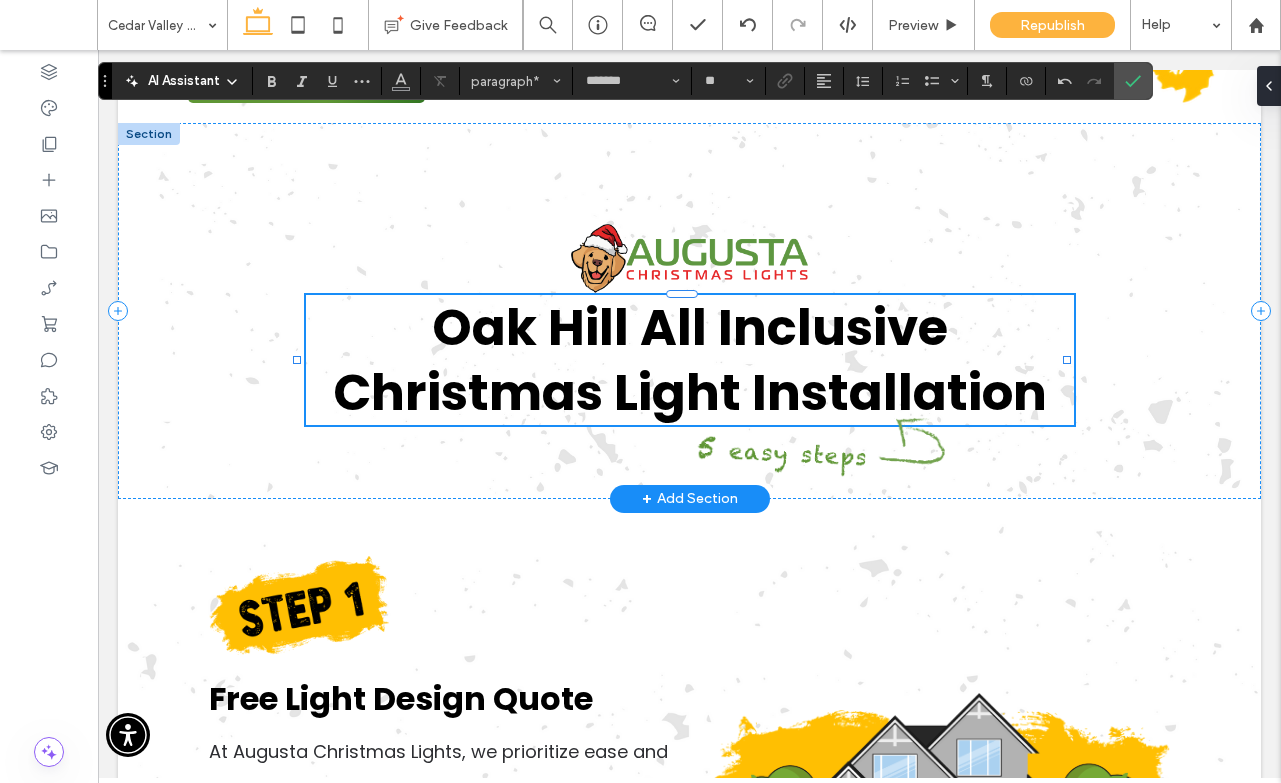 click on "Oak Hill All Inclusive Christmas Light Installation" at bounding box center [690, 360] 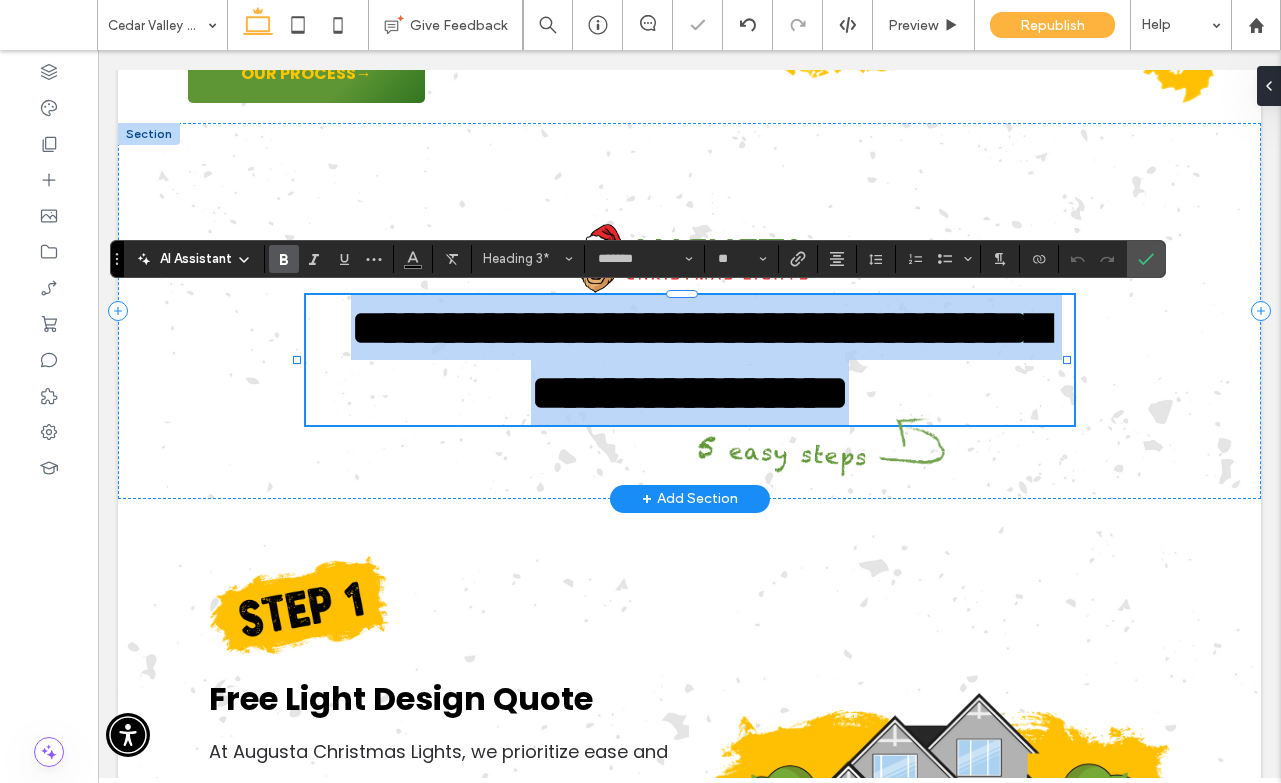click on "**********" at bounding box center [700, 360] 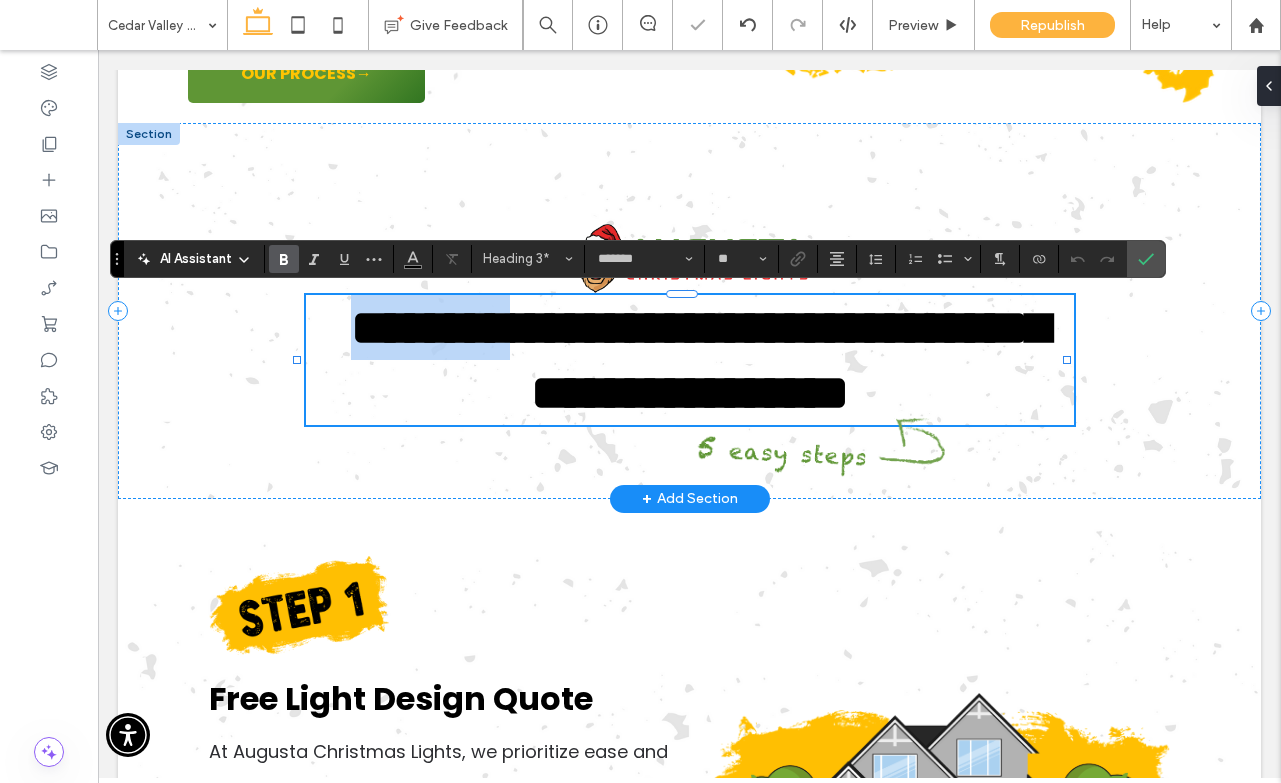 click on "**********" at bounding box center (700, 360) 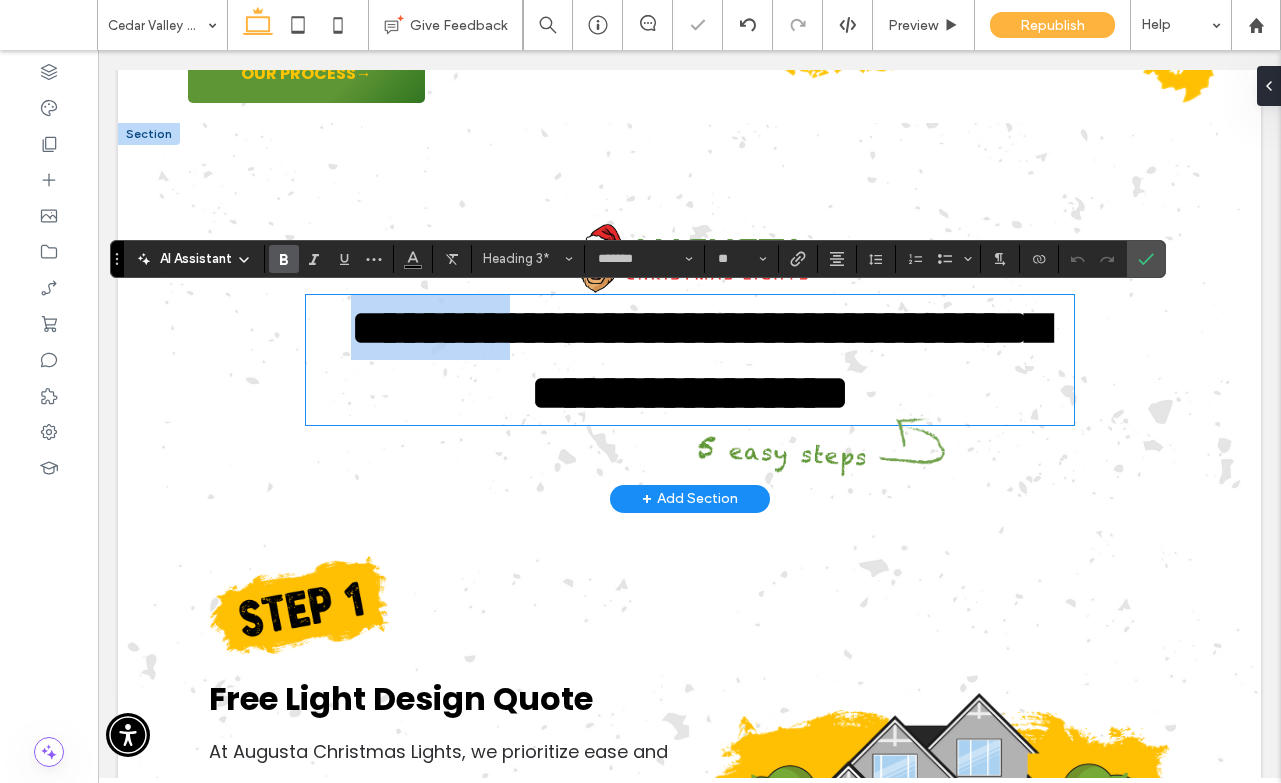 type 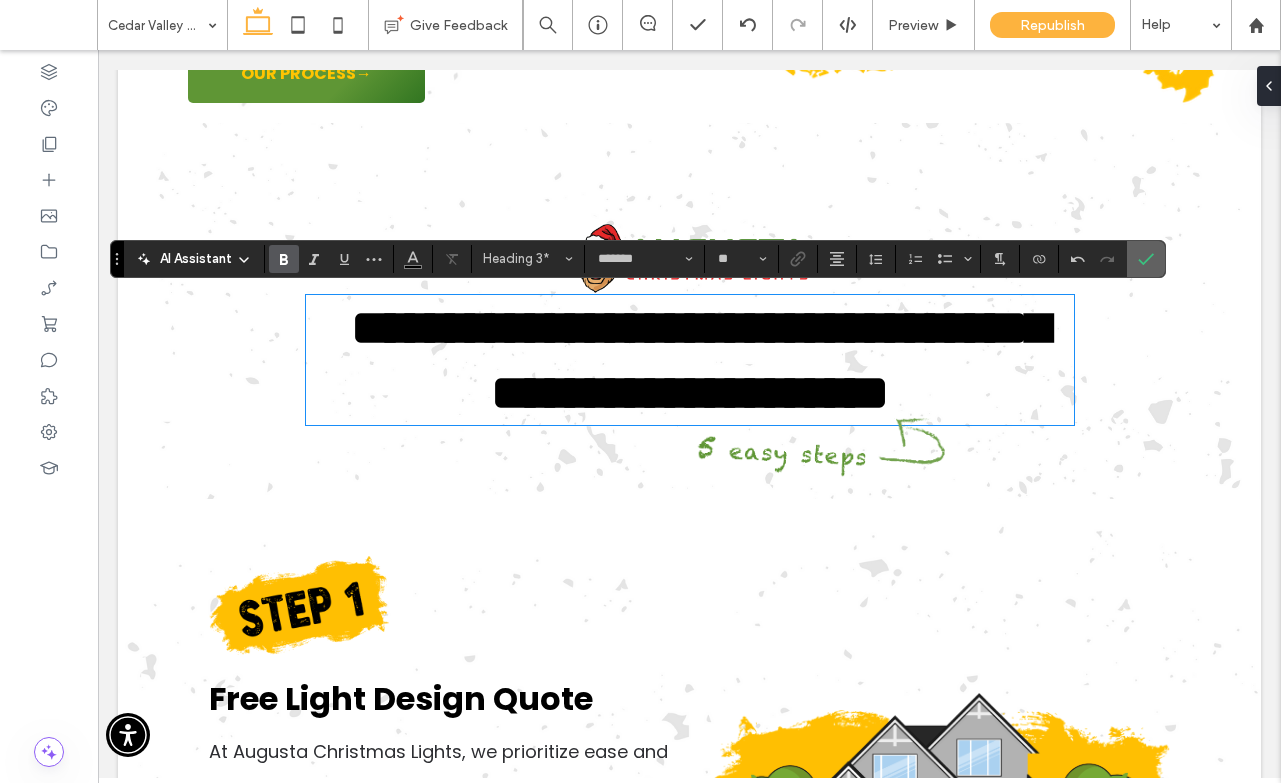 click 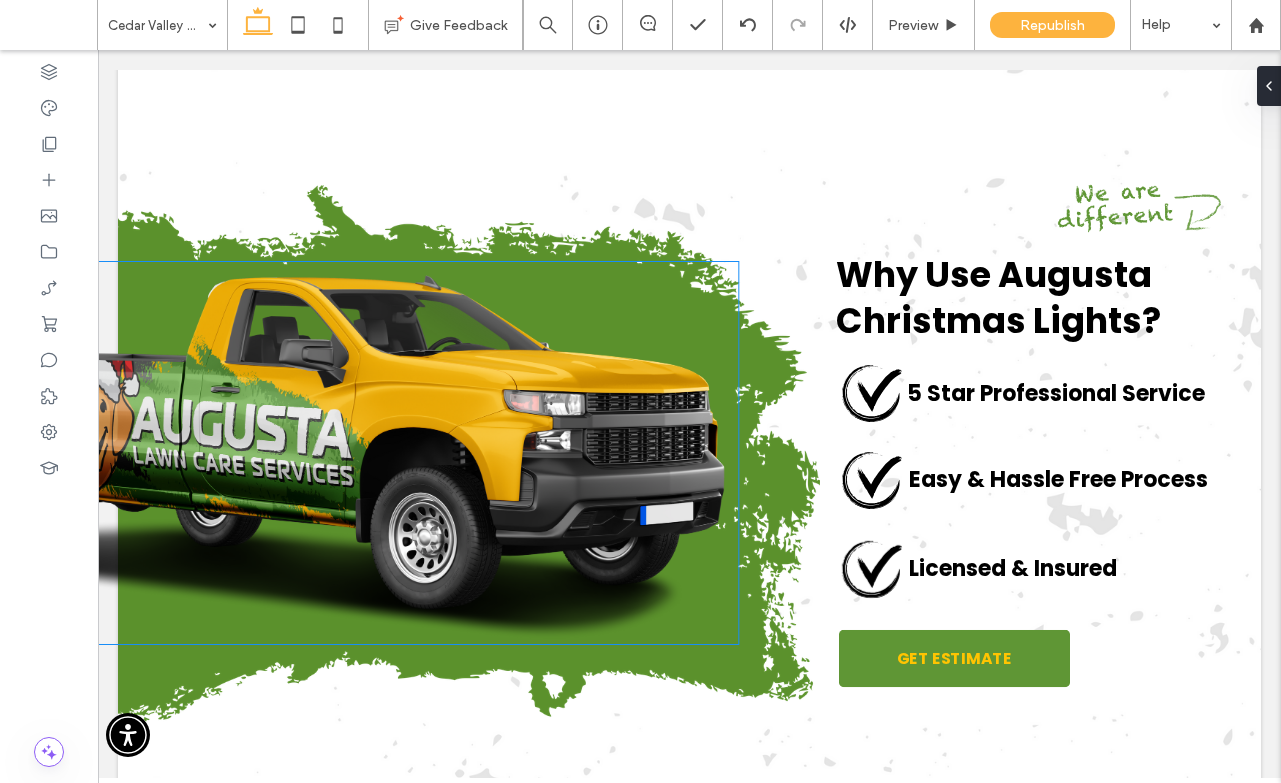 scroll, scrollTop: 8671, scrollLeft: 0, axis: vertical 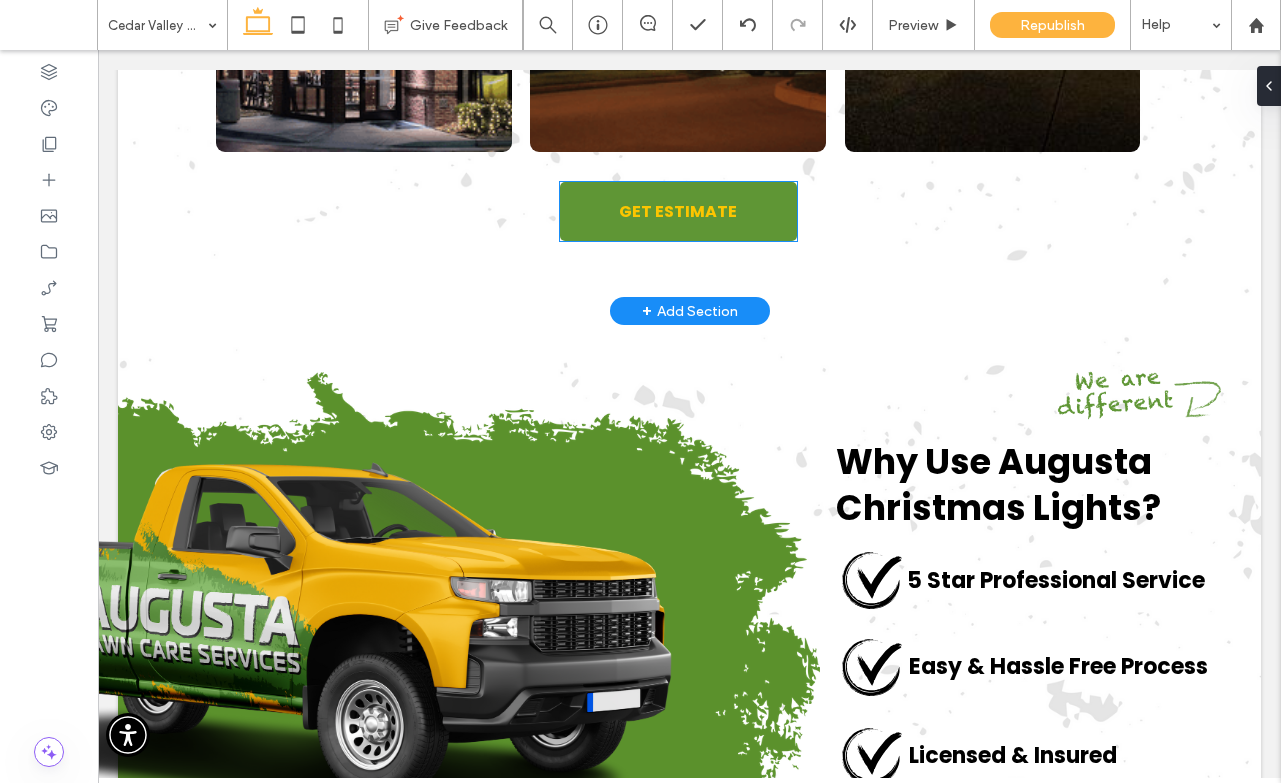 click on "GET ESTIMATE" at bounding box center [678, 211] 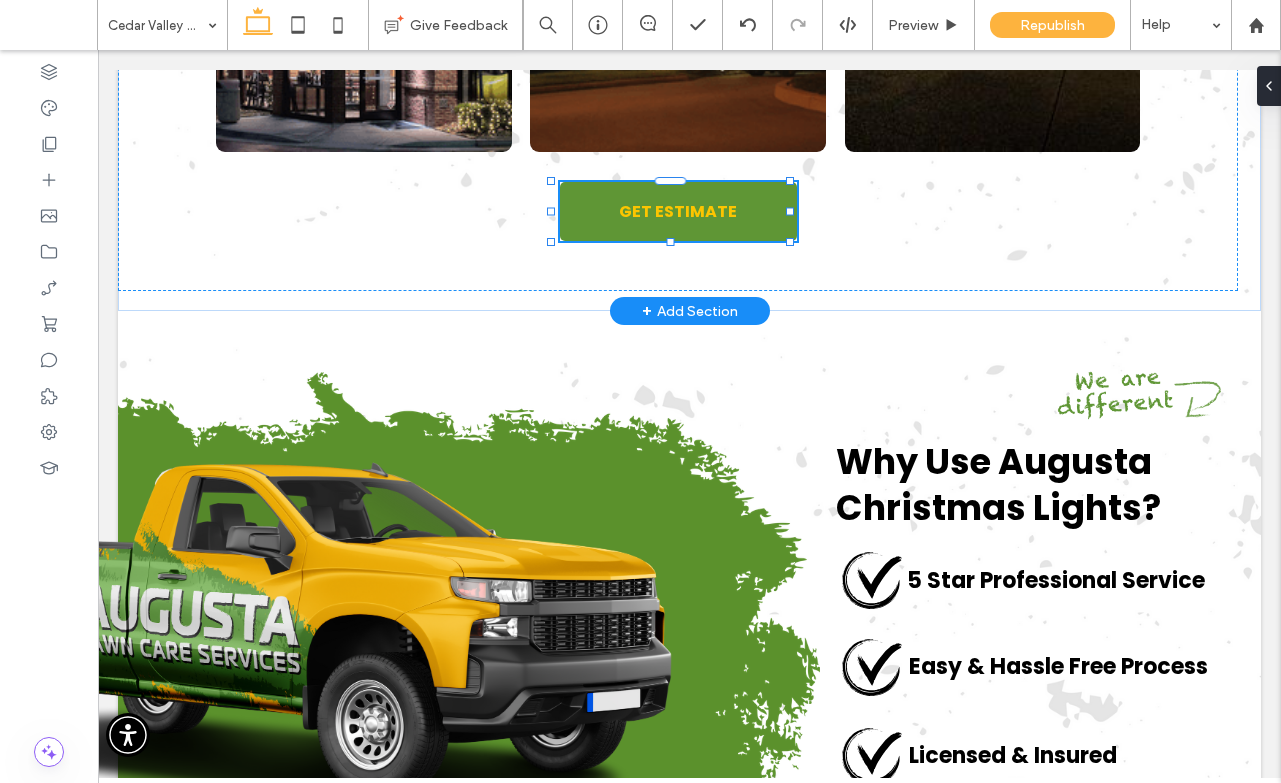 click on "GET ESTIMATE" at bounding box center (678, 211) 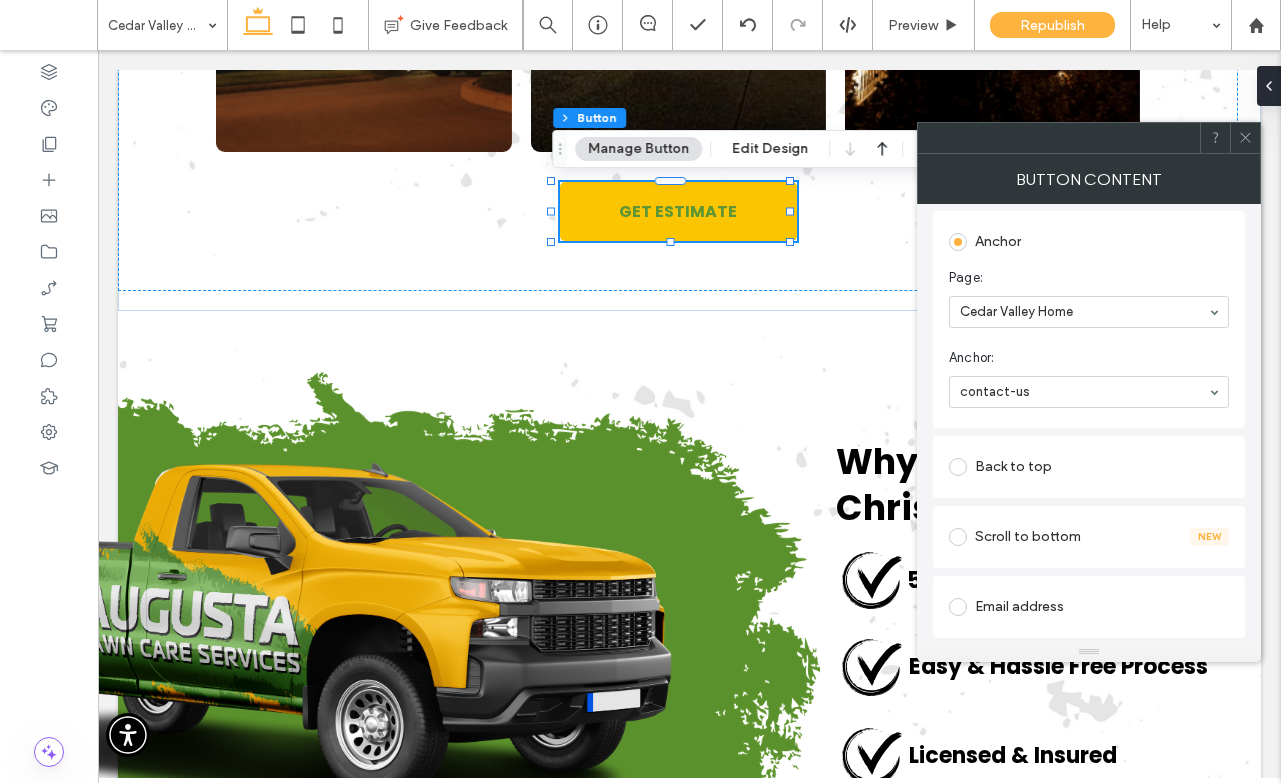 scroll, scrollTop: 580, scrollLeft: 0, axis: vertical 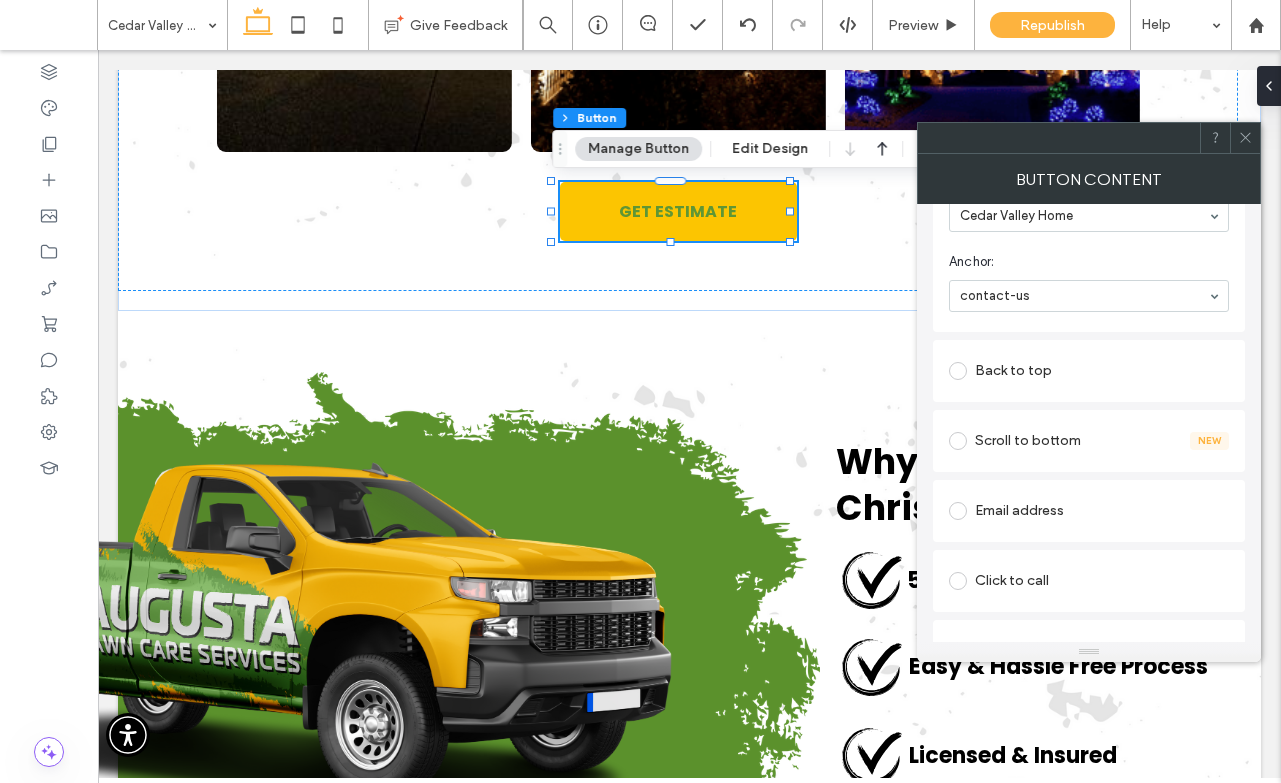 click 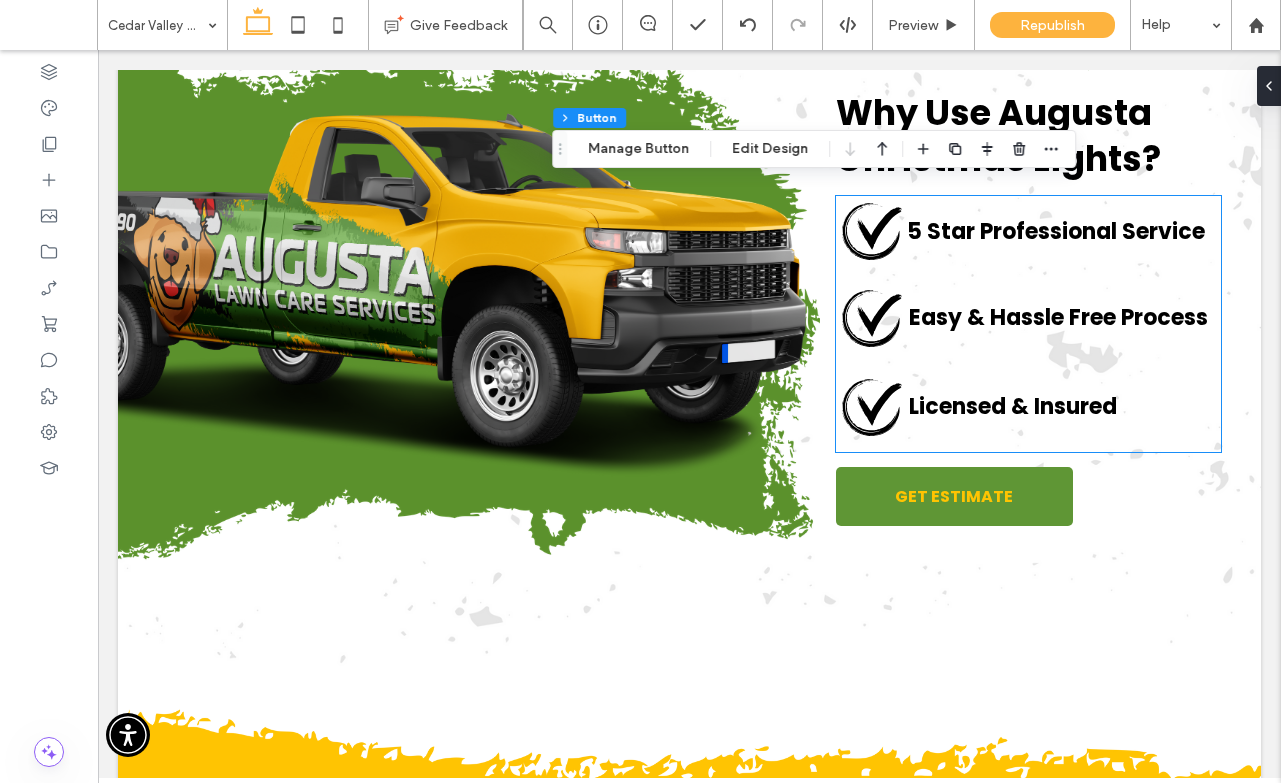 scroll, scrollTop: 9220, scrollLeft: 0, axis: vertical 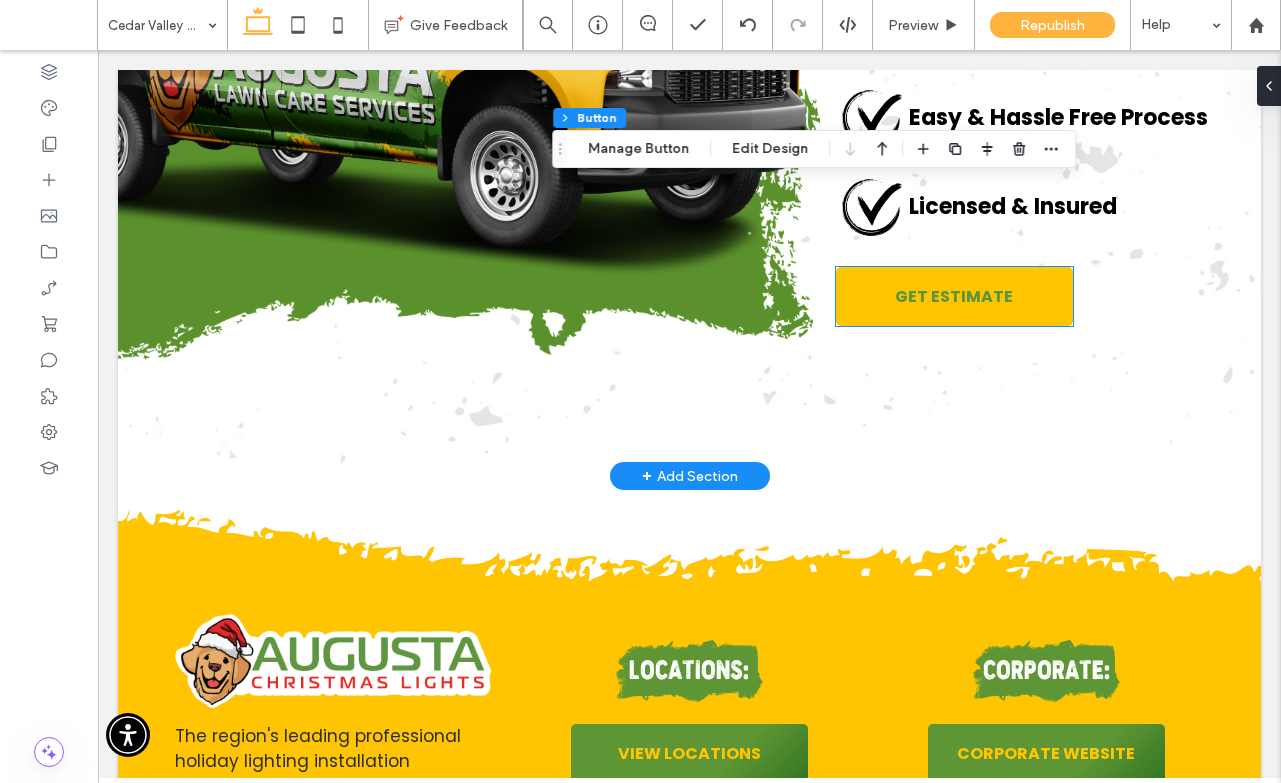 click on "GET ESTIMATE" at bounding box center (954, 296) 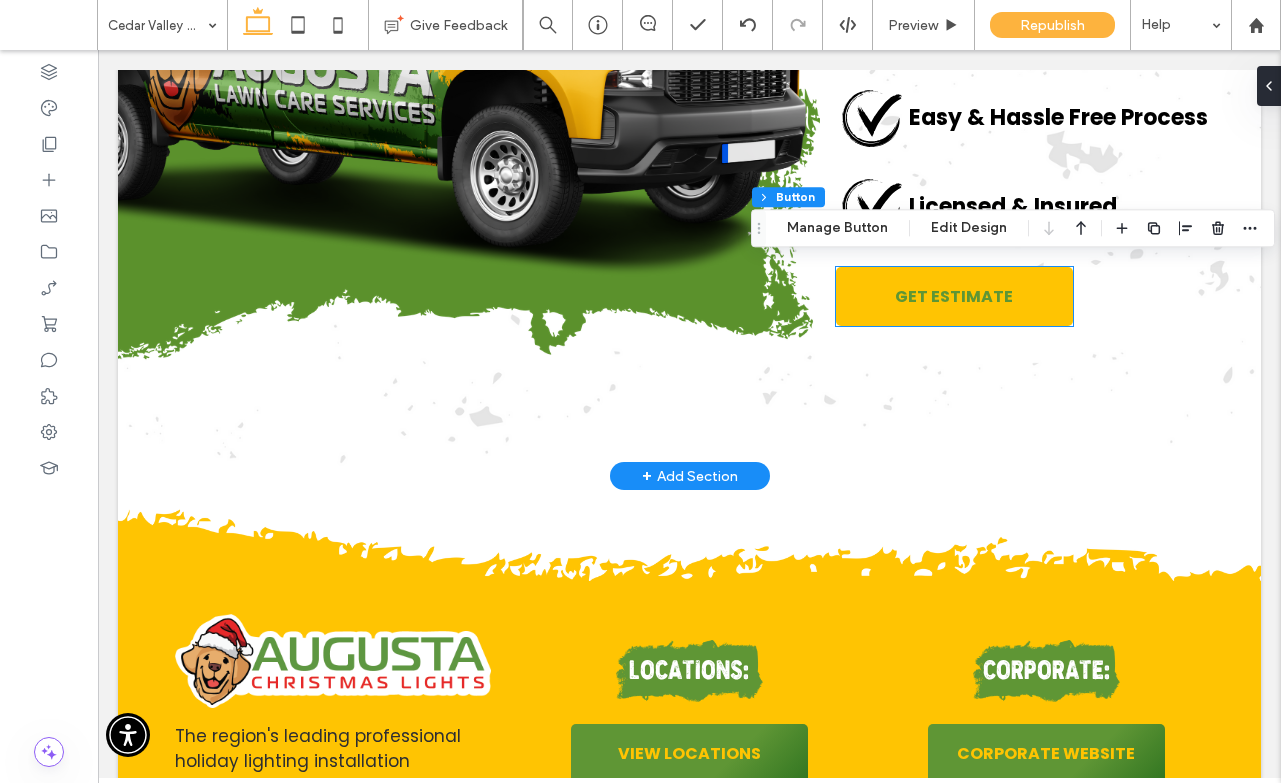 click on "GET ESTIMATE" at bounding box center (954, 296) 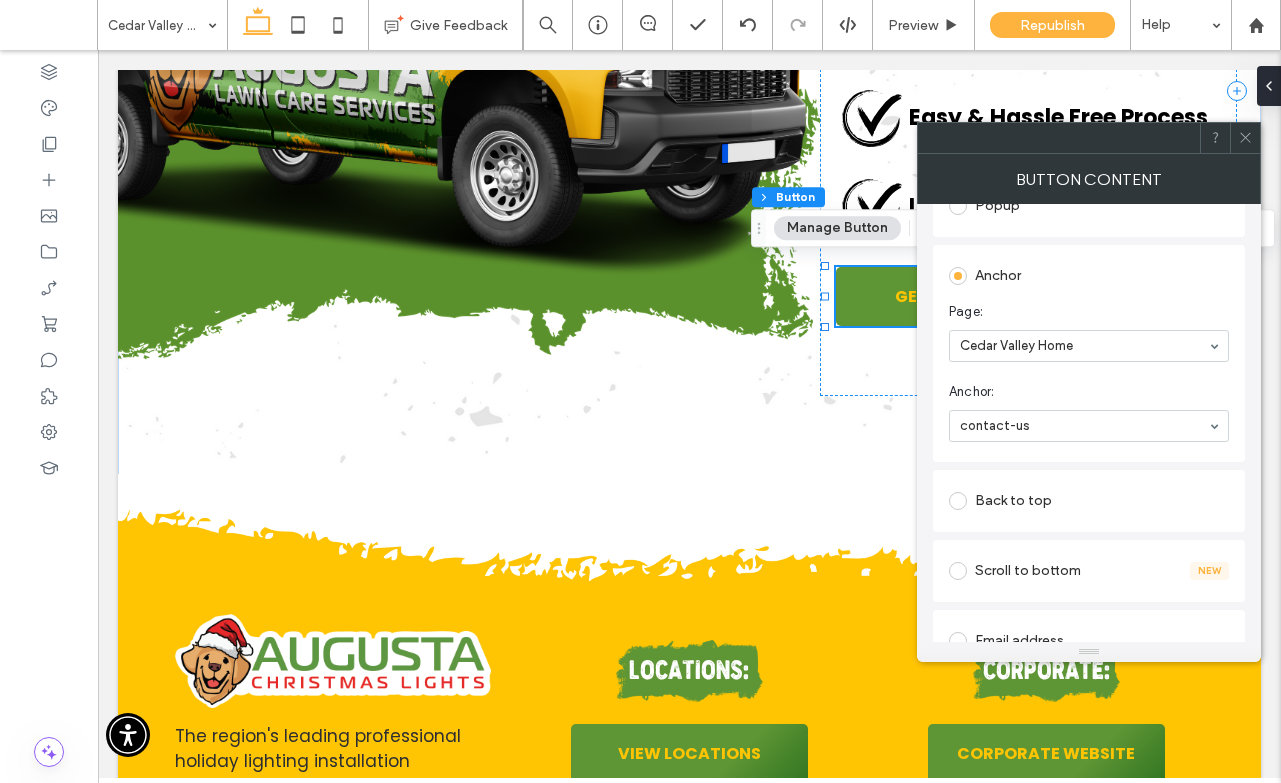 scroll, scrollTop: 454, scrollLeft: 0, axis: vertical 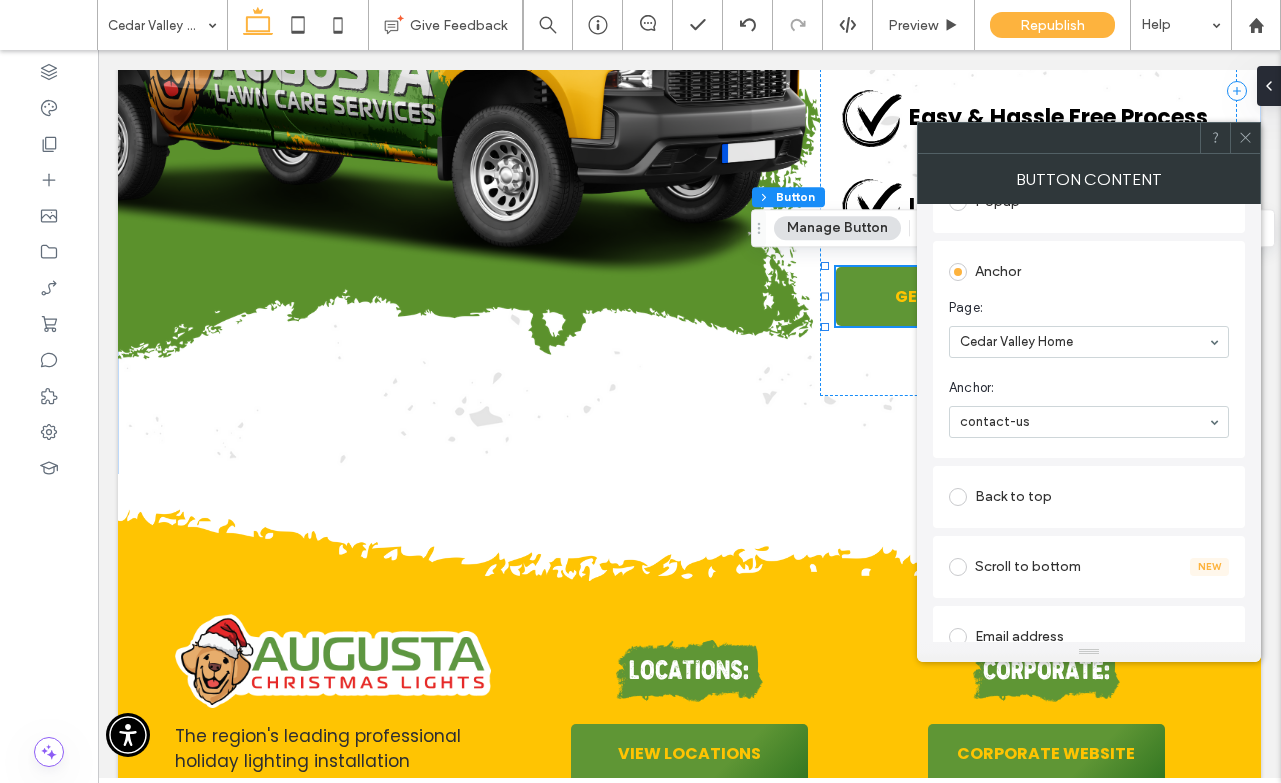 click 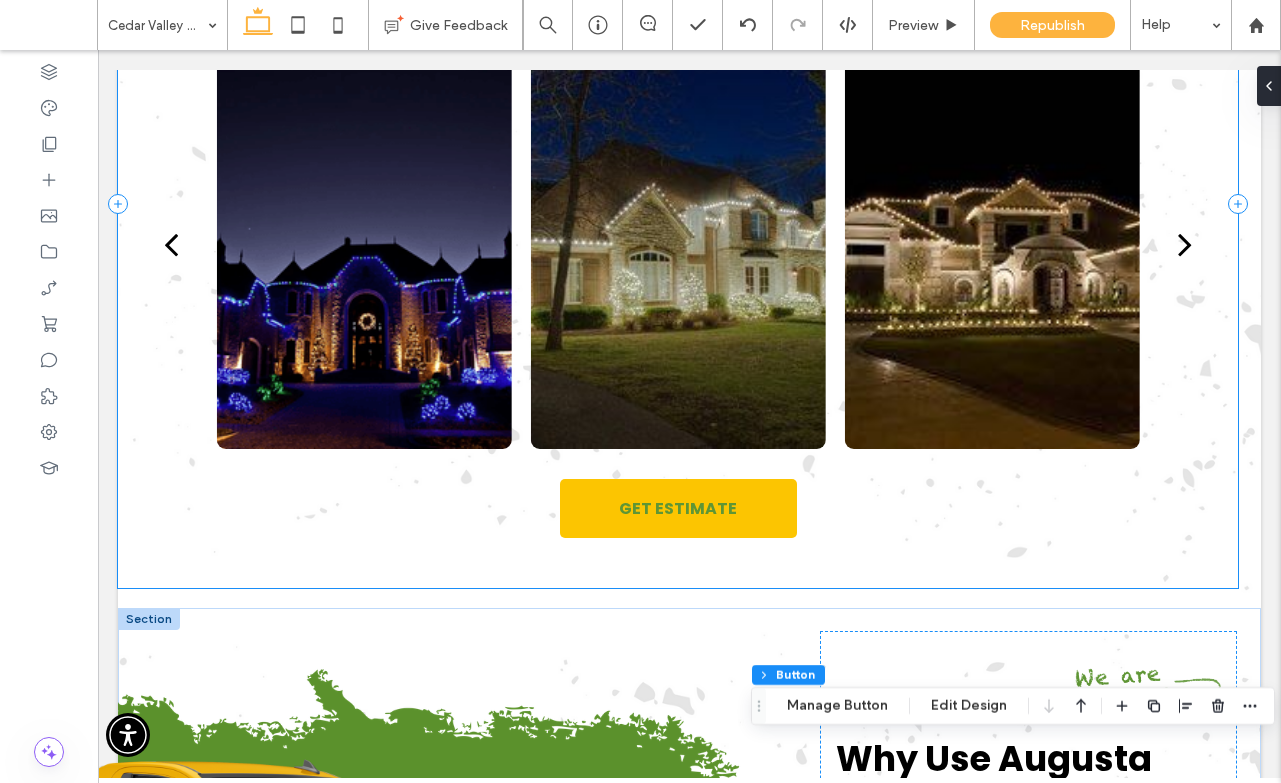 scroll, scrollTop: 8568, scrollLeft: 0, axis: vertical 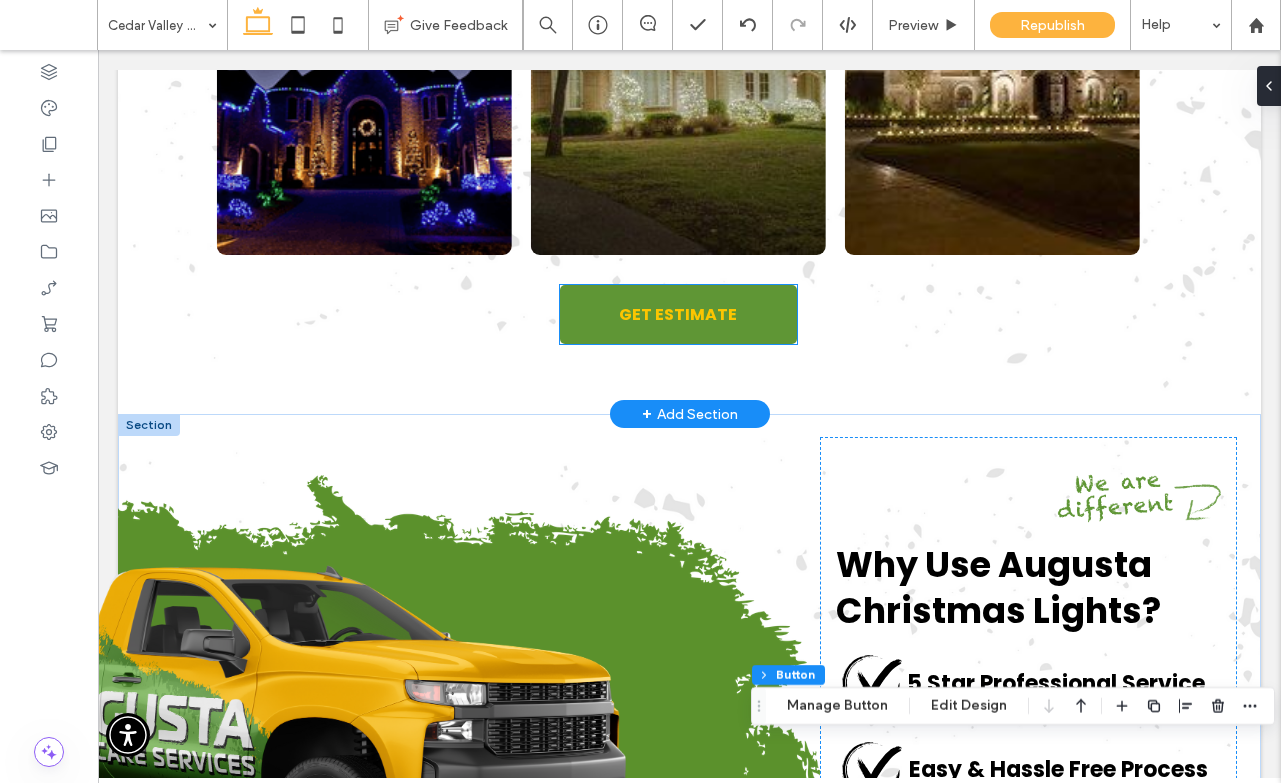click on "GET ESTIMATE" at bounding box center [678, 314] 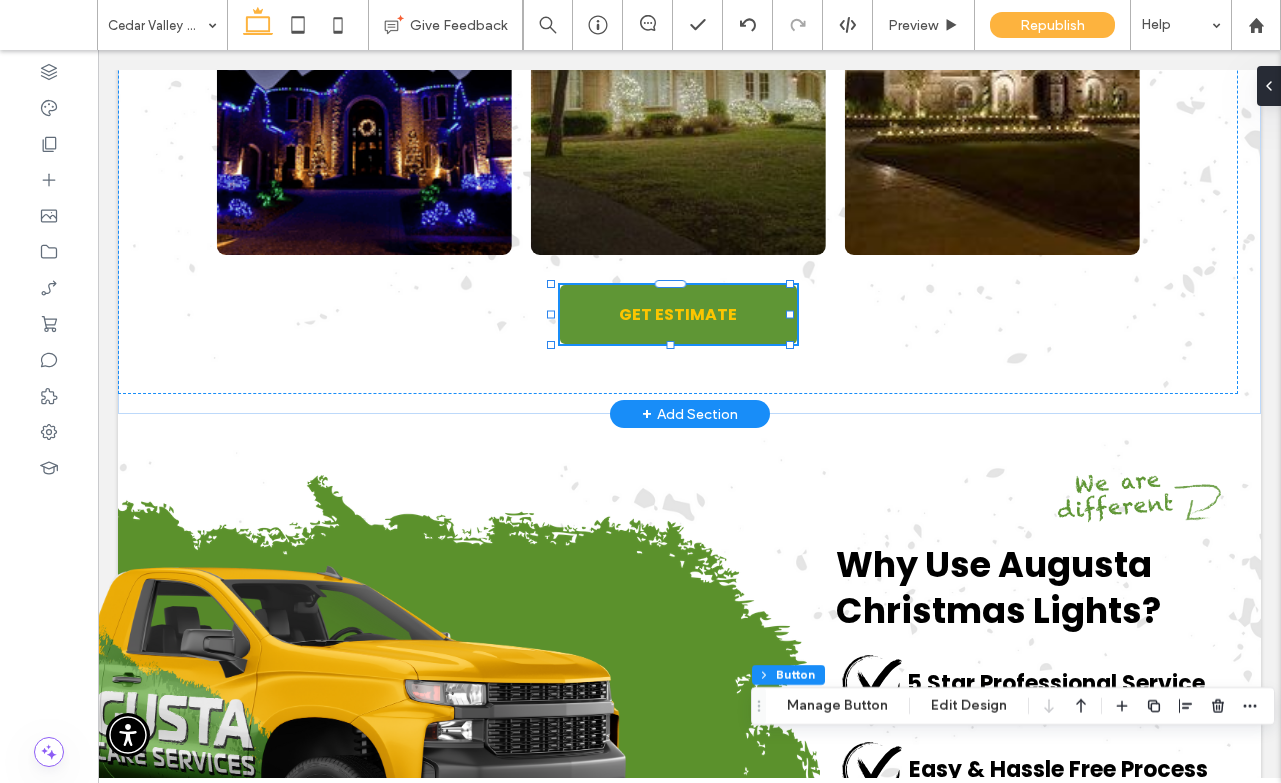 click on "GET ESTIMATE" at bounding box center [678, 314] 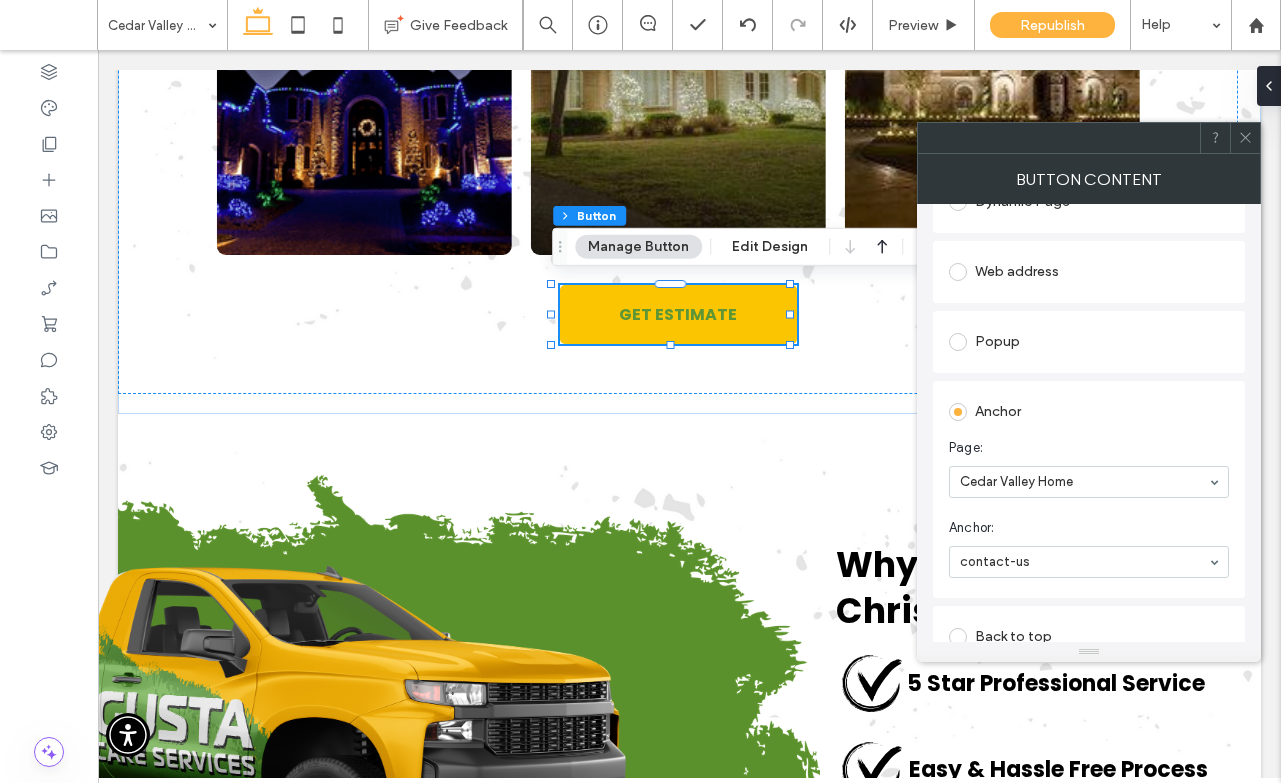 scroll, scrollTop: 341, scrollLeft: 0, axis: vertical 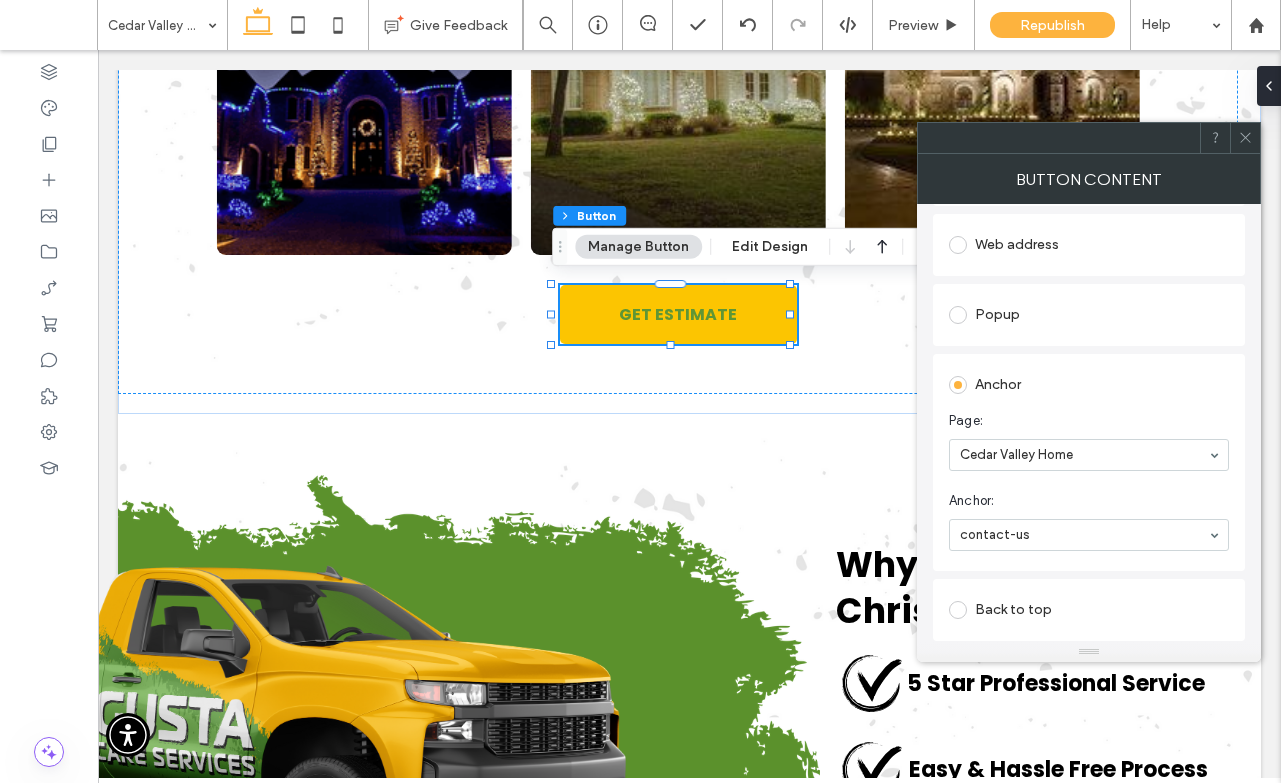 click 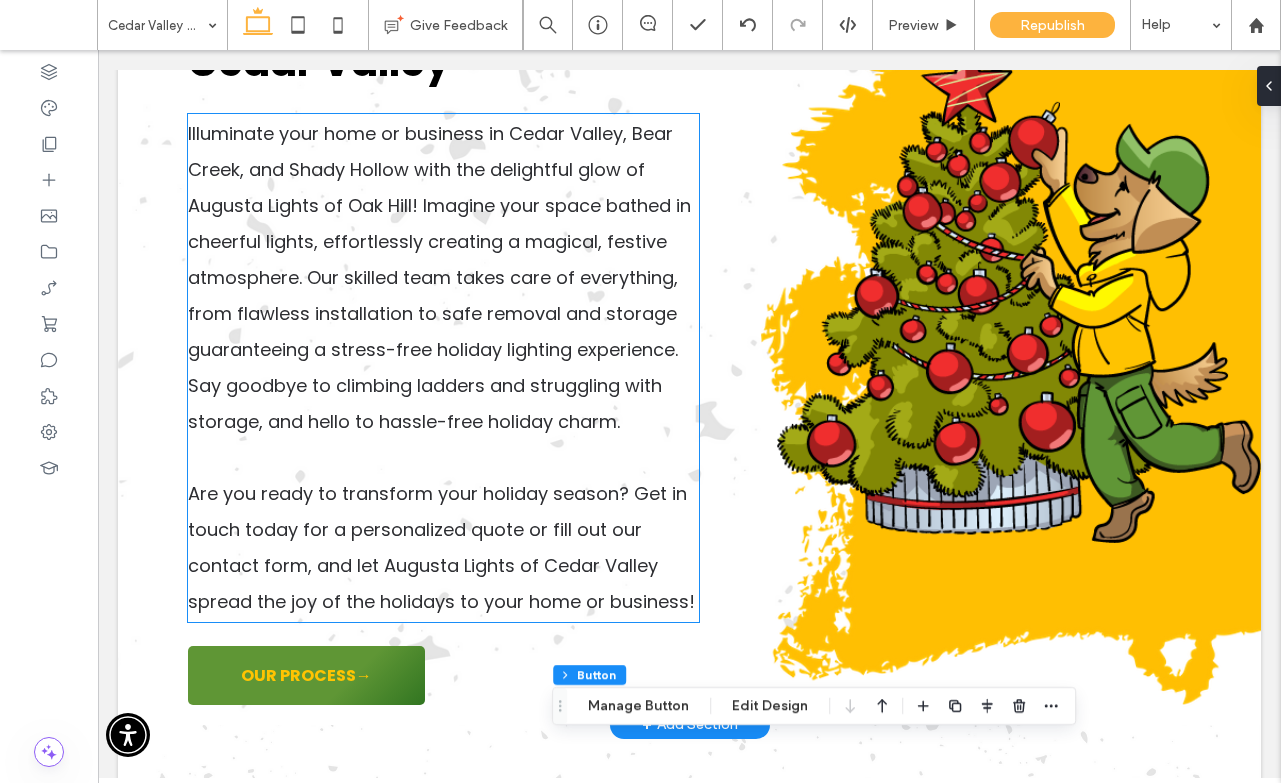 scroll, scrollTop: 2490, scrollLeft: 0, axis: vertical 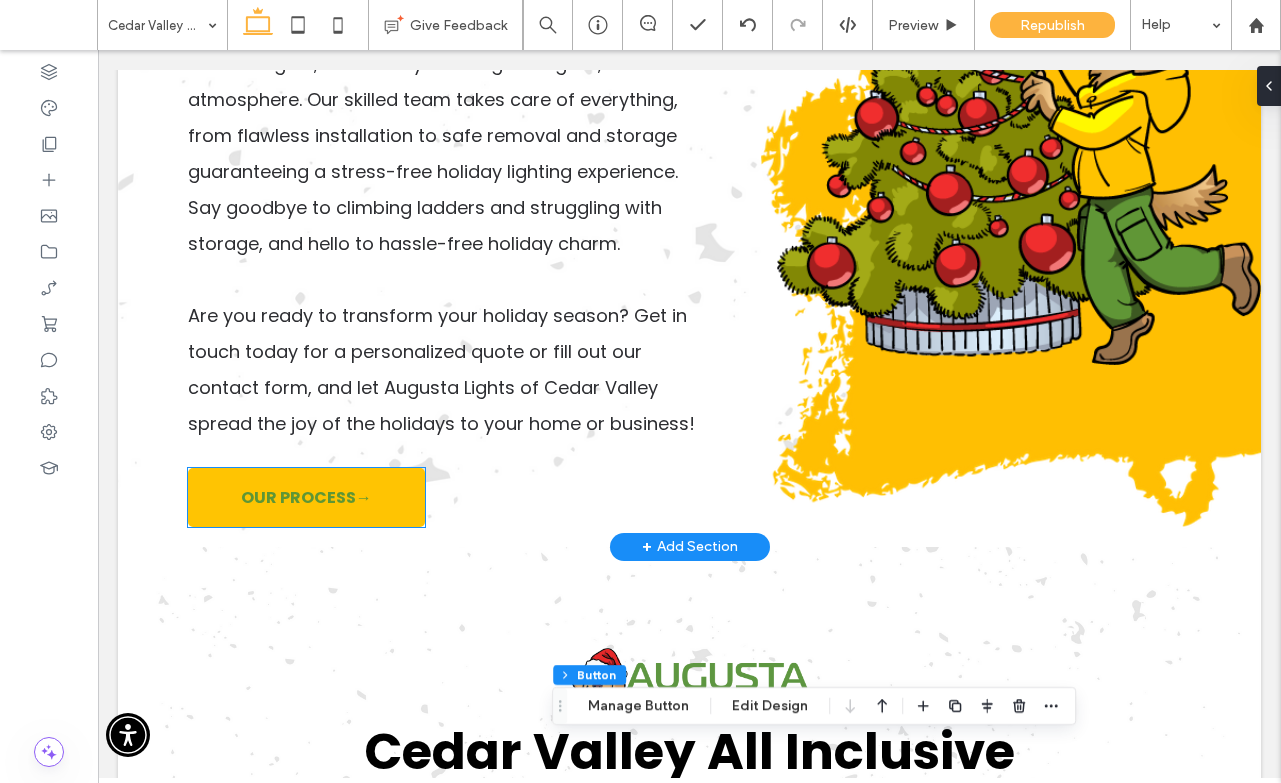click on "OUR PROCESS→" at bounding box center (306, 497) 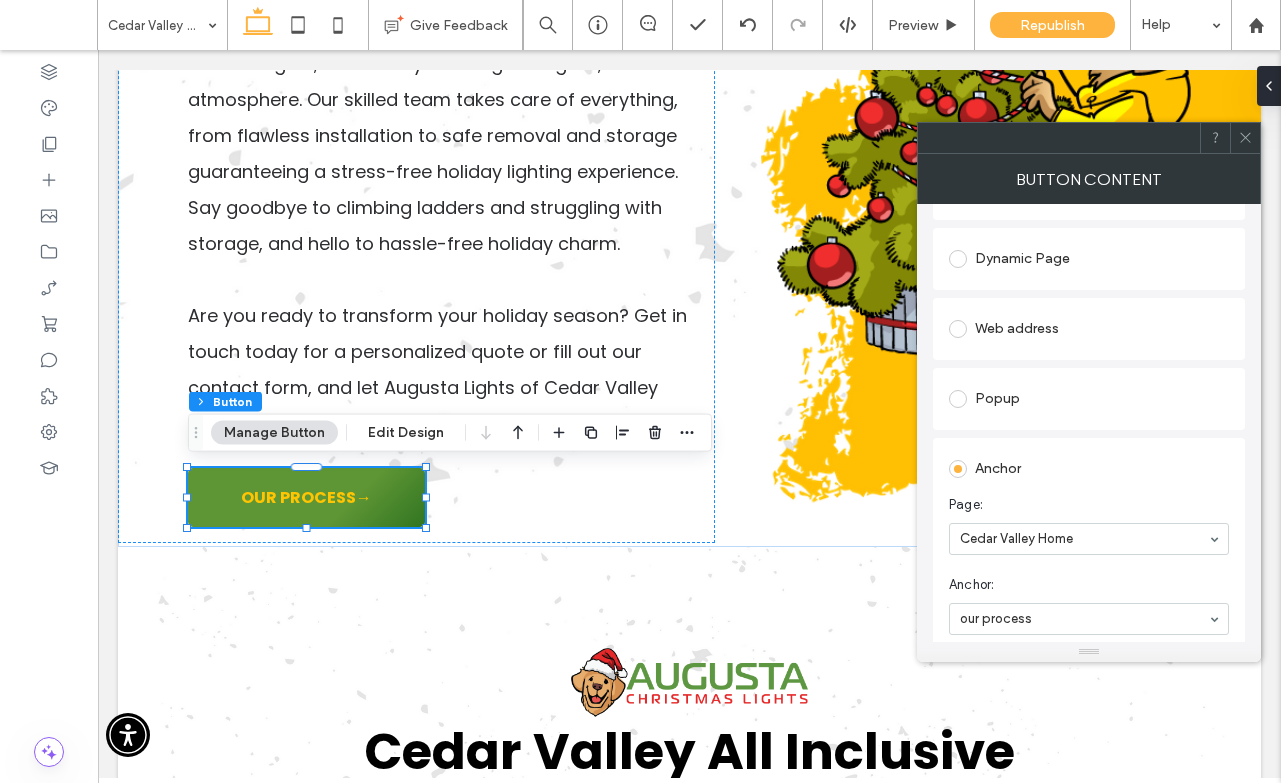 scroll, scrollTop: 275, scrollLeft: 0, axis: vertical 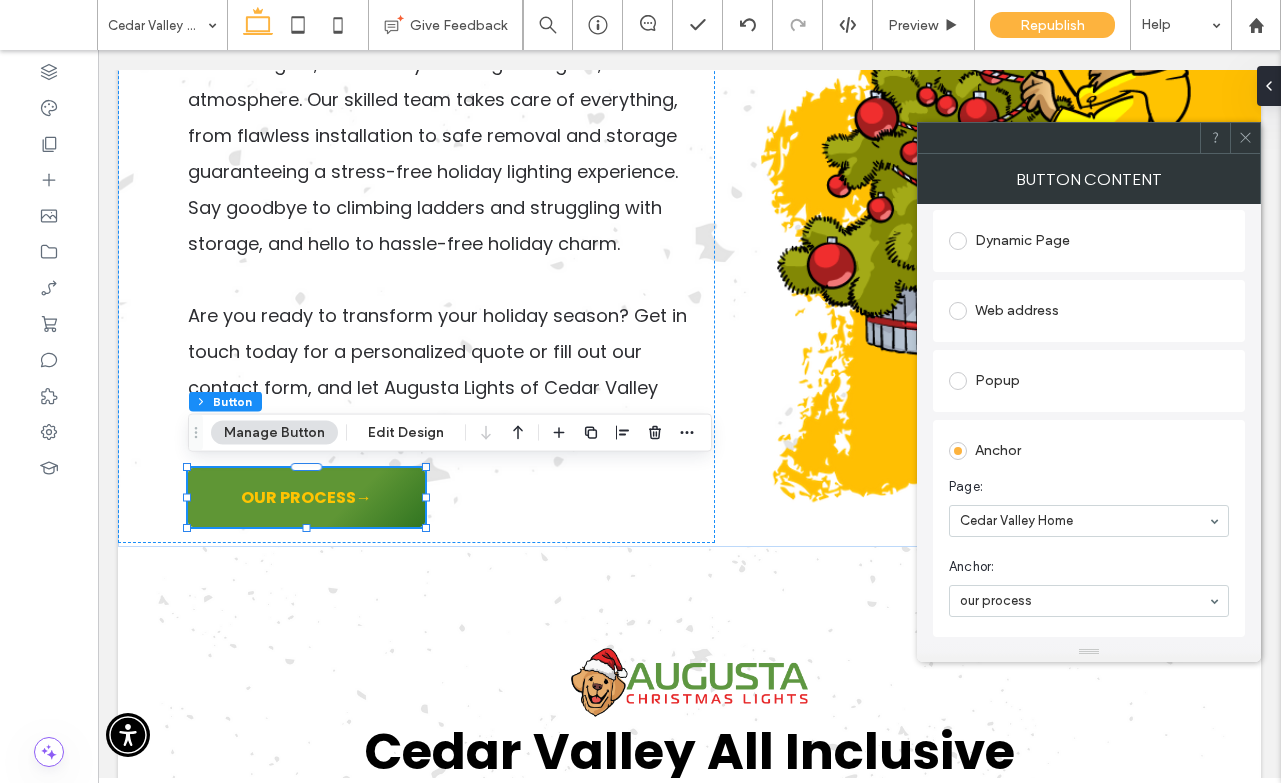 click 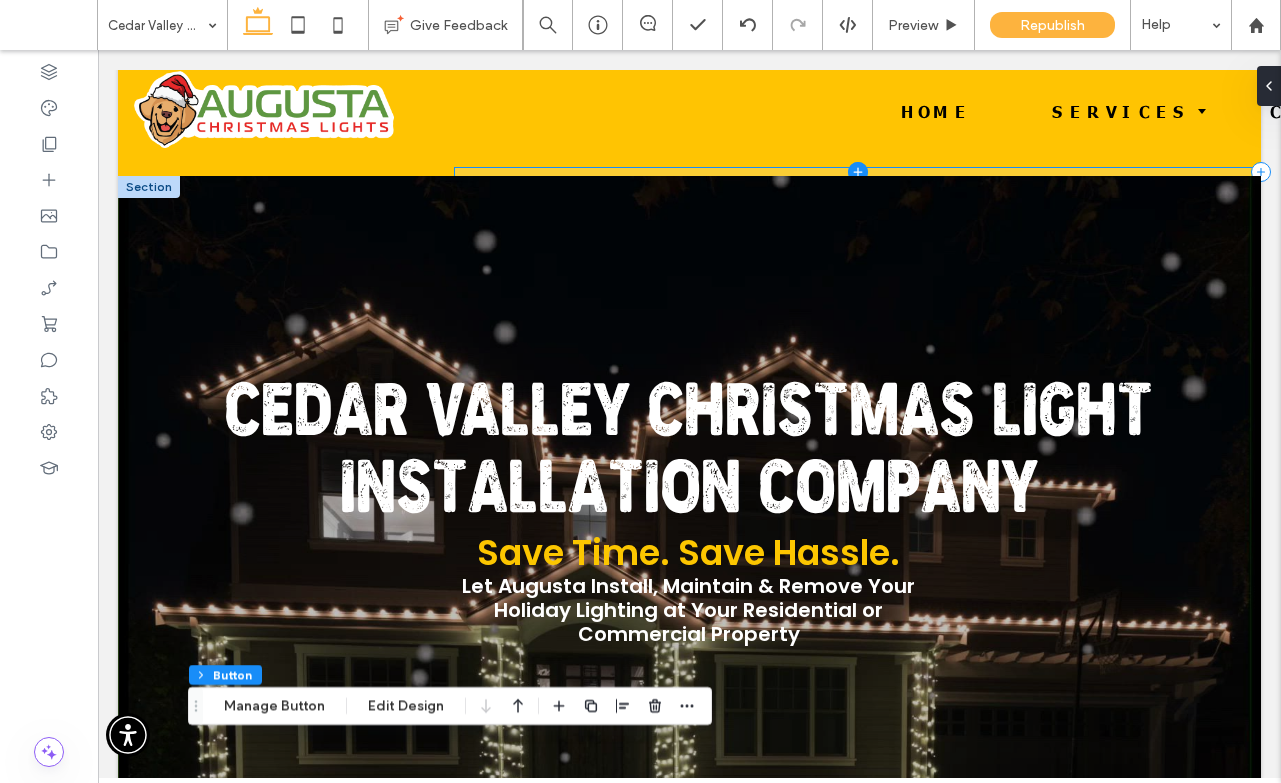scroll, scrollTop: 0, scrollLeft: 0, axis: both 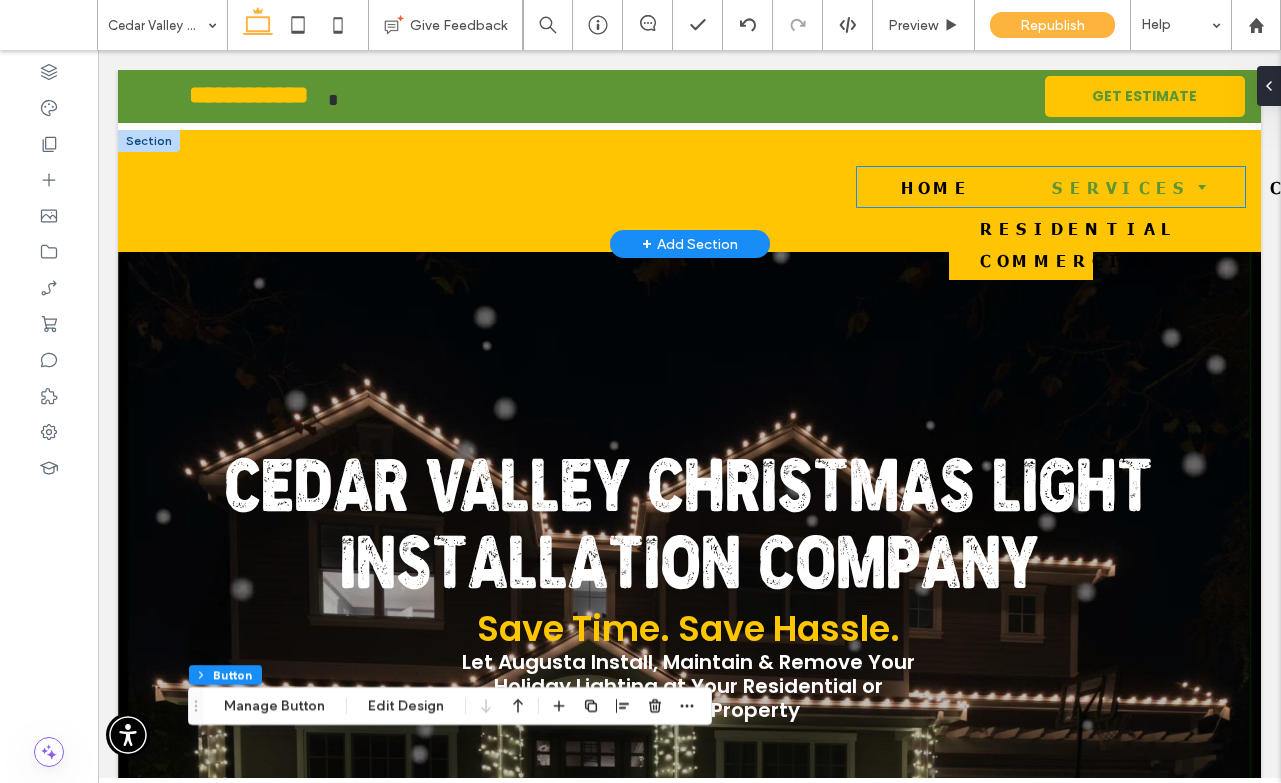 click on "SERVICES " at bounding box center [1121, 187] 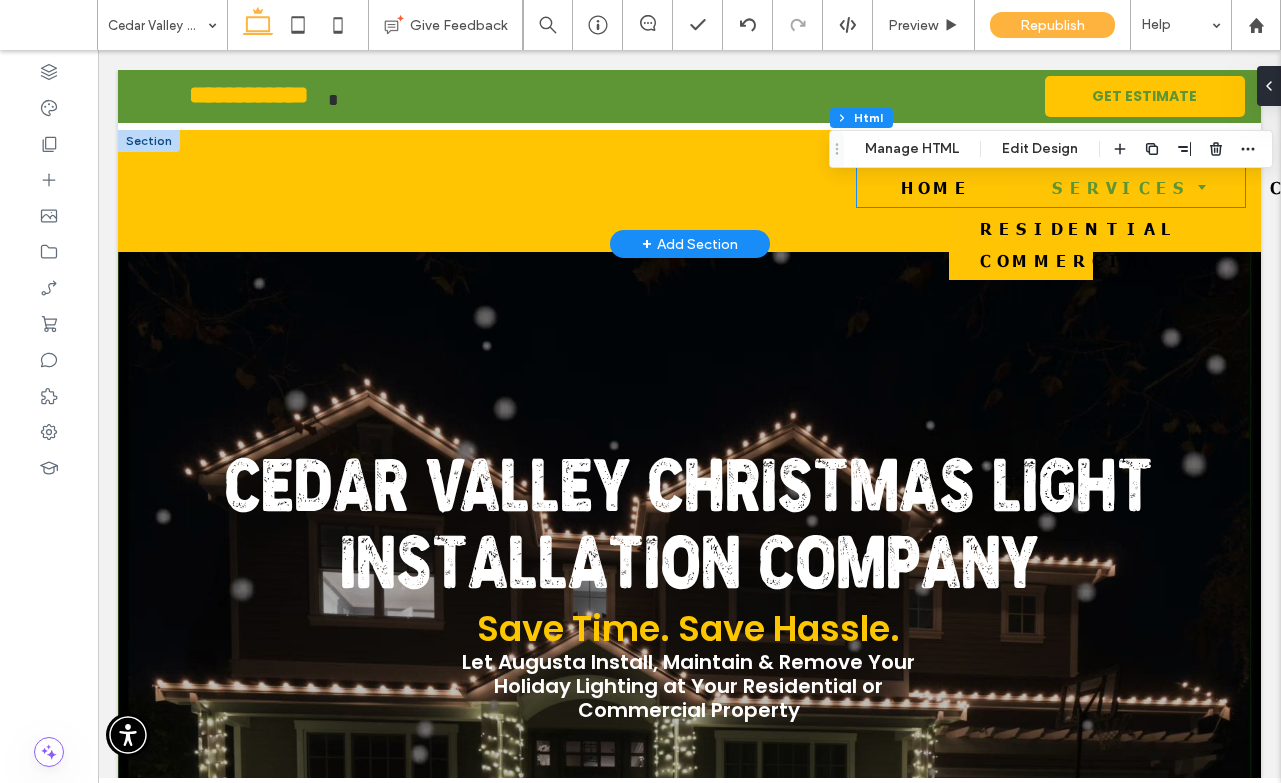 click on "   HOME     SERVICES    CONTACT" at bounding box center (1051, 187) 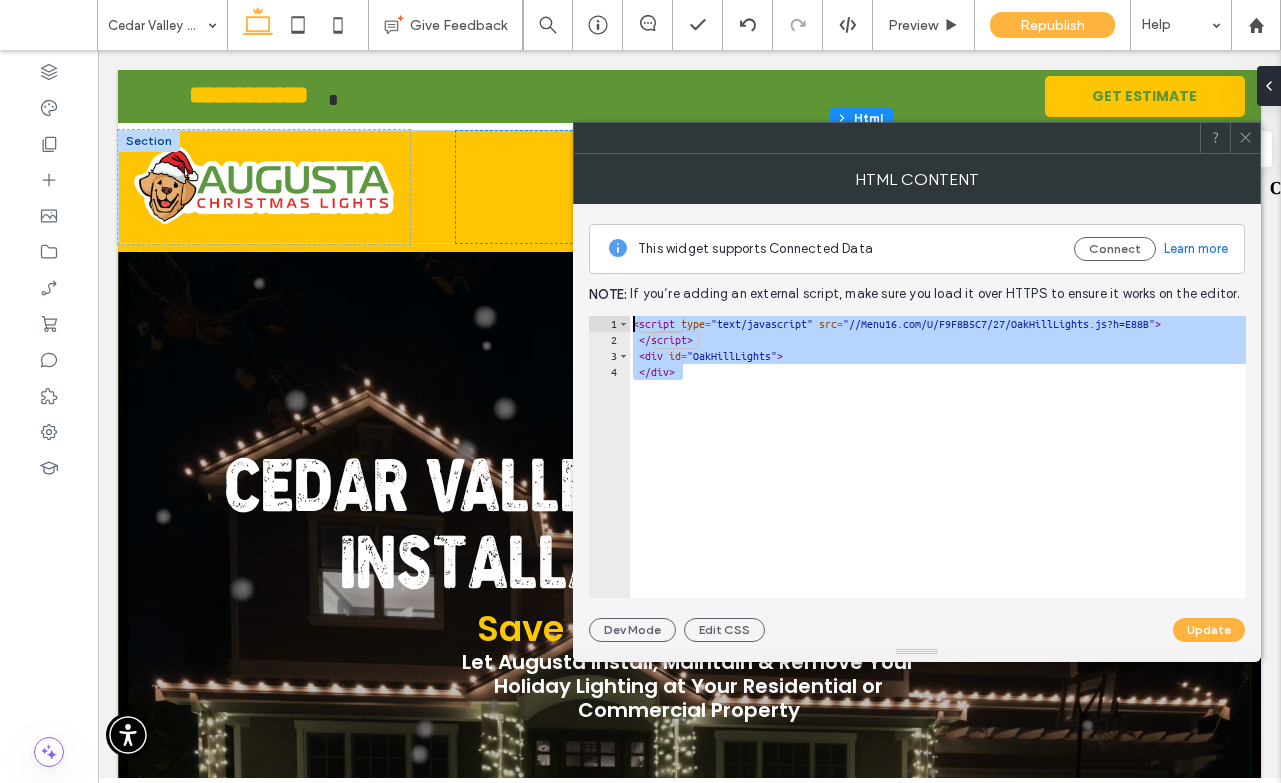 drag, startPoint x: 739, startPoint y: 374, endPoint x: 614, endPoint y: 299, distance: 145.7738 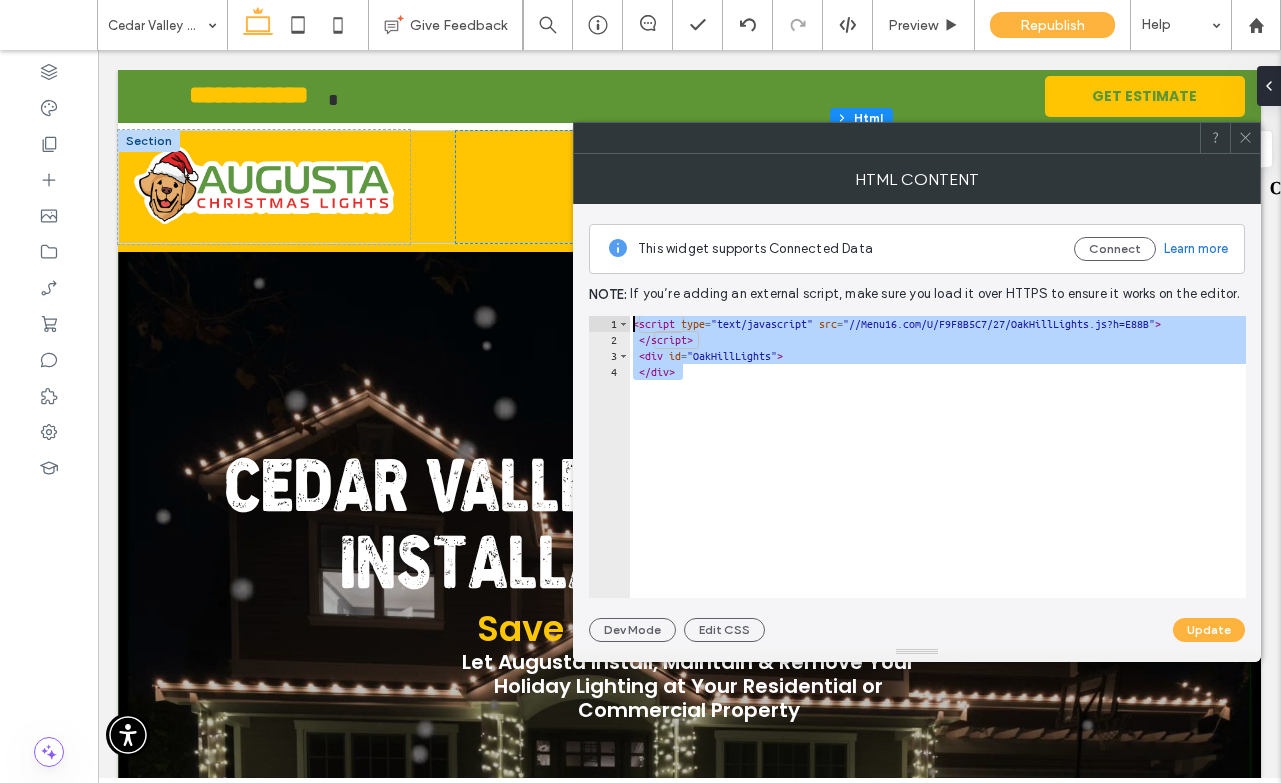 paste 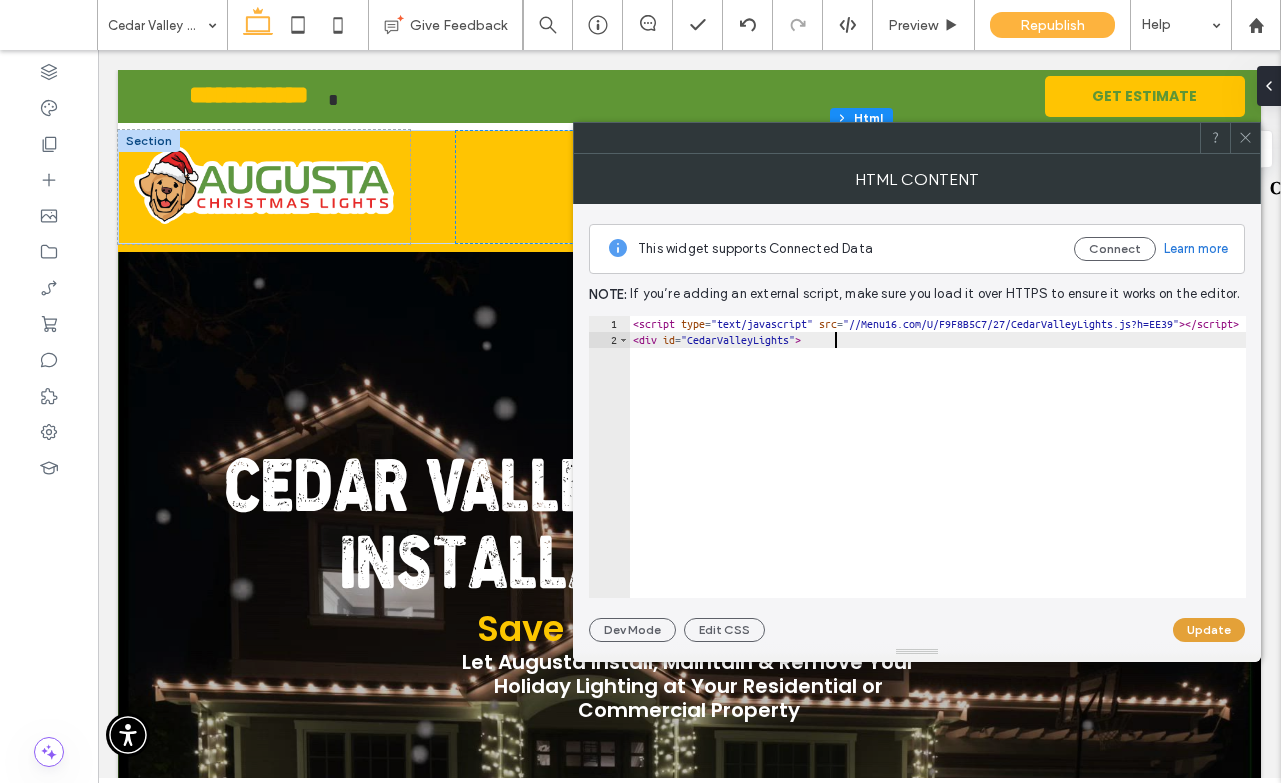 click on "Update" at bounding box center [1209, 630] 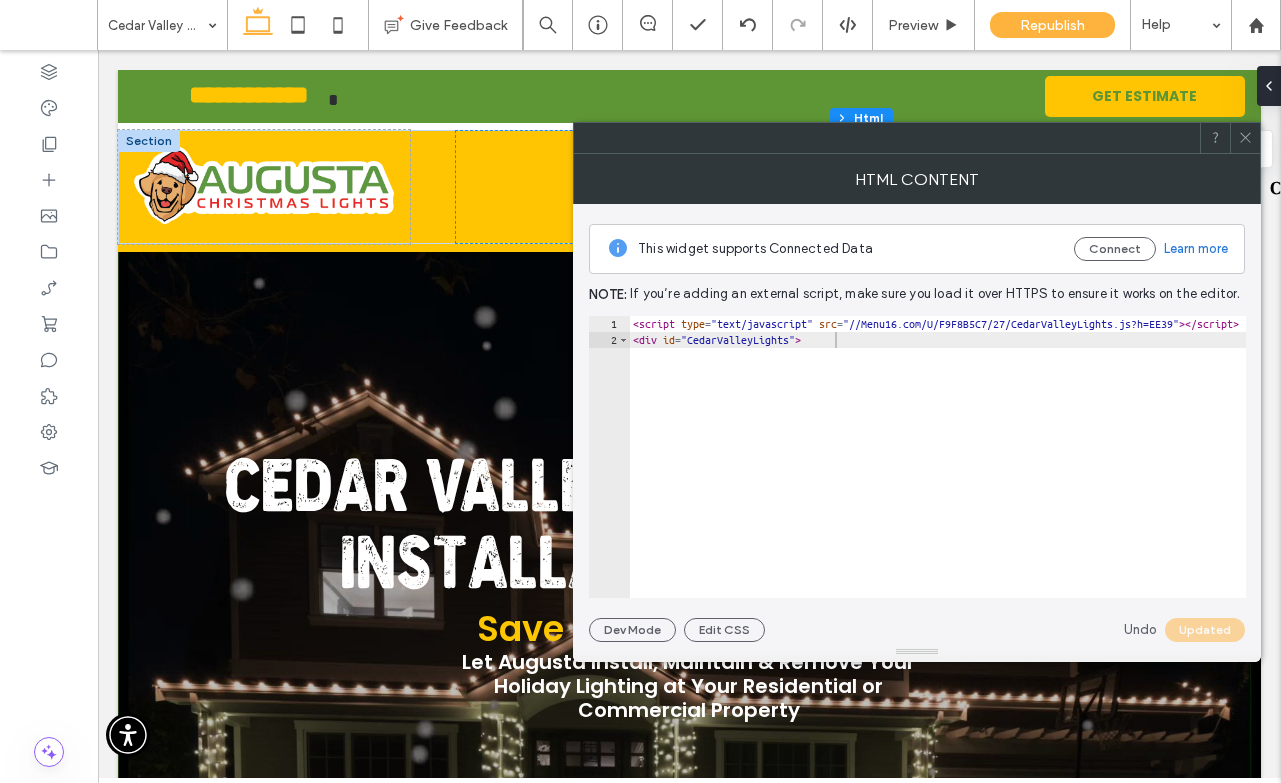 click on "< script   type = "text/javascript"   src = "//Menu16.com/U/F9F8B5C7/27/CedarValleyLights.js?h=EE39" > </ script > < div   id = "CedarValleyLights" >" at bounding box center [996, 465] 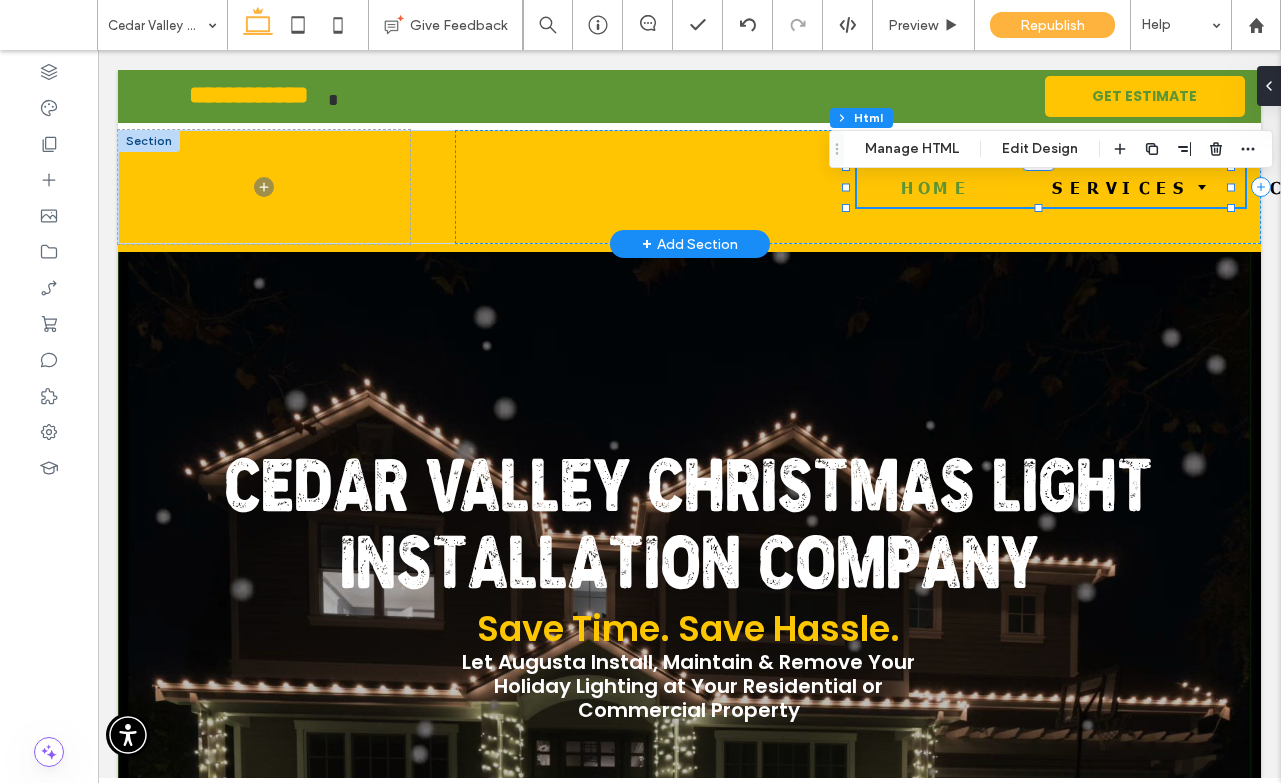 click on "HOME" at bounding box center (936, 187) 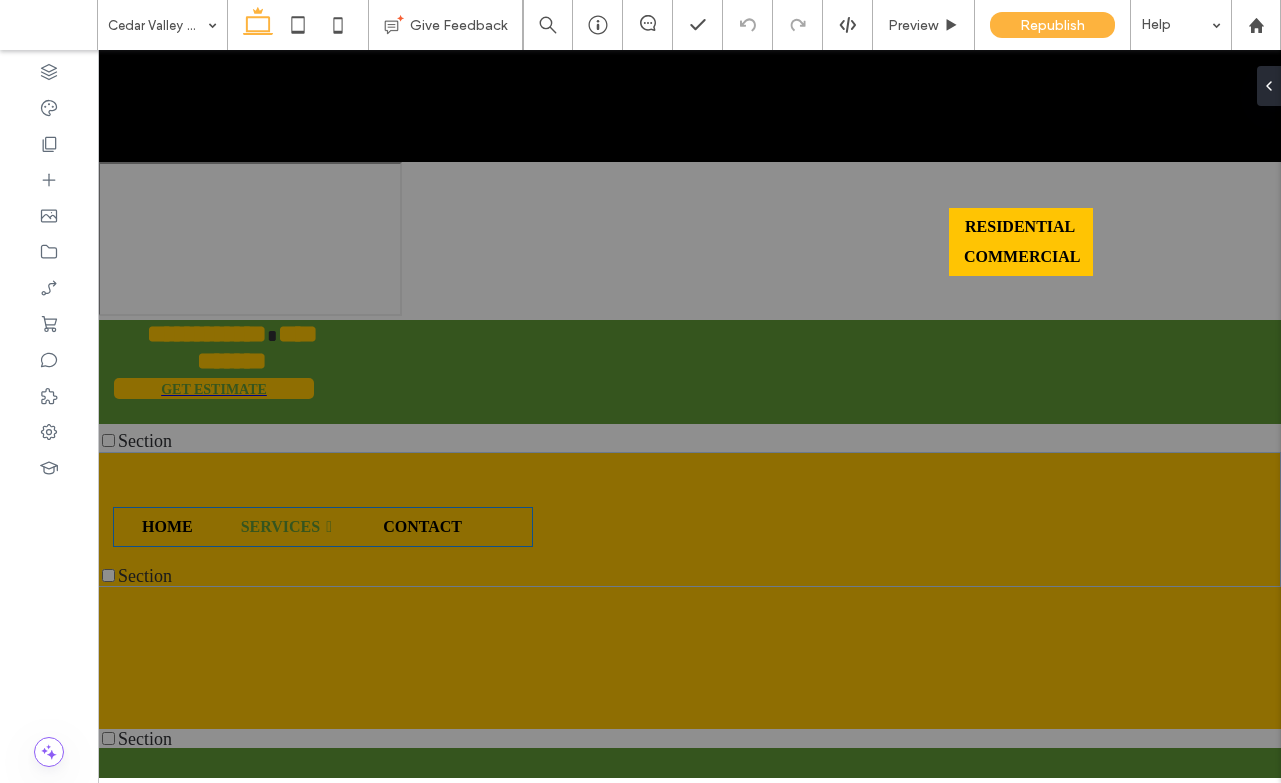 scroll, scrollTop: 0, scrollLeft: 0, axis: both 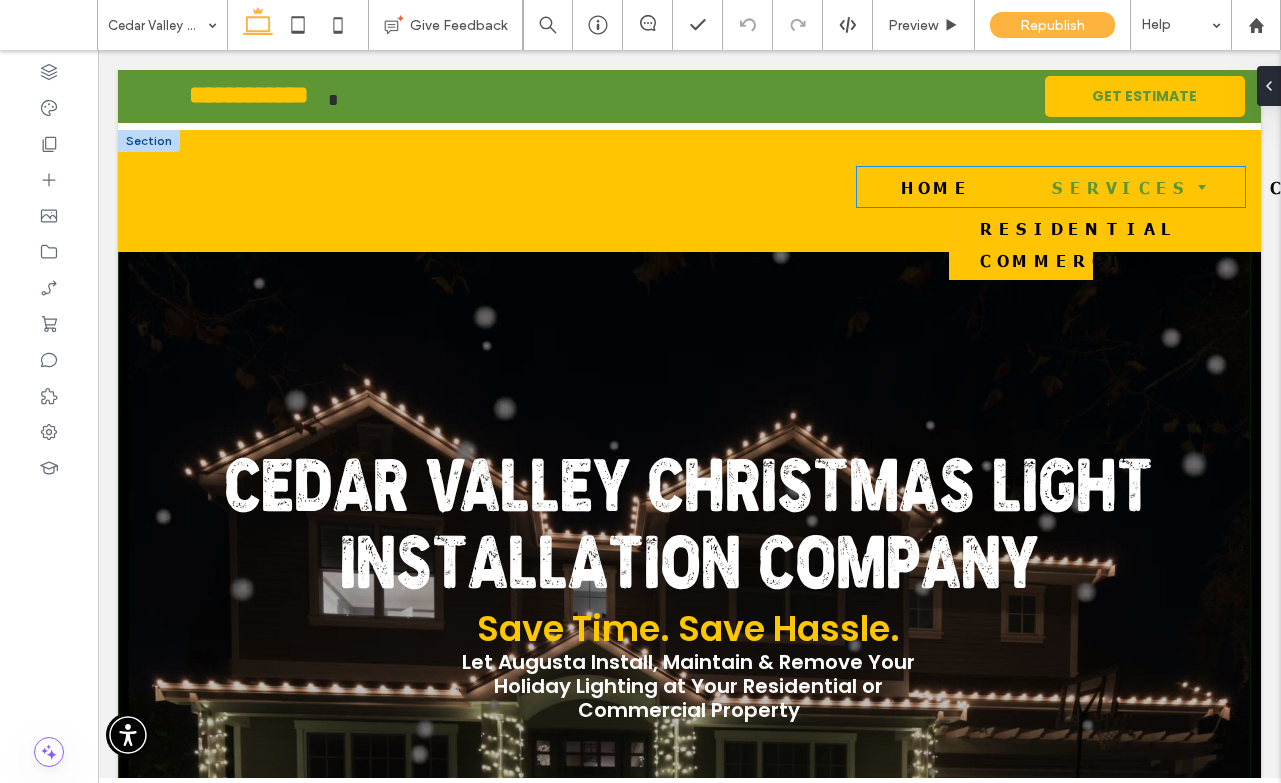 click on "SERVICES " at bounding box center [1121, 187] 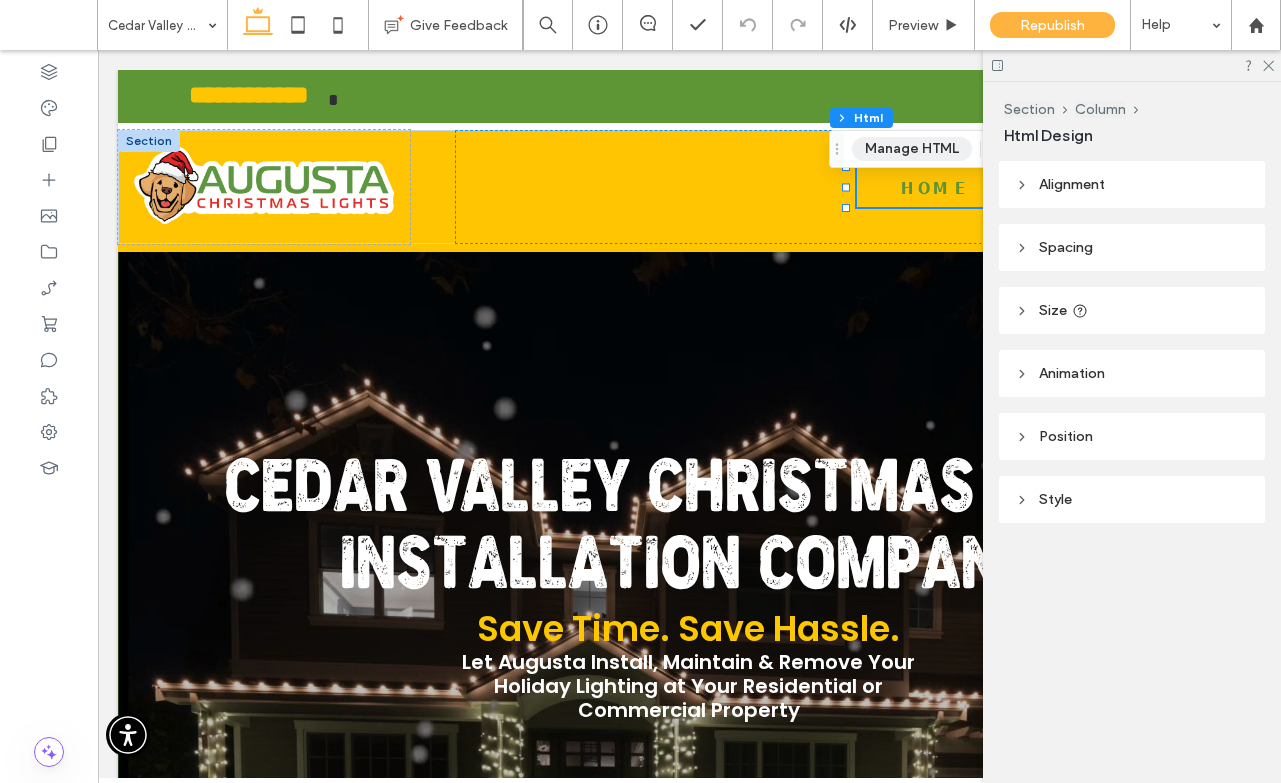 click on "Manage HTML" at bounding box center [912, 149] 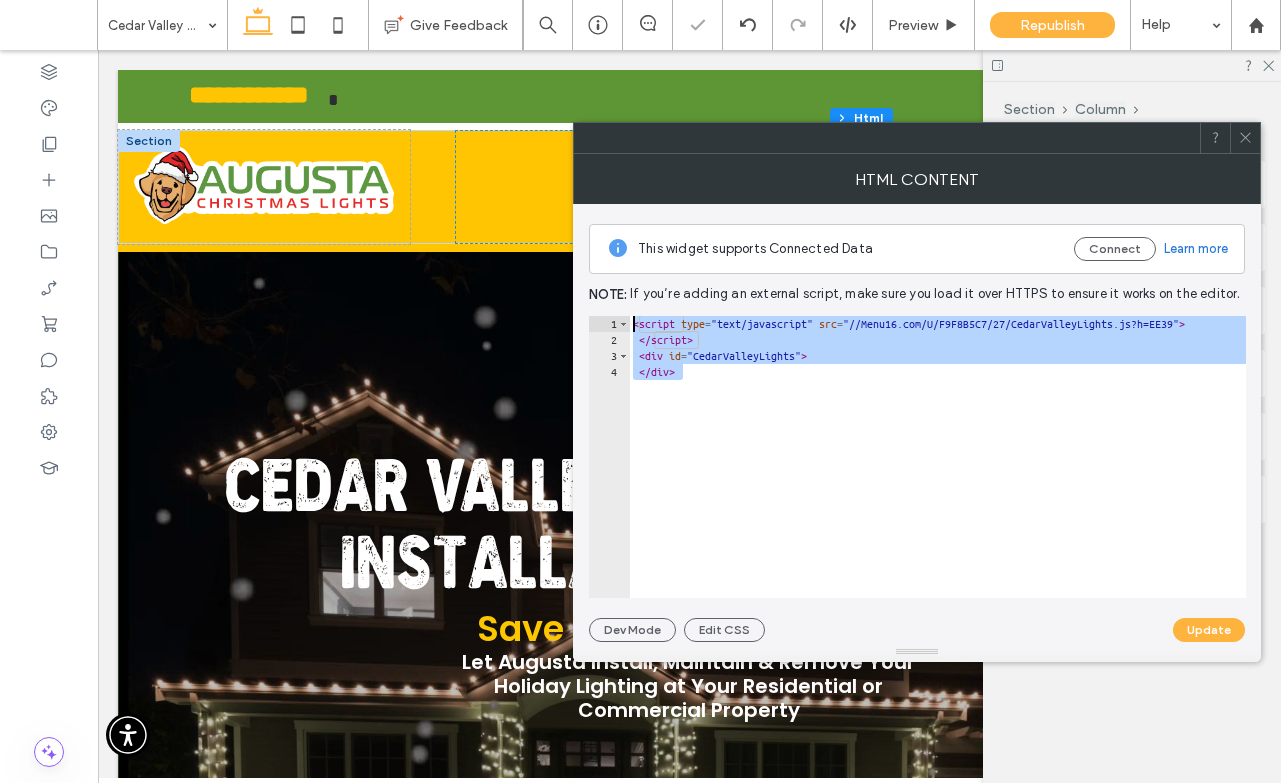 drag, startPoint x: 719, startPoint y: 387, endPoint x: 661, endPoint y: 324, distance: 85.632935 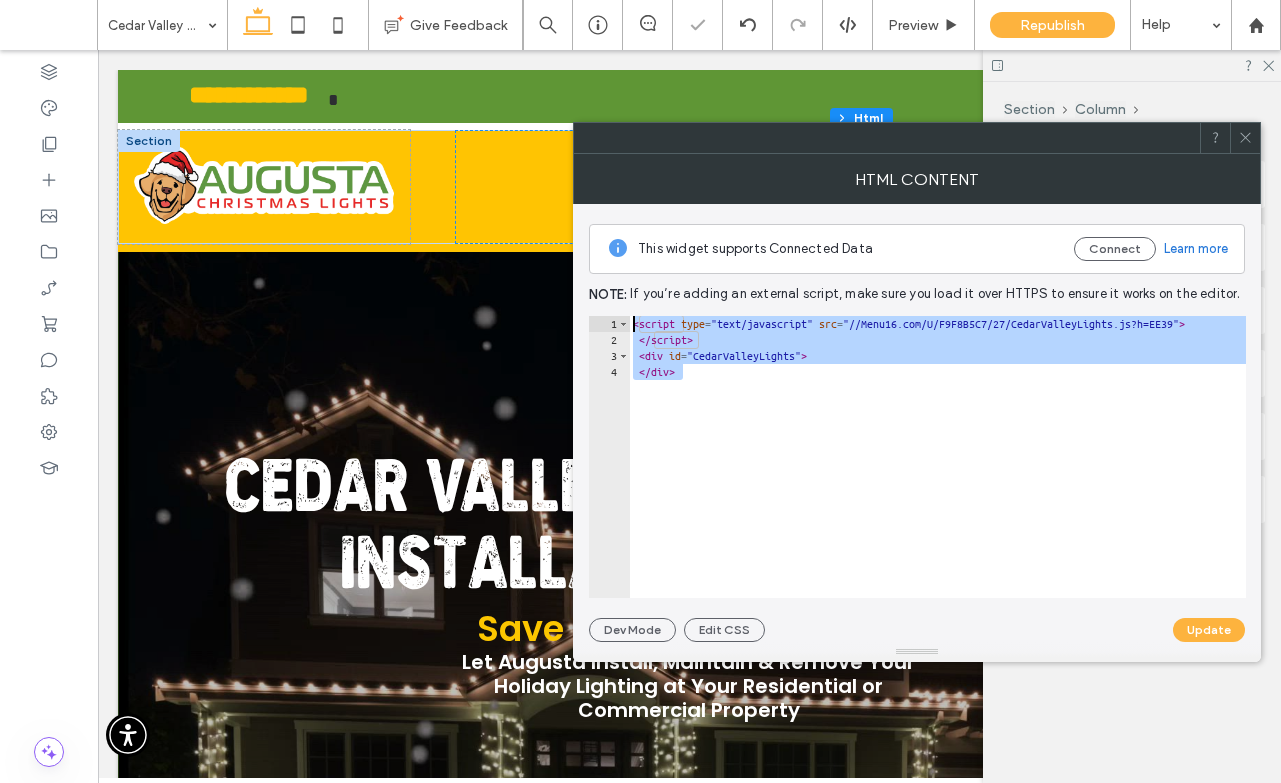 click on "This widget supports Connected Data Connect Learn more Note:   If you’re adding an external script, make sure you load it over HTTPS to ensure it works on the editor. ****** 1 2 3 4 < script   type = "text/javascript"   src = "//Menu16.com/U/F9F8B5C7/27/CedarValleyLights.js?h=EE39" >   </ script >   < div   id = "CedarValleyLights" >   </ div >     XXXXXXXXXXXXXXXXXXXXXXXXXXXXXXXXXXXXXXXXXXXXXXXXXXXXXXXXXXXXXXXXXXXXXXXXXXXXXXXXXXXXXXXXXXXXXXXXXXXXXXXXXXXXXXXXXXXXXXXXXXXXXXXXXXXXXXXXXXXXXXXXXXXXXXXXXXXXXXXXXXXXXXXXXXXXXXXXXXXXXXXXXXXXXXXXXXXXXXXXXXXXXXXXXXXXXXXXXXXXXXXXXXXXXXXXXXXXXXXXXXXXXXXXXXXXXXXXXXXXXXXXXXXXXXXXXXXXXXXXXXXXXXXXXXXXXXXXXXXXXXXXXXXXXXXXXXXXXXXXXXXXXXXXXXXXXXXXXXXXXXXXXXXXXXXXXXXXXXXXXXXXXXXXXXXXXXXXXXXXXXXXXXXXXXXXXXXXXXXXXXXXXXXXXXXXXXXXXXXXXXXXXXXXXXXXXXXXXXXXXXXXXXXXXXXXXXXXXXXXXXXXXXXXXXXXXXXXXXXXXXXXXXXXXXXXXXXXXXXXXXXXXXXXXXXX Dev Mode Edit CSS Update" at bounding box center (917, 423) 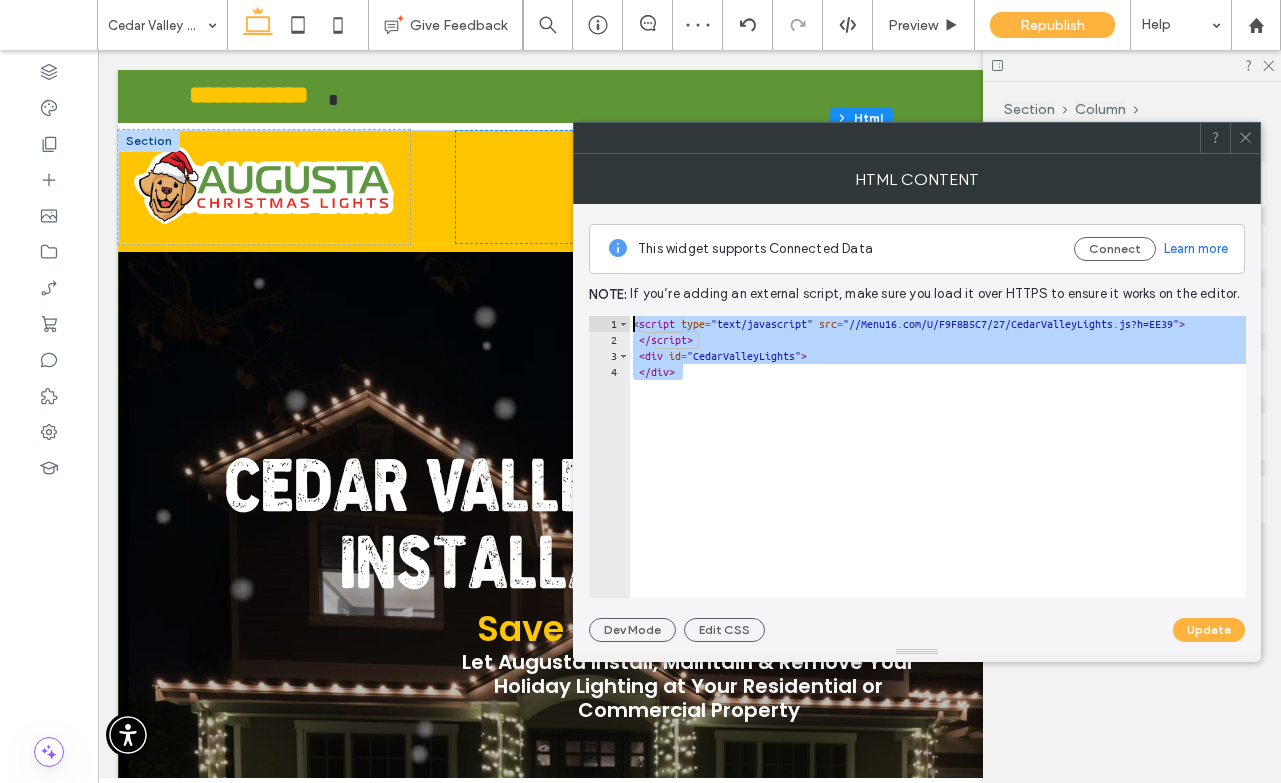 paste 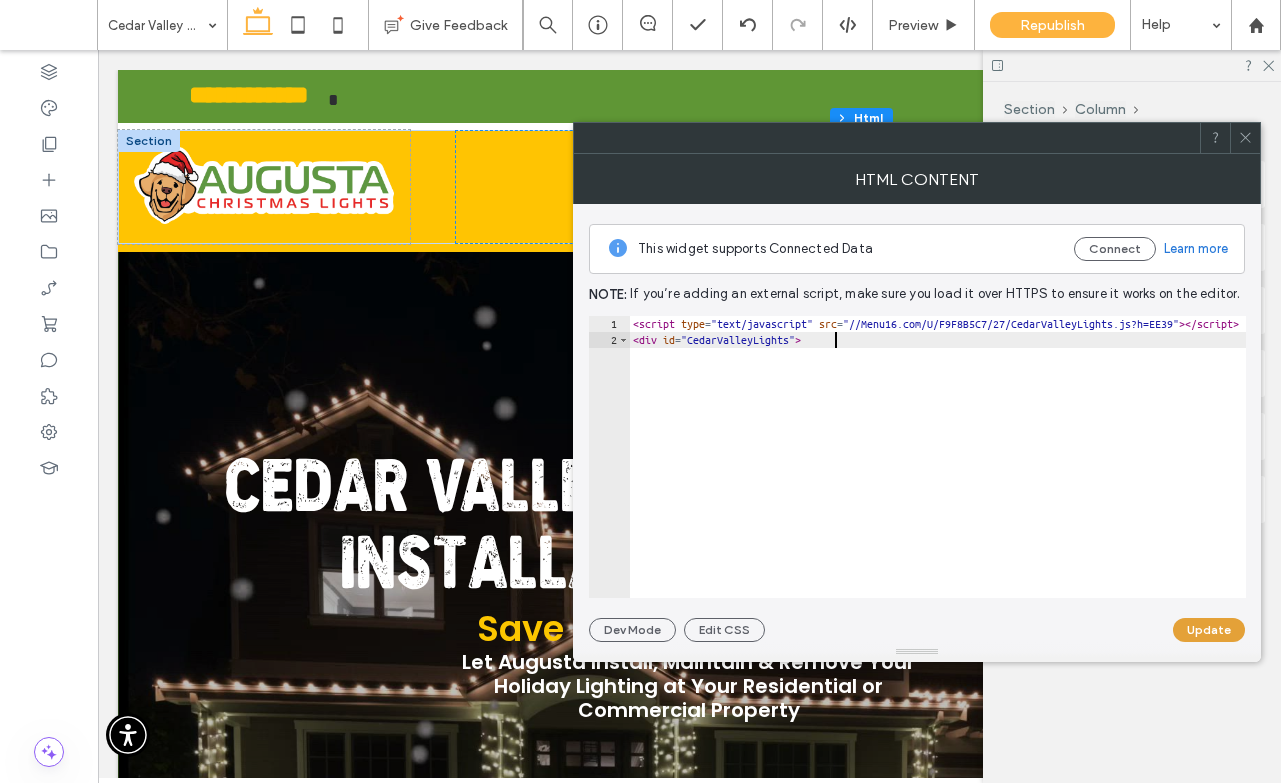 click on "Update" at bounding box center (1209, 630) 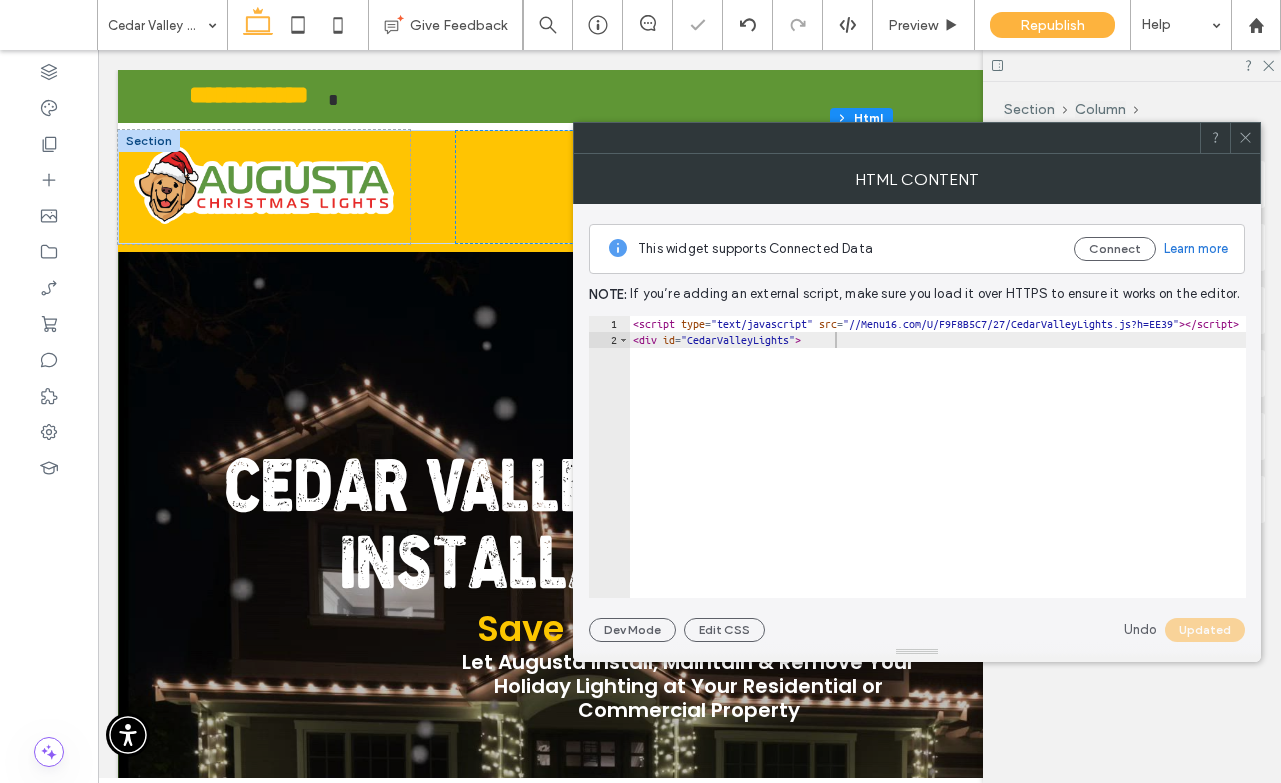 click 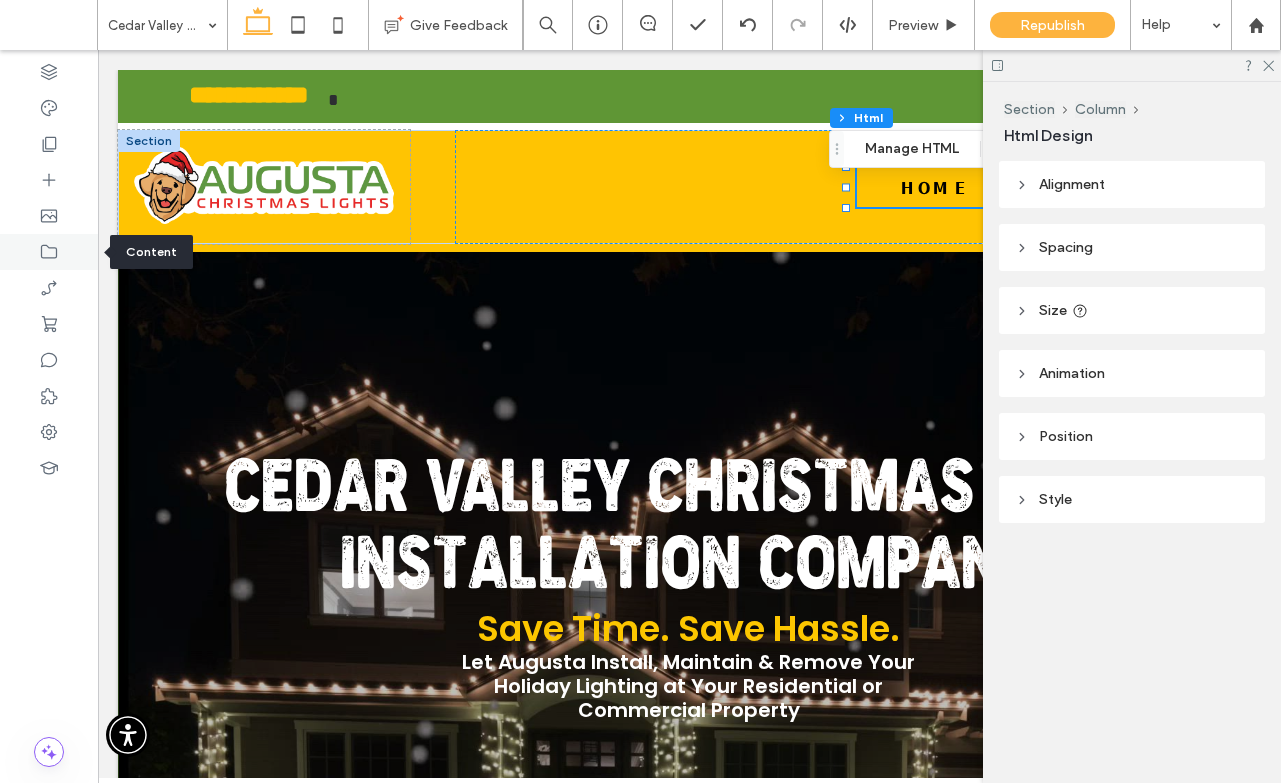 click 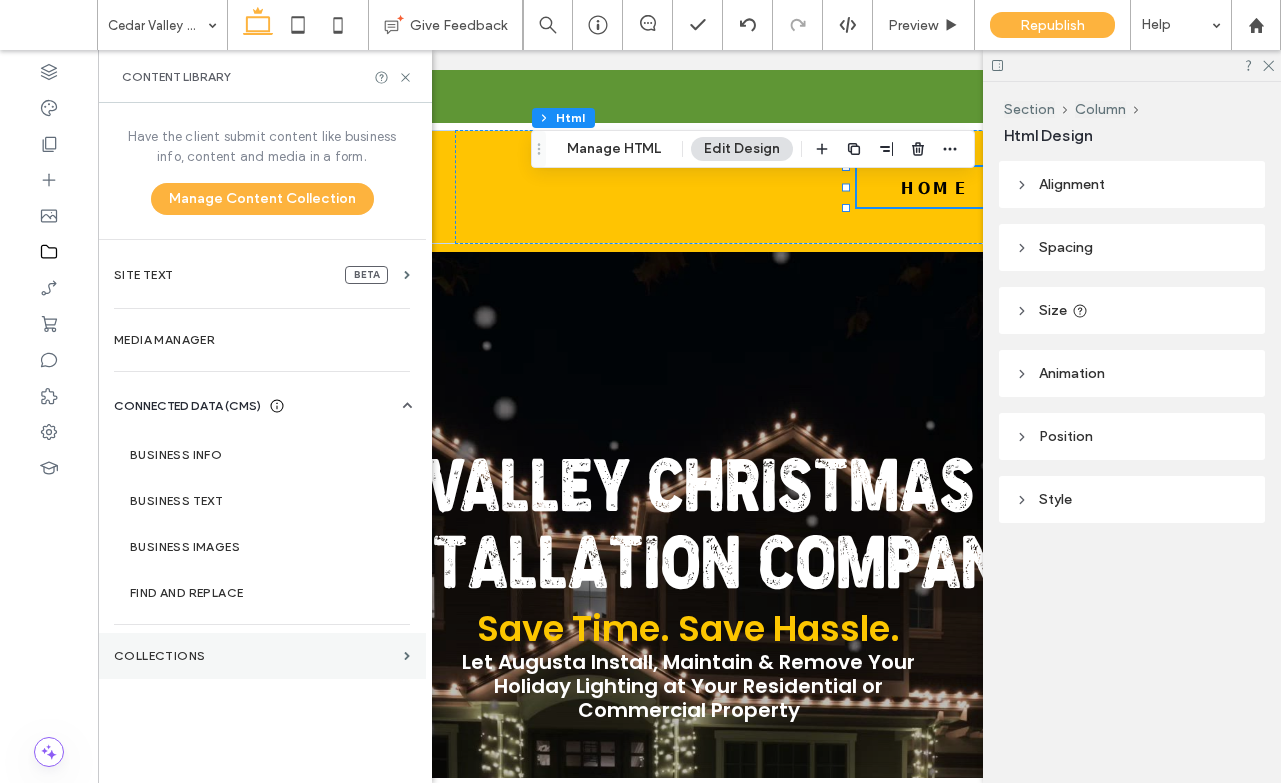 click on "Collections" at bounding box center [255, 656] 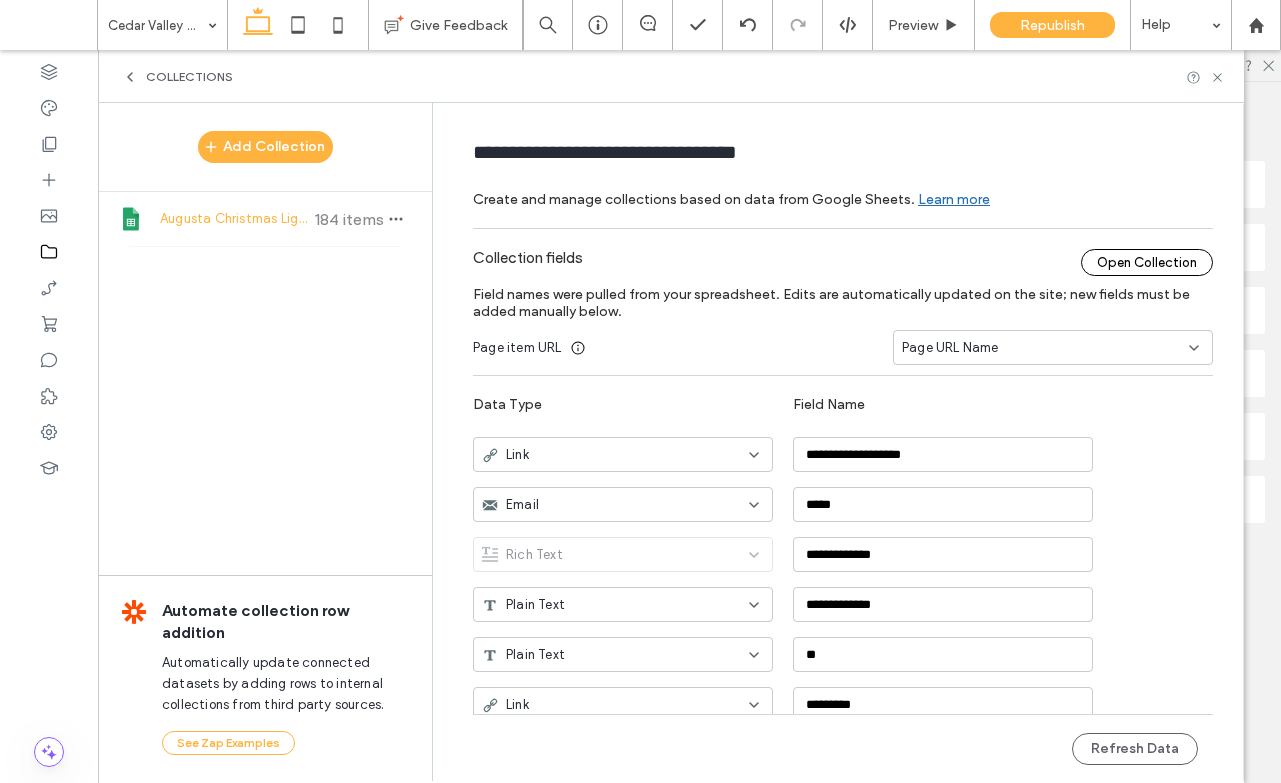 click on "Open Collection" at bounding box center (1147, 262) 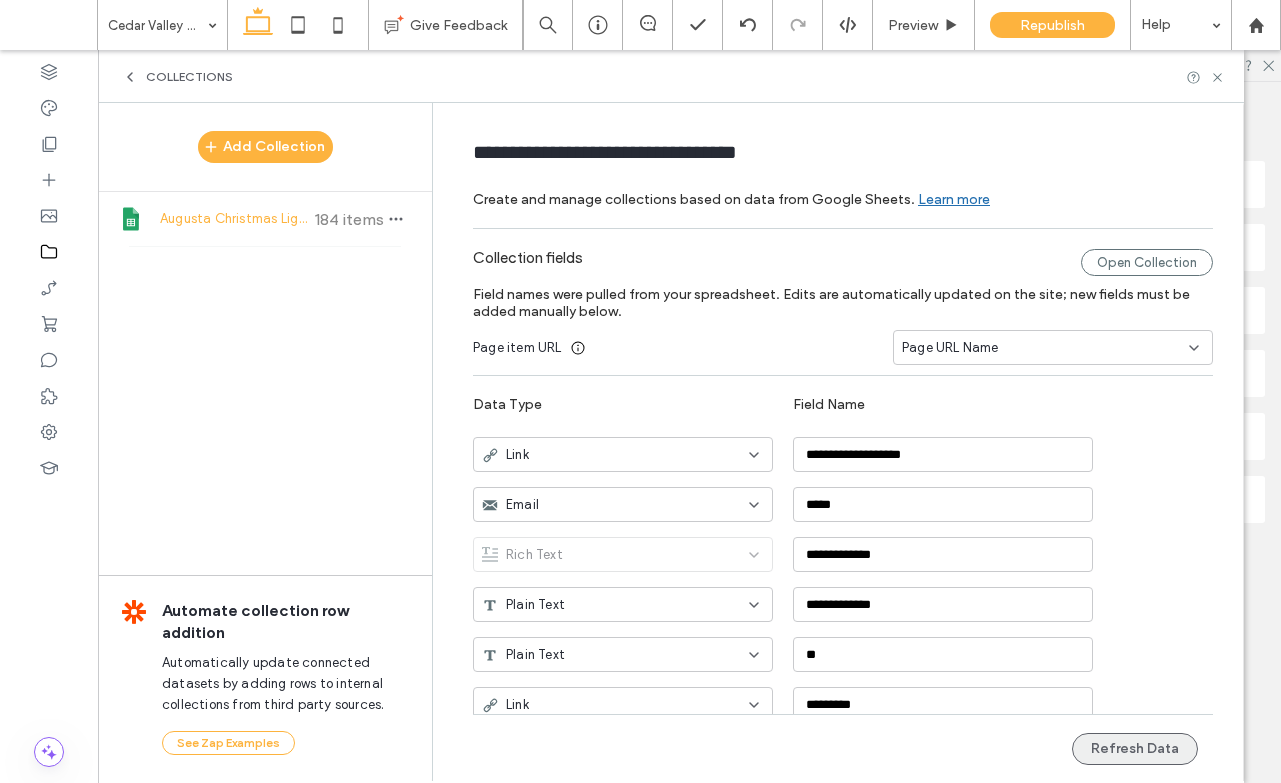 click on "Refresh Data" at bounding box center [1135, 749] 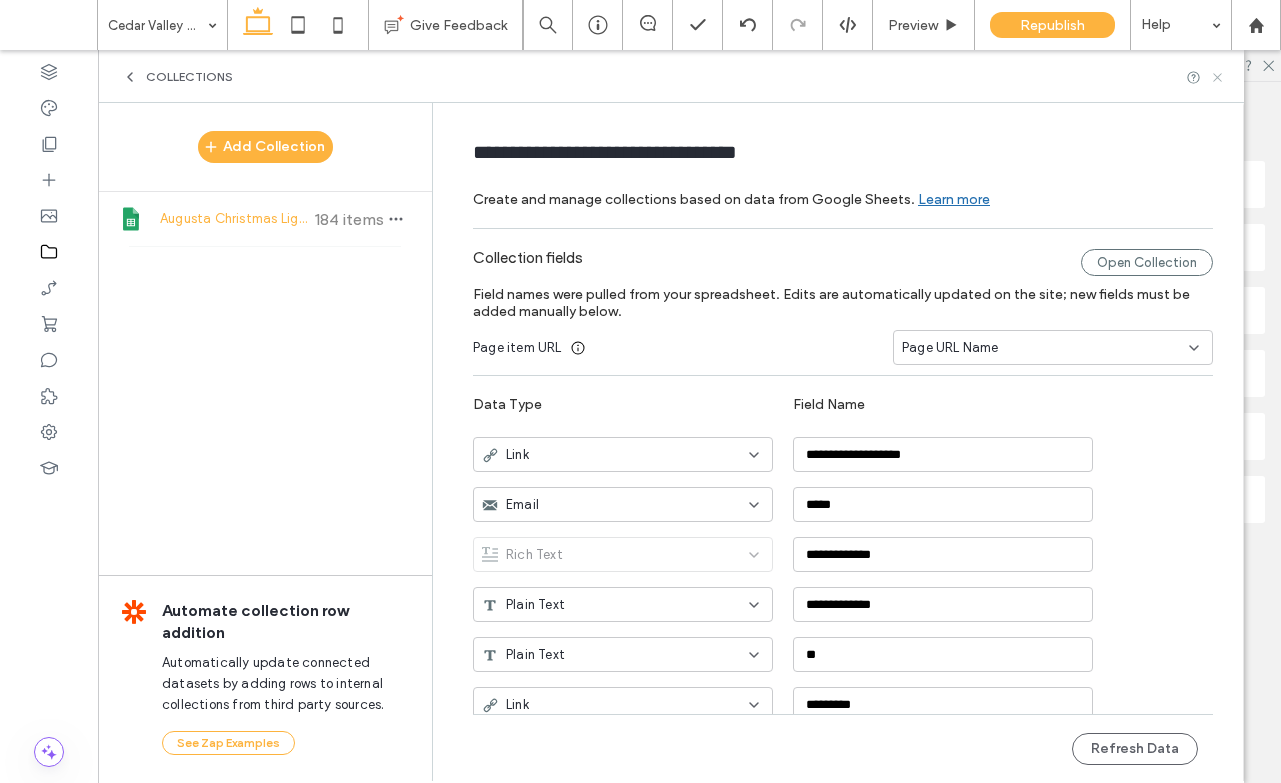 click 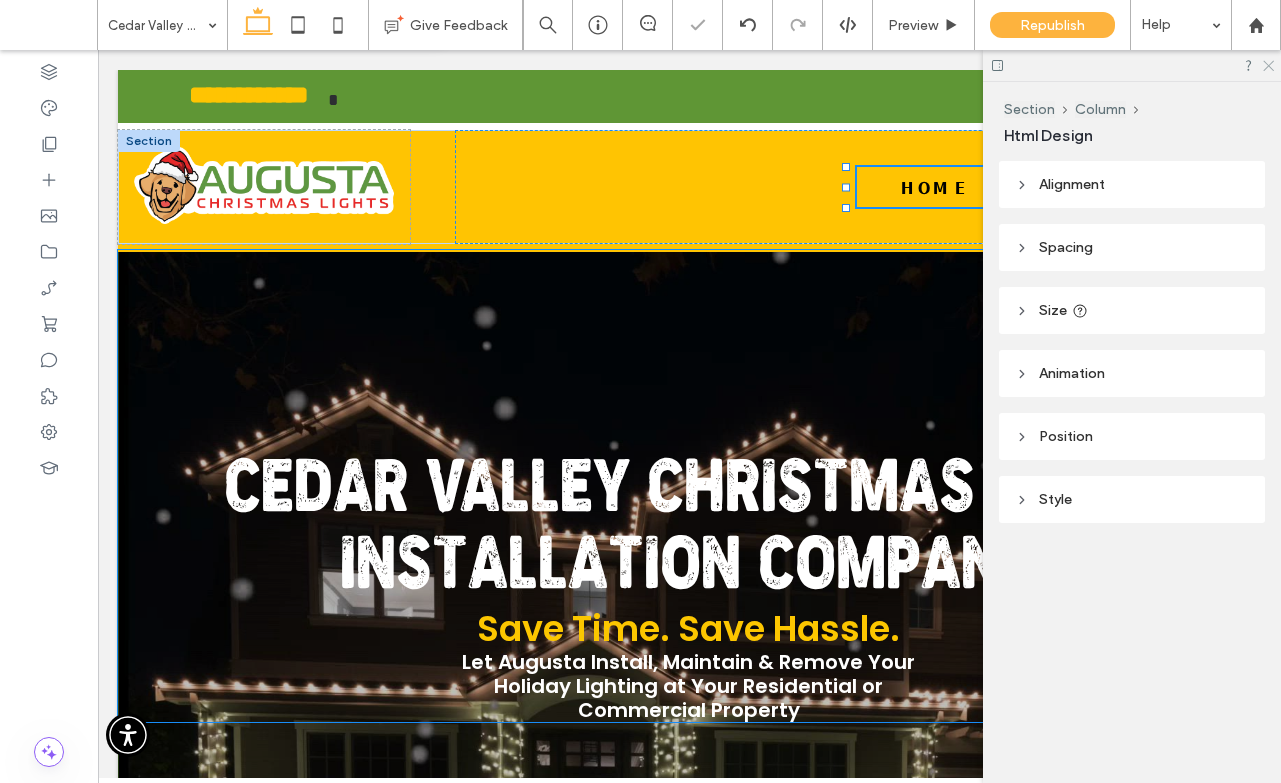 click 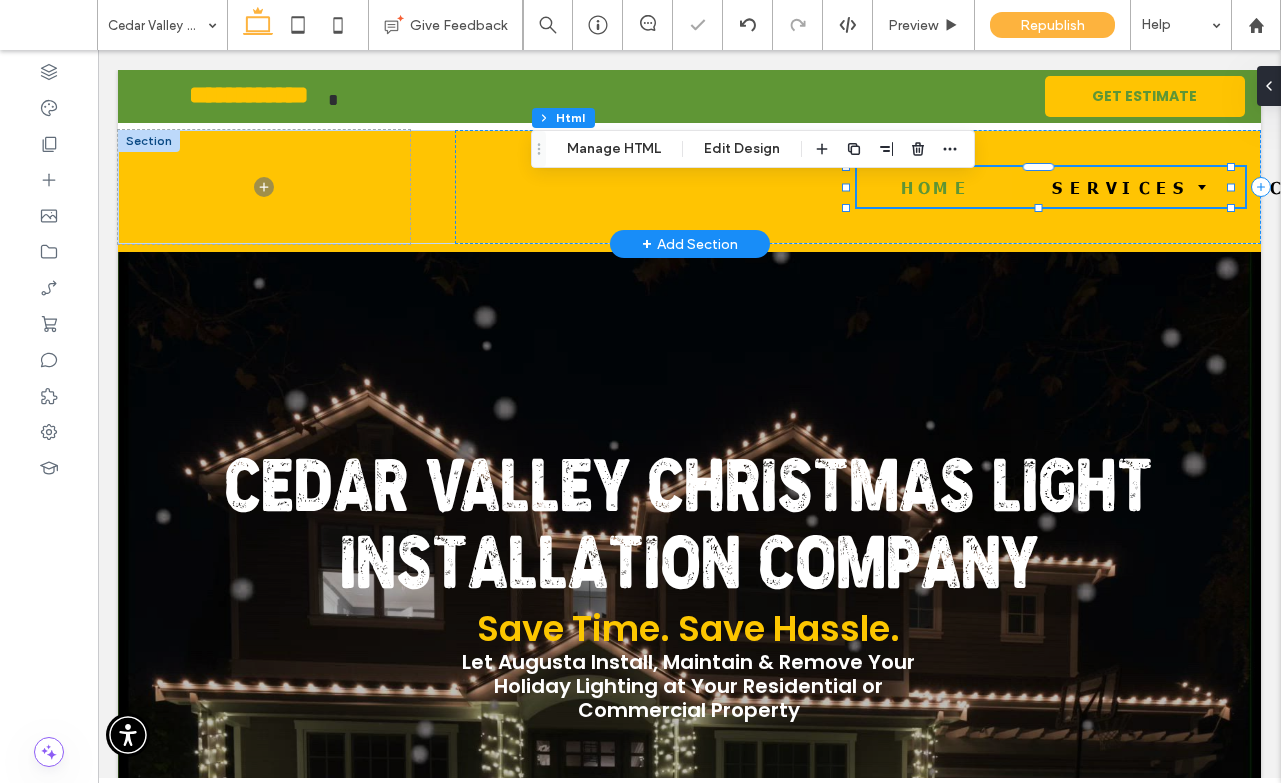 scroll, scrollTop: 0, scrollLeft: 0, axis: both 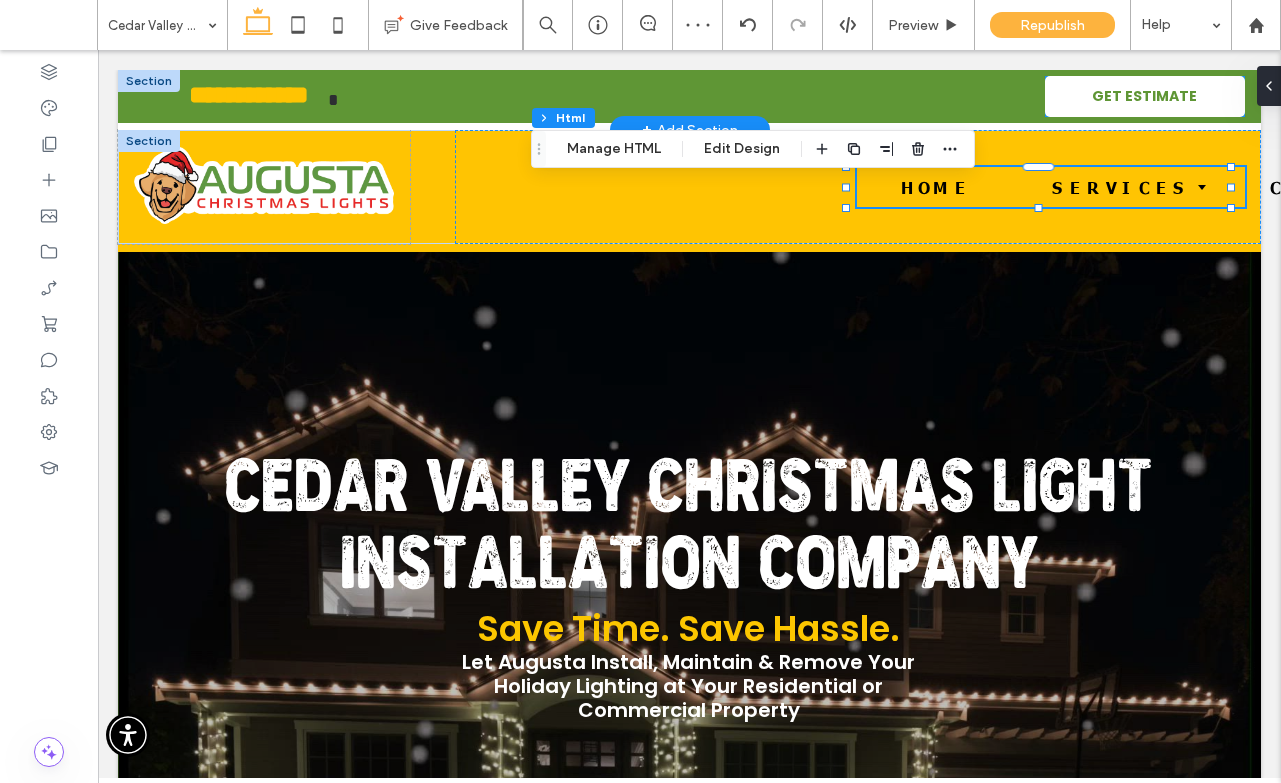 click on "GET ESTIMATE" at bounding box center (1144, 96) 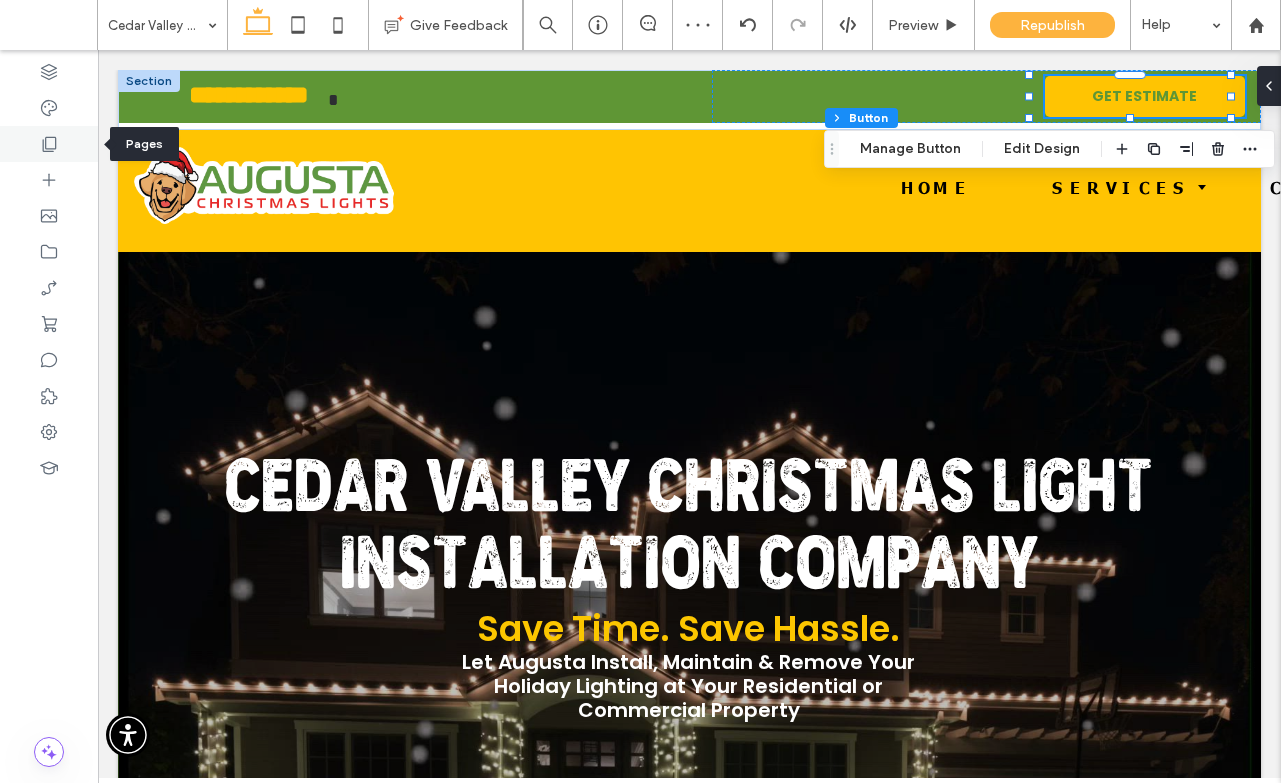 click 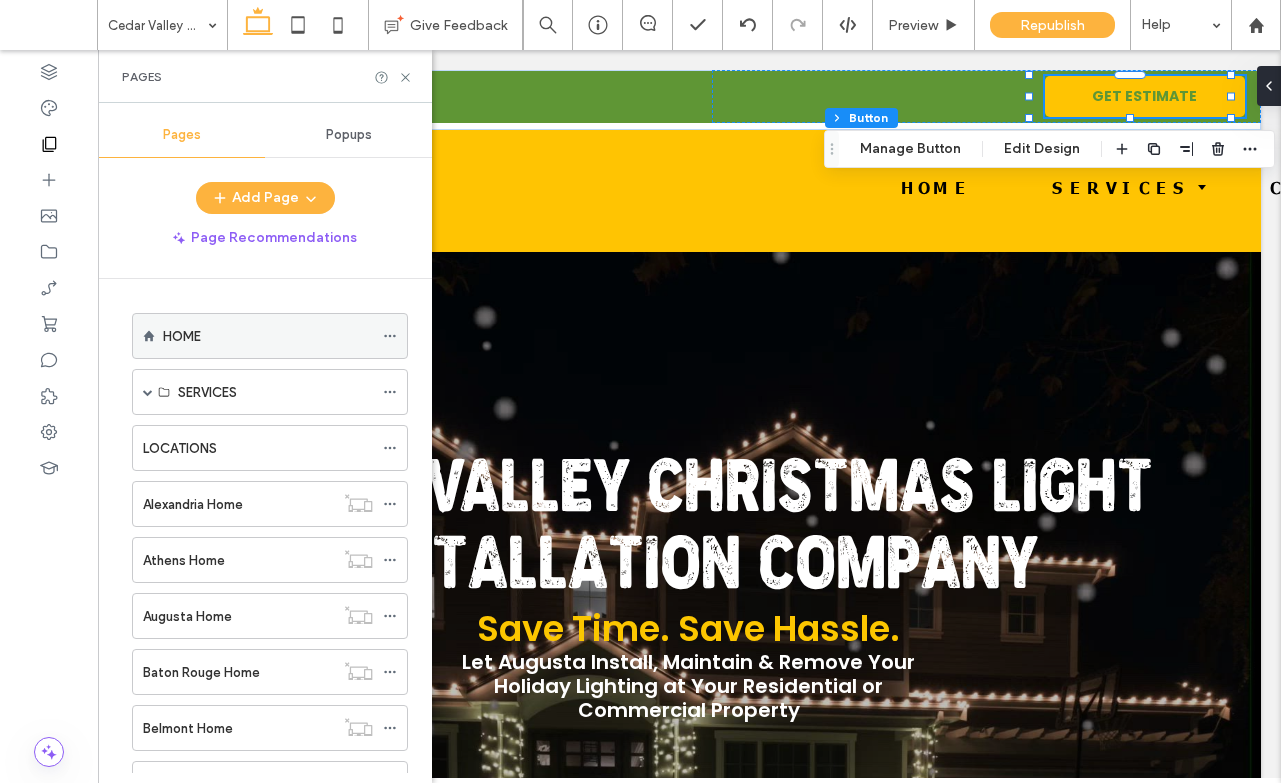 click on "HOME" at bounding box center [268, 336] 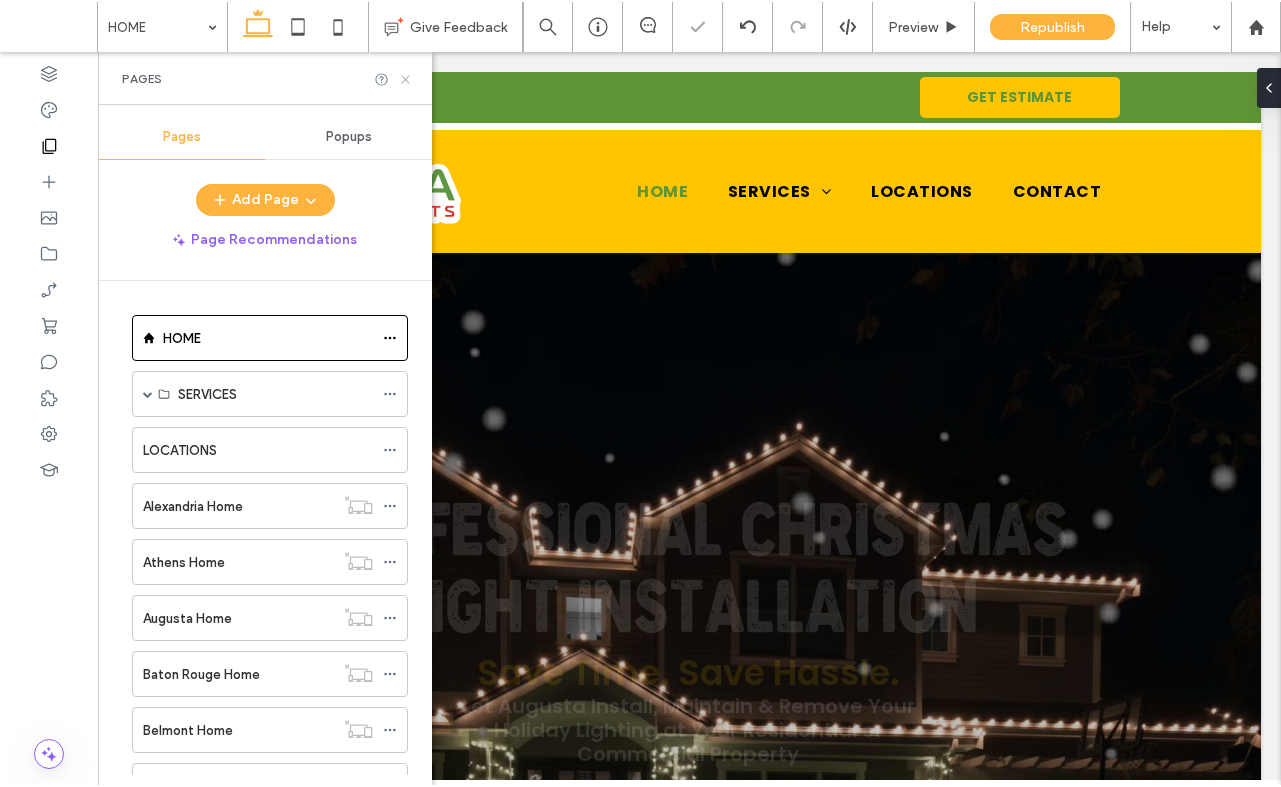 scroll, scrollTop: 0, scrollLeft: 0, axis: both 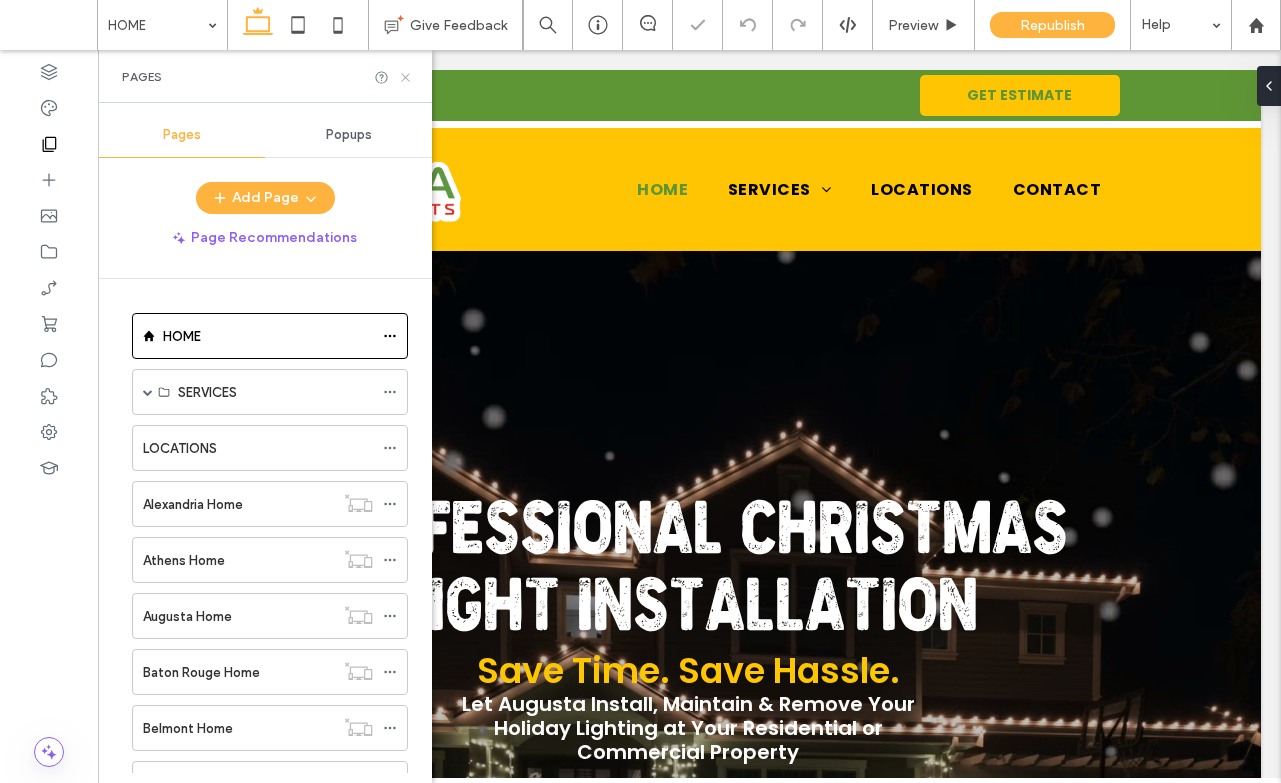 click 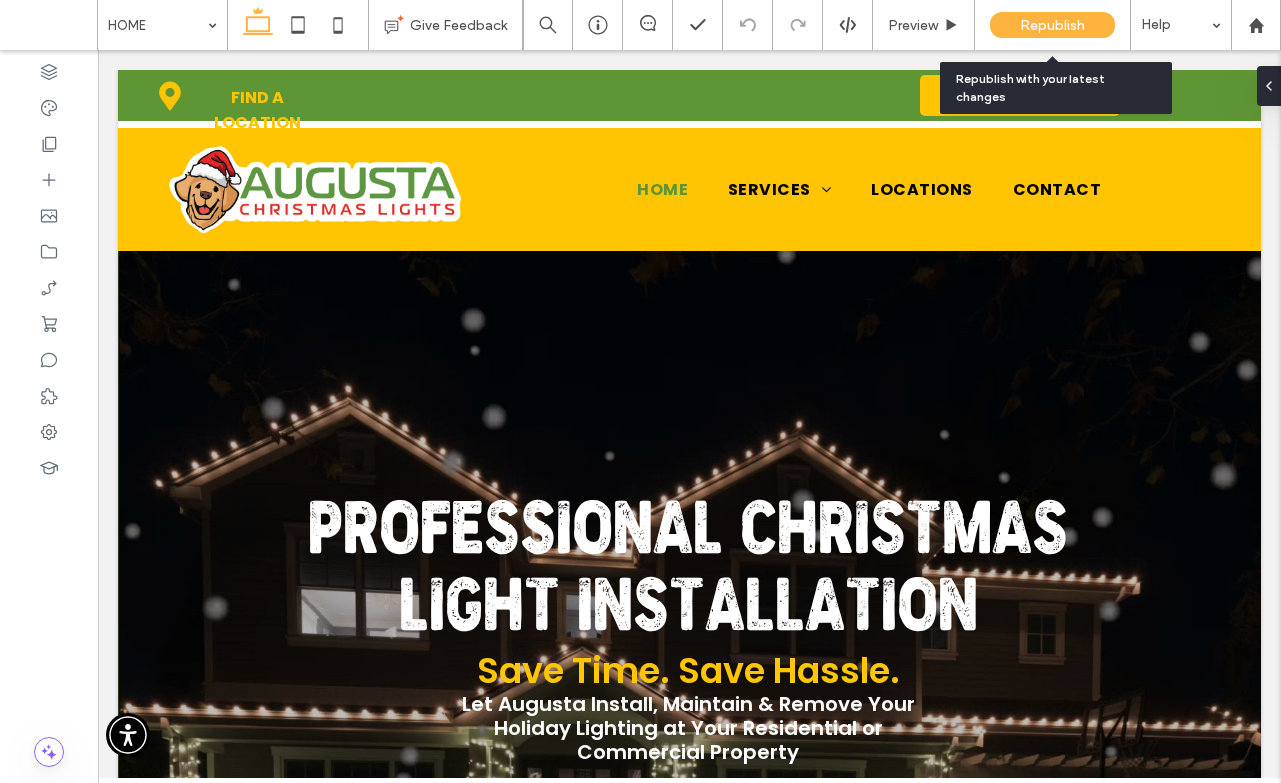 click on "Republish" at bounding box center (1052, 25) 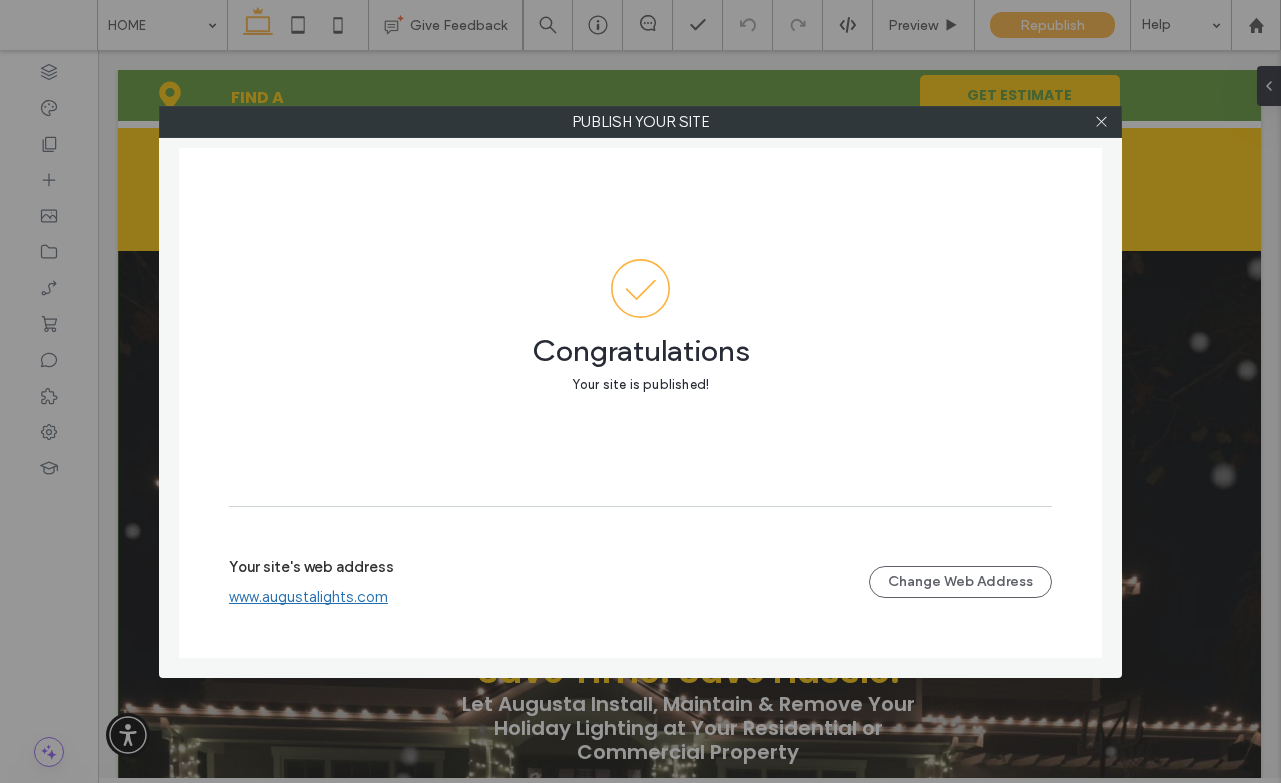 click at bounding box center [1101, 122] 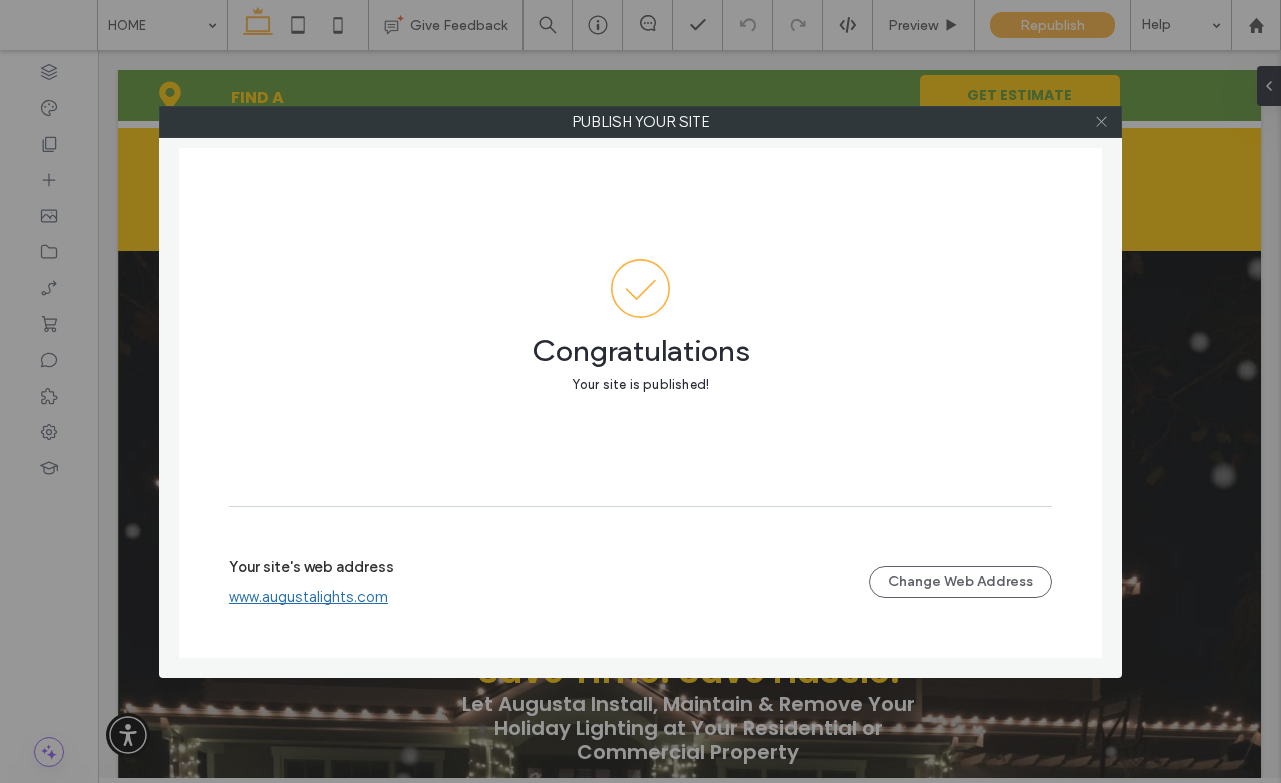 click 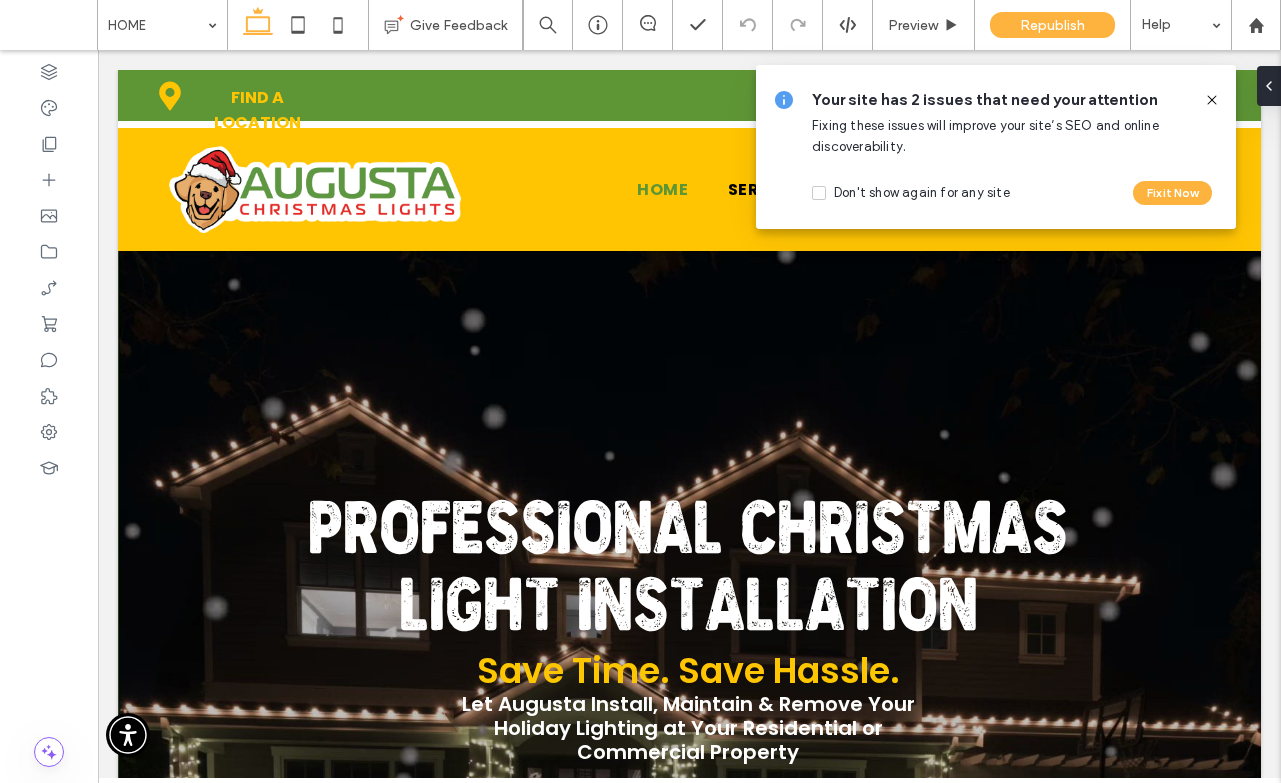 click 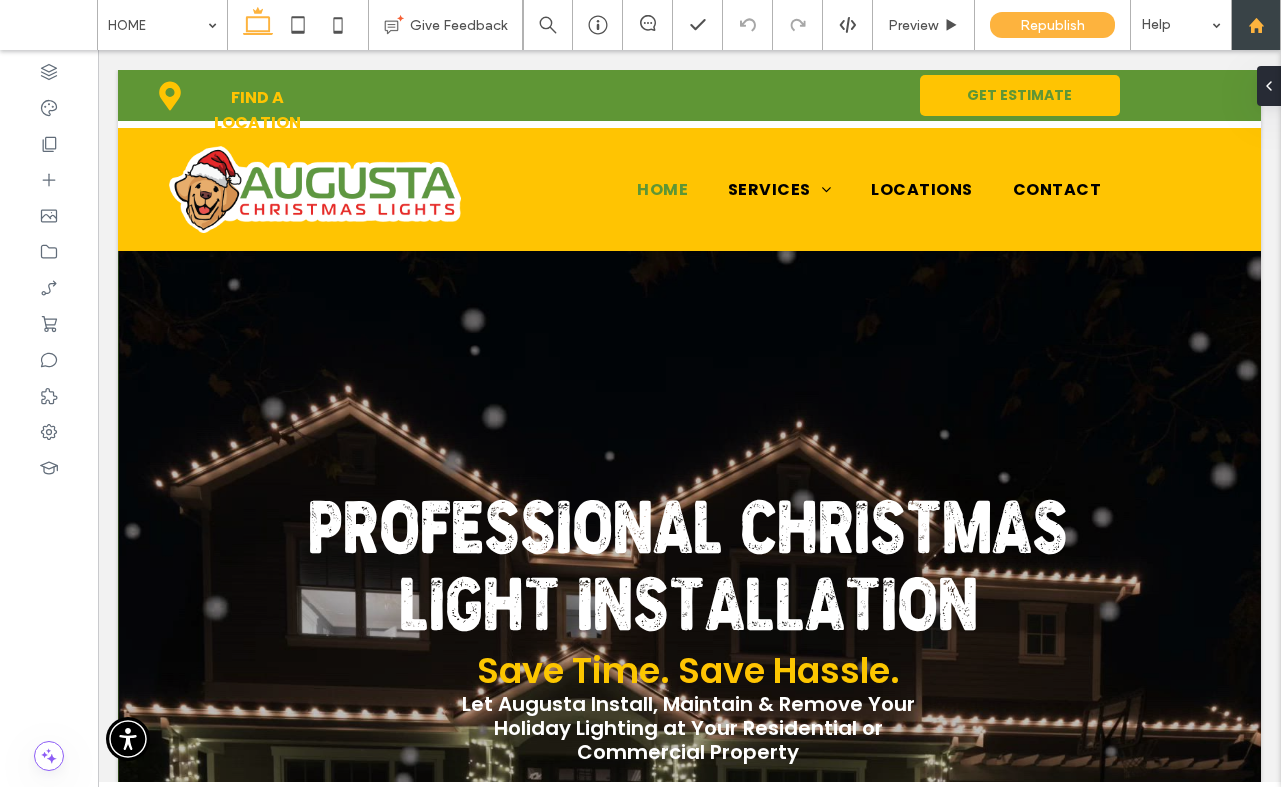 click 